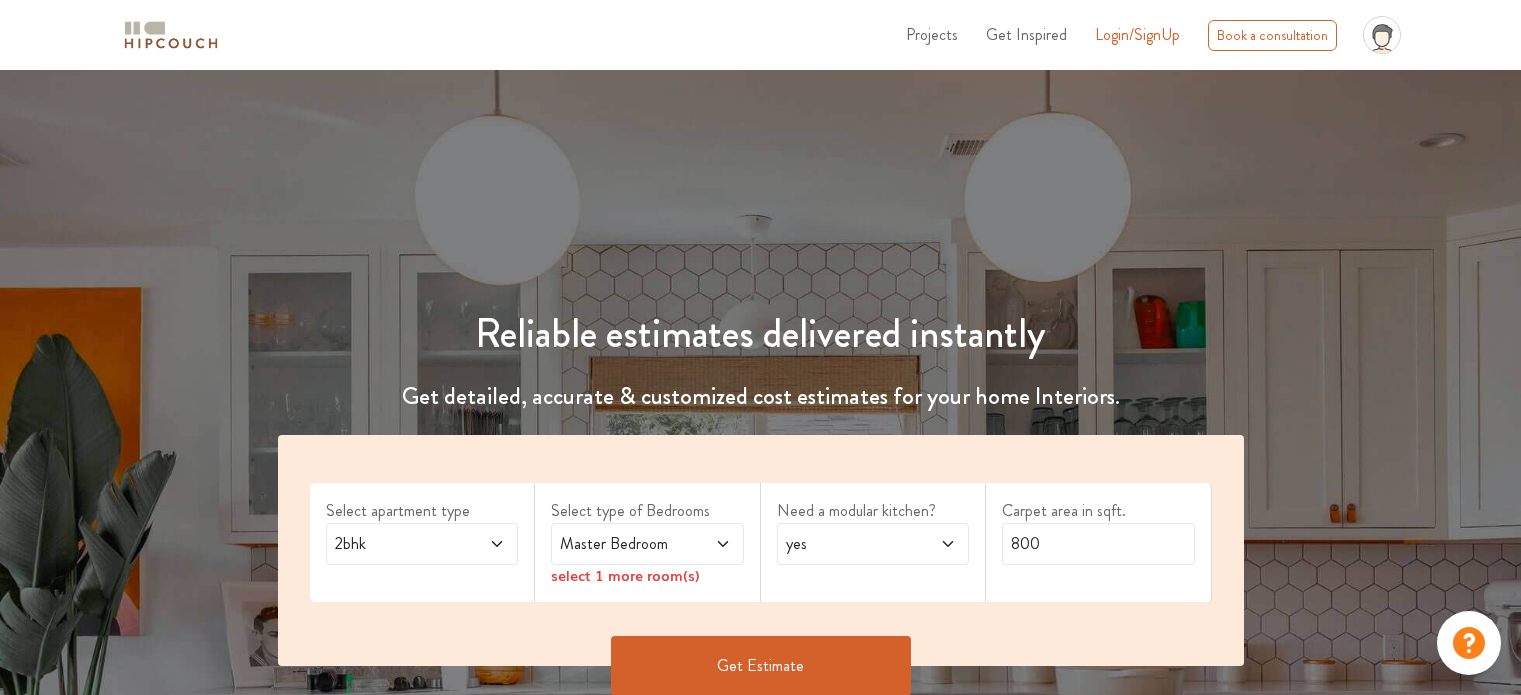 scroll, scrollTop: 0, scrollLeft: 0, axis: both 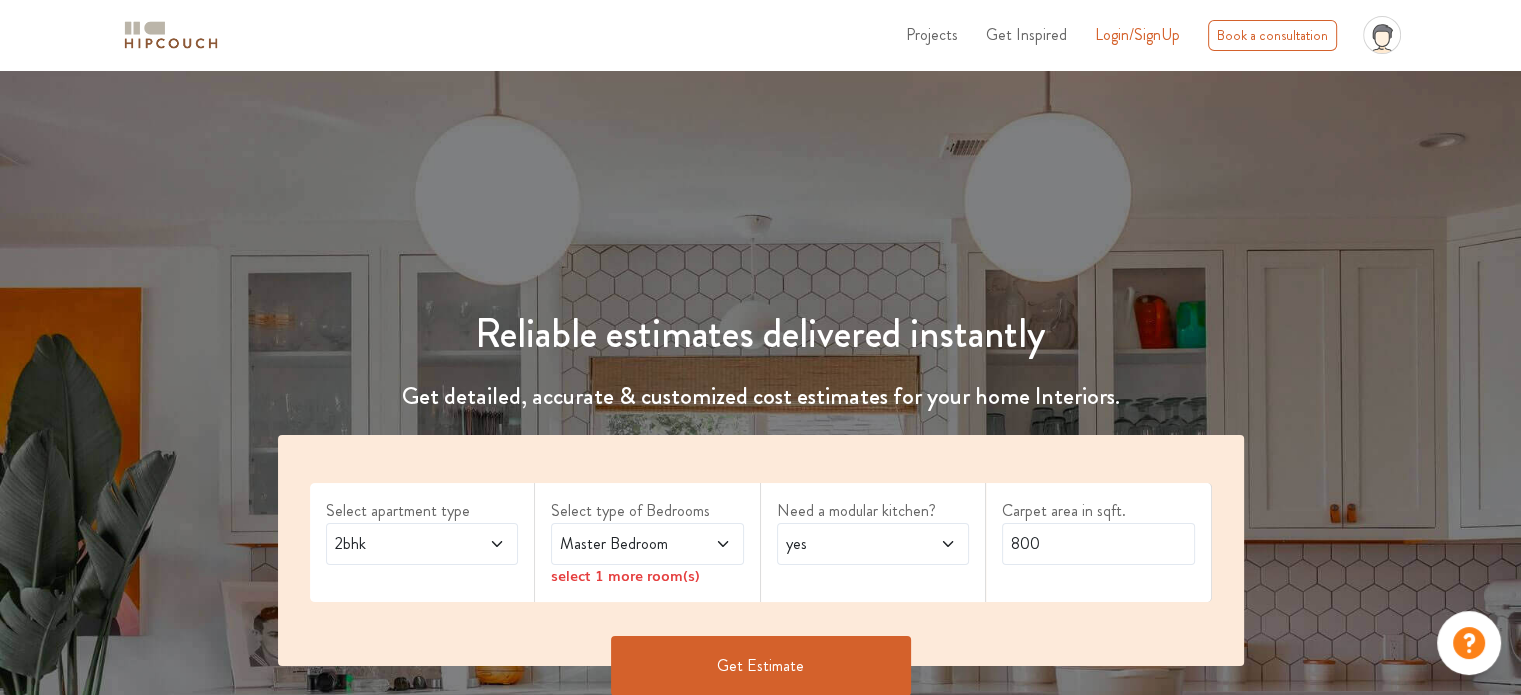 click on "2bhk" at bounding box center (422, 544) 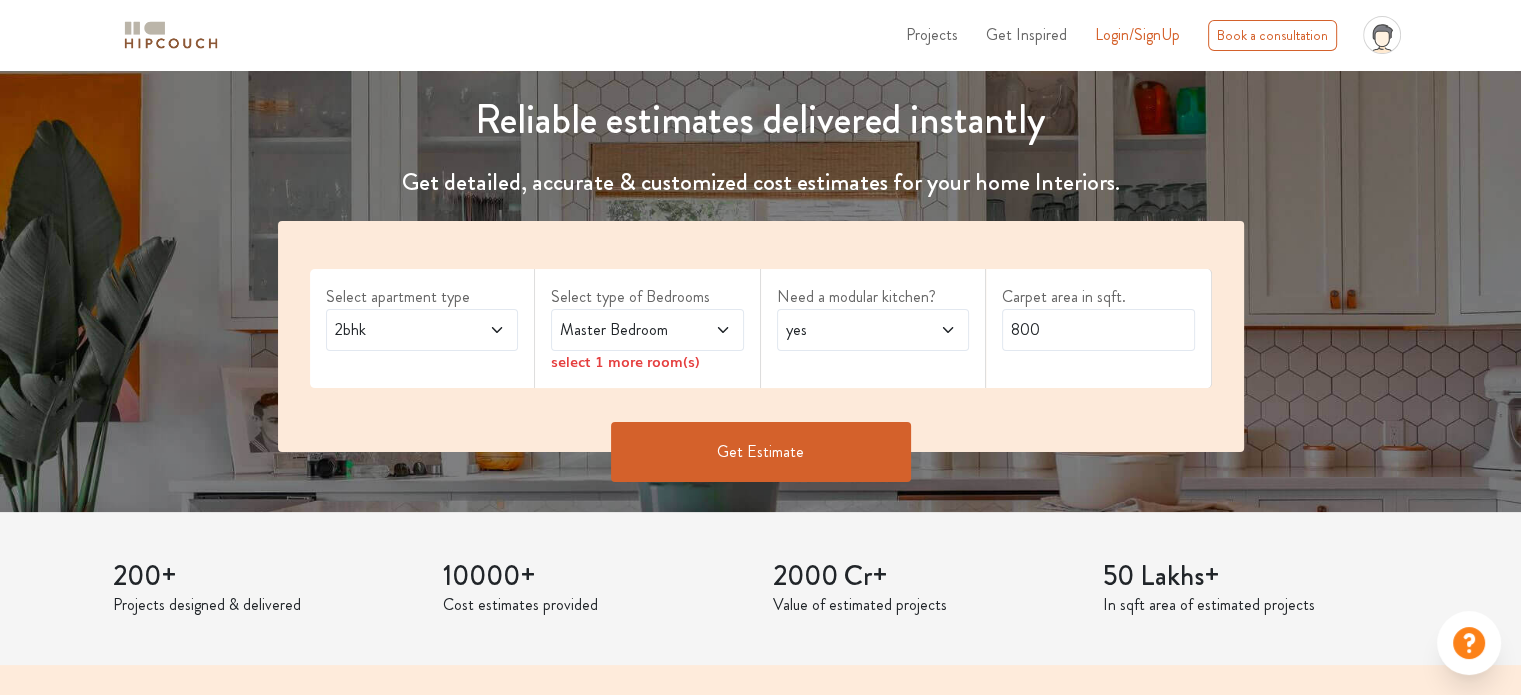 scroll, scrollTop: 230, scrollLeft: 0, axis: vertical 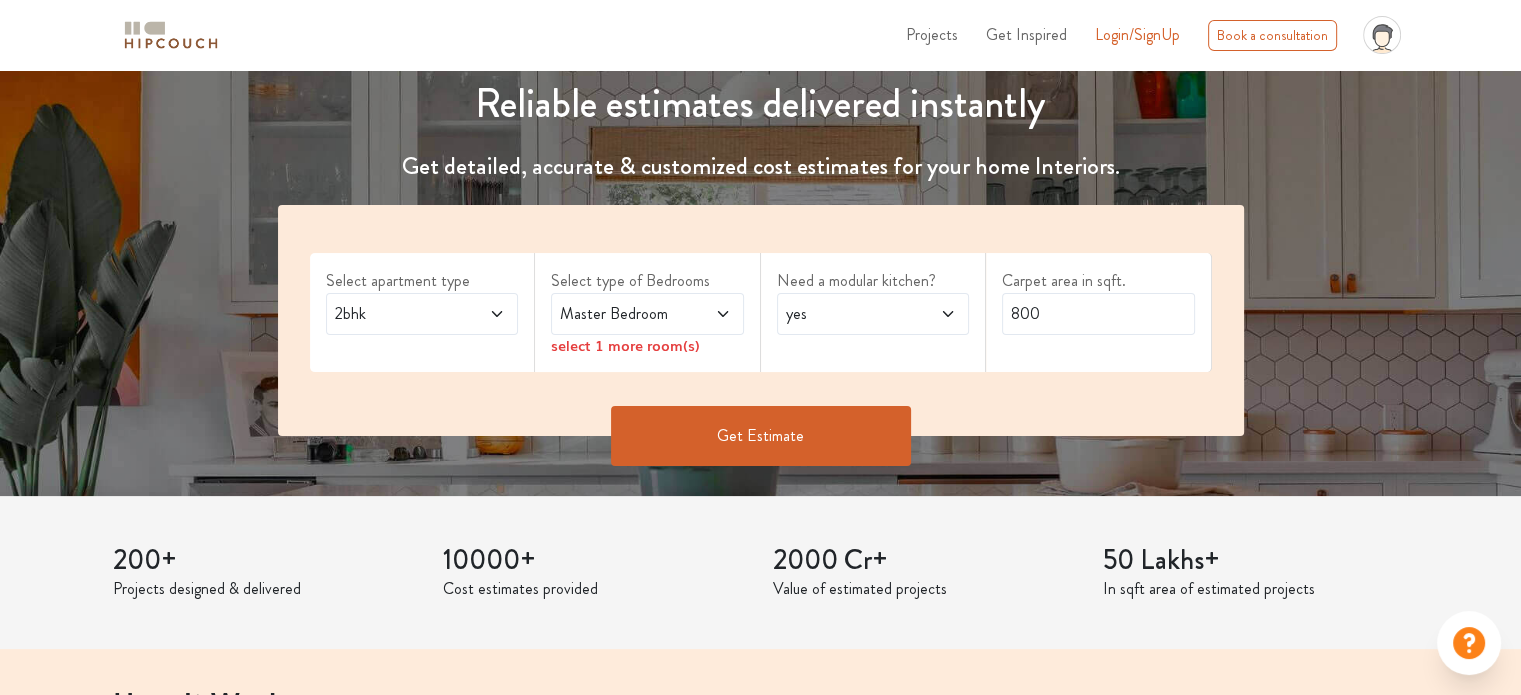 click on "2bhk" at bounding box center (422, 314) 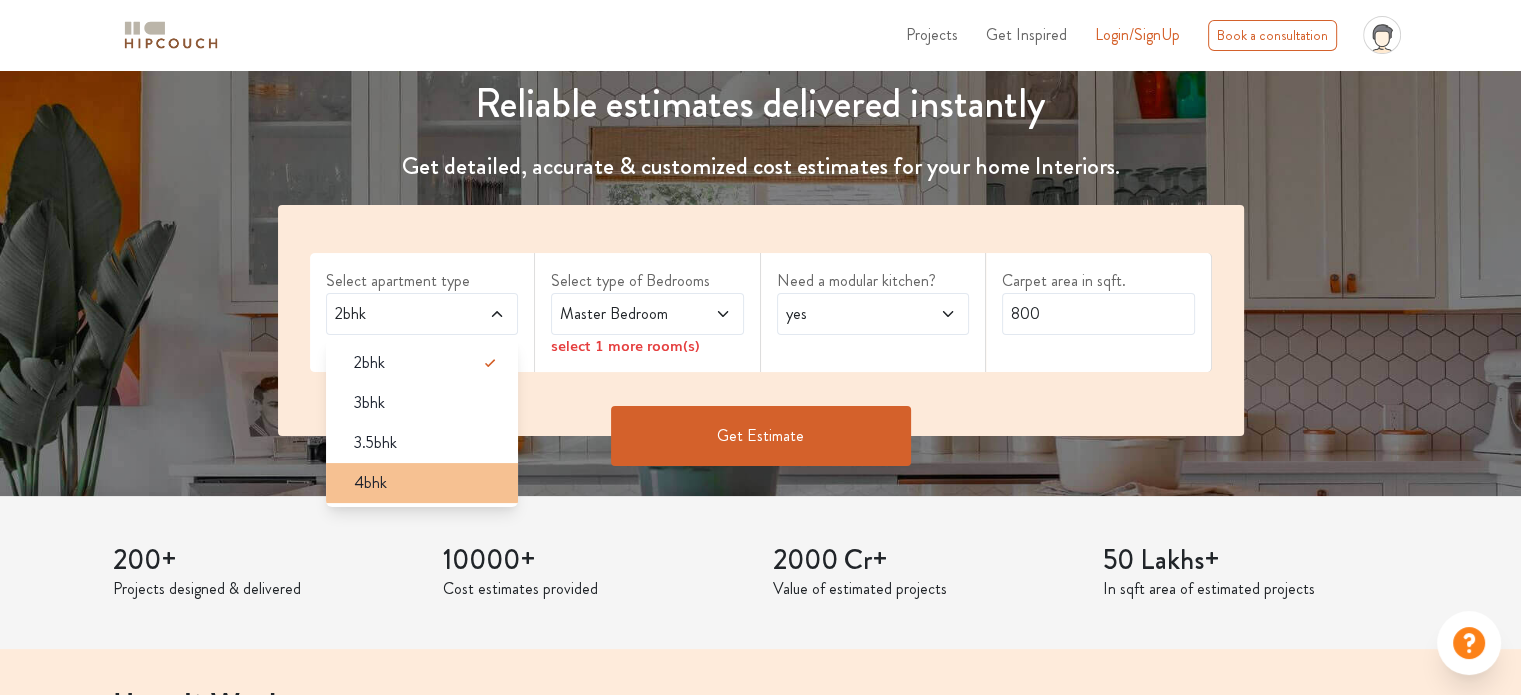 click on "4bhk" at bounding box center (370, 483) 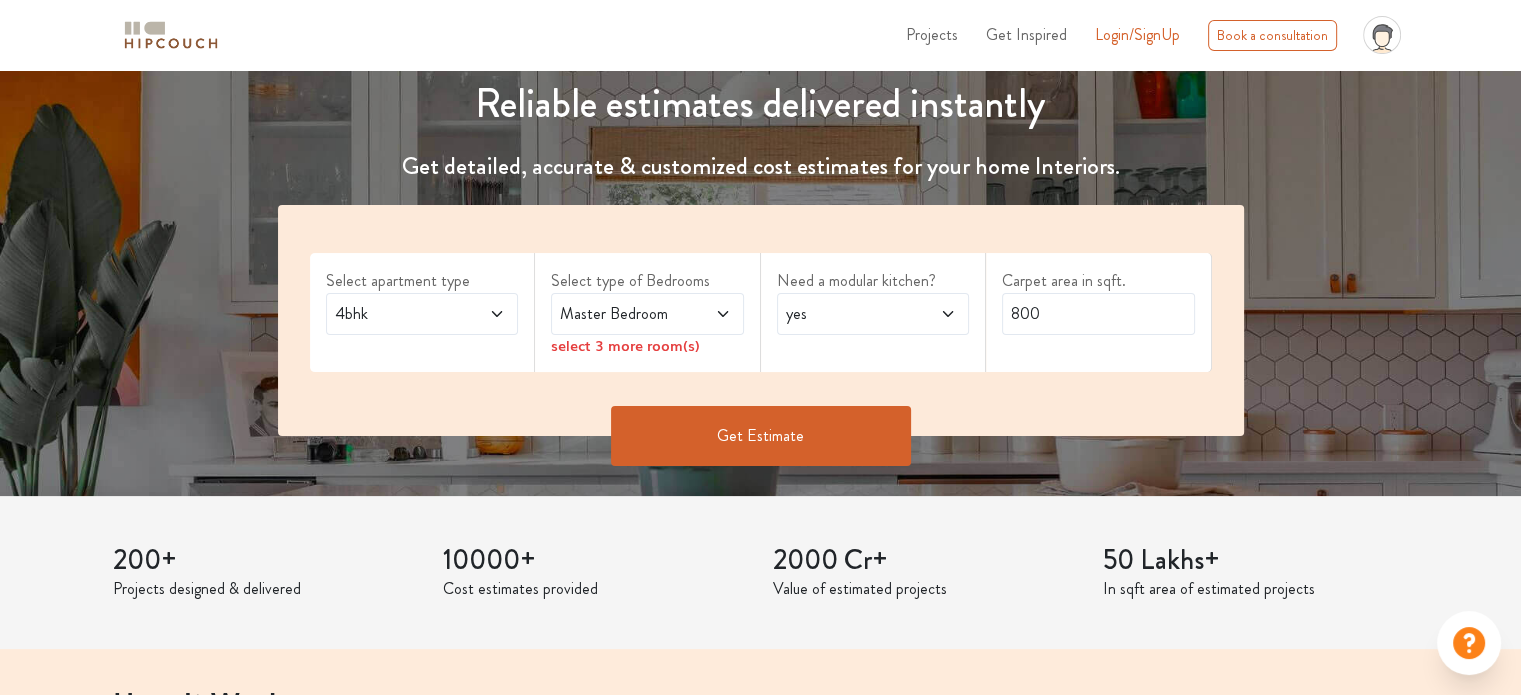 click at bounding box center [709, 314] 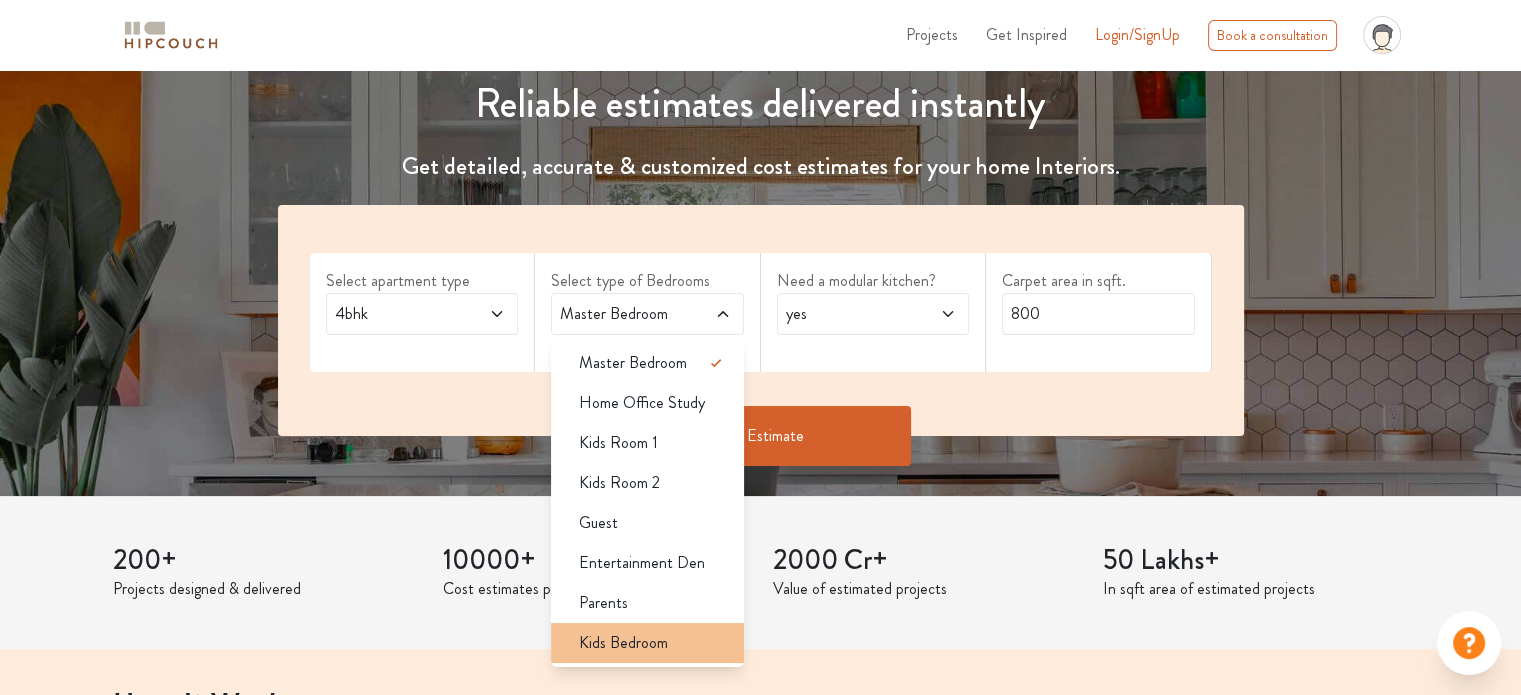 click on "Kids Bedroom" at bounding box center (623, 643) 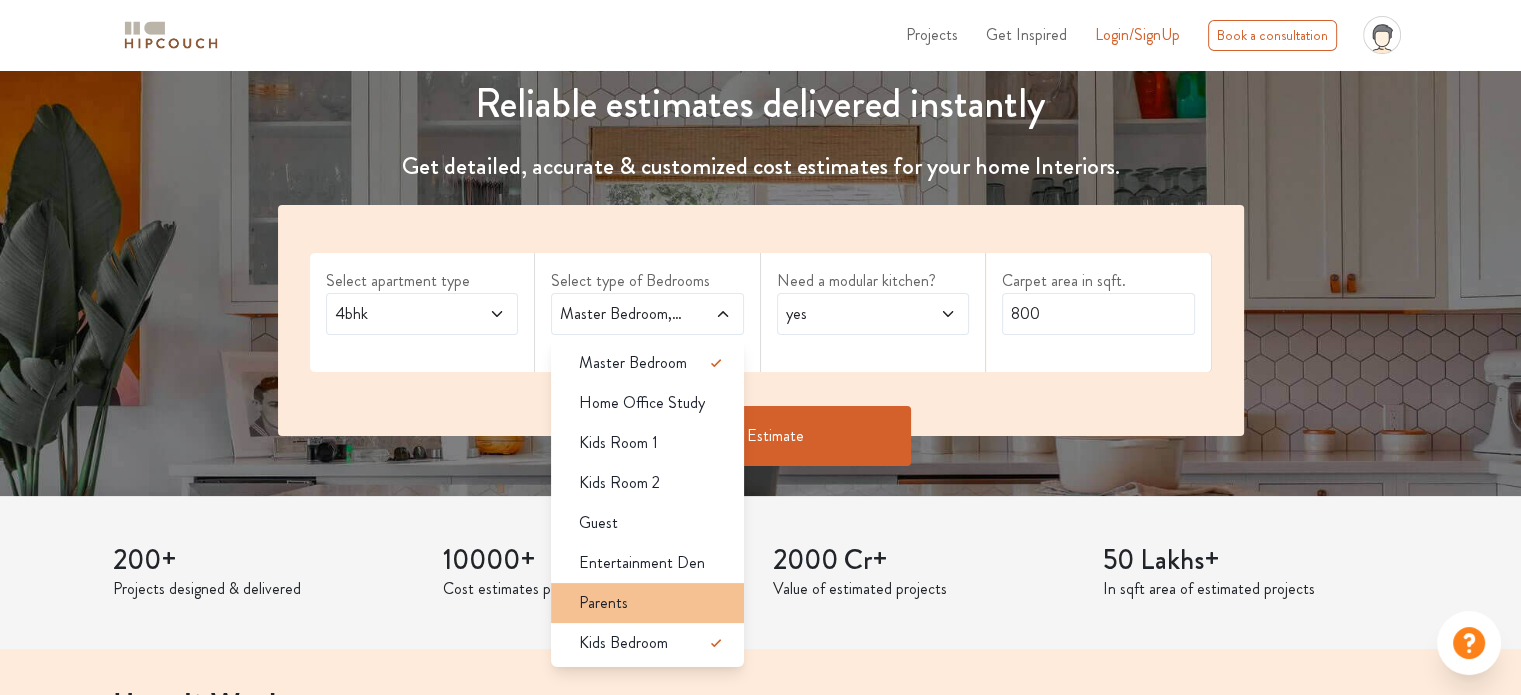 click on "Parents" at bounding box center (603, 603) 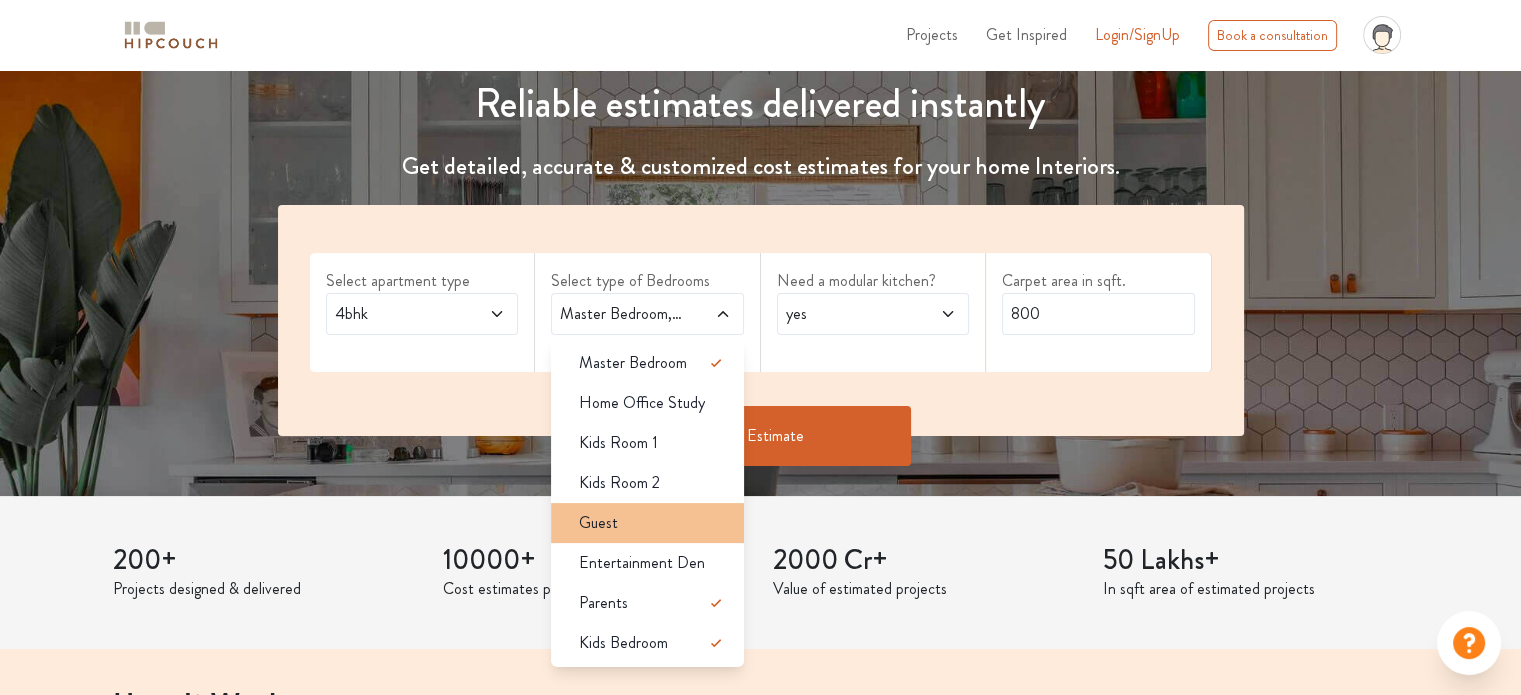 click on "Guest" at bounding box center (598, 523) 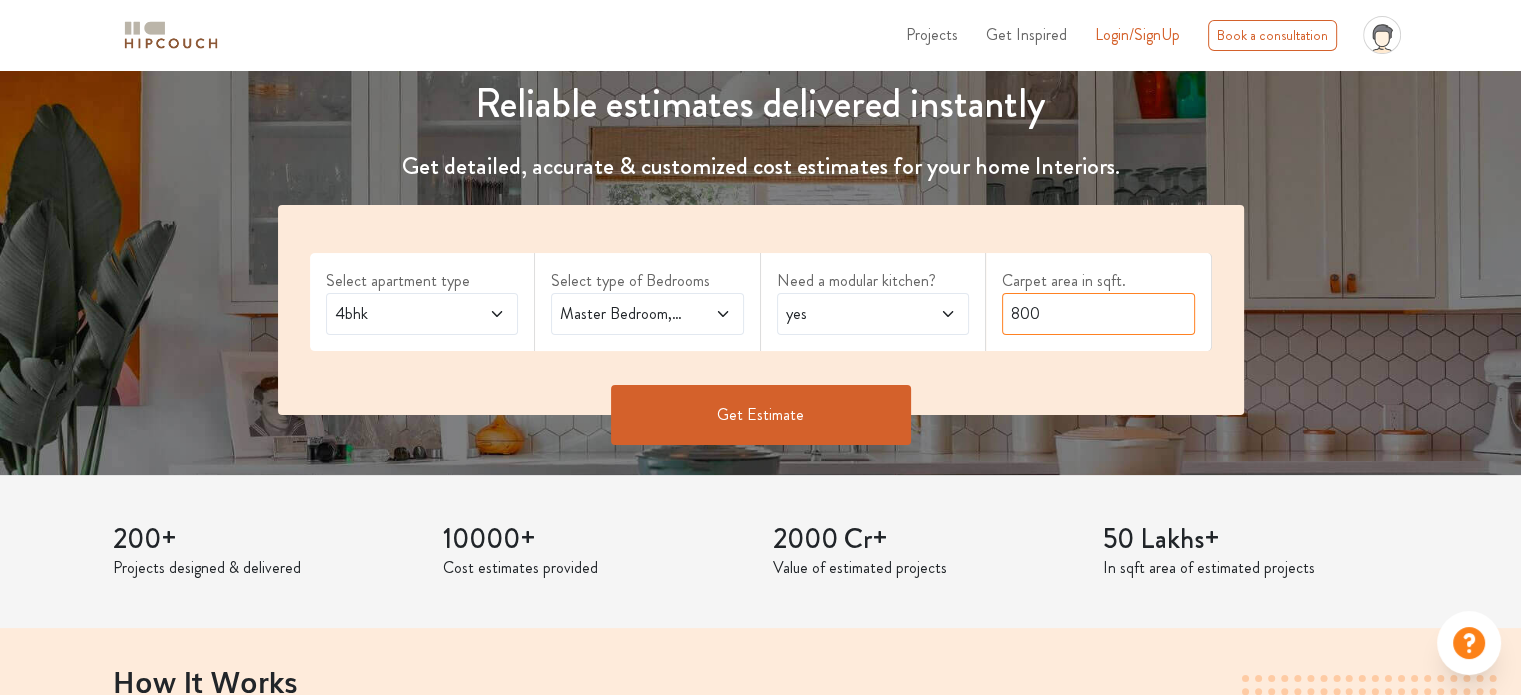 click on "800" at bounding box center [1098, 314] 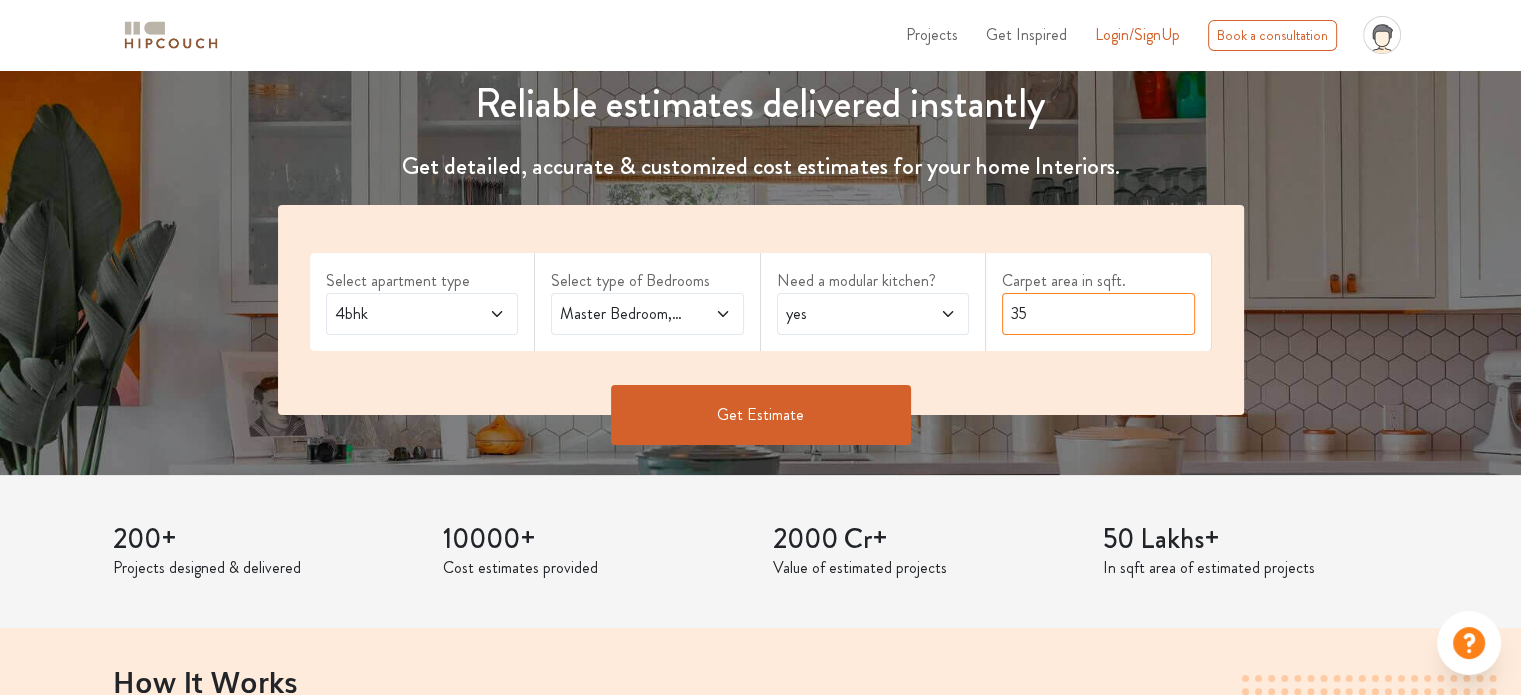 type on "3" 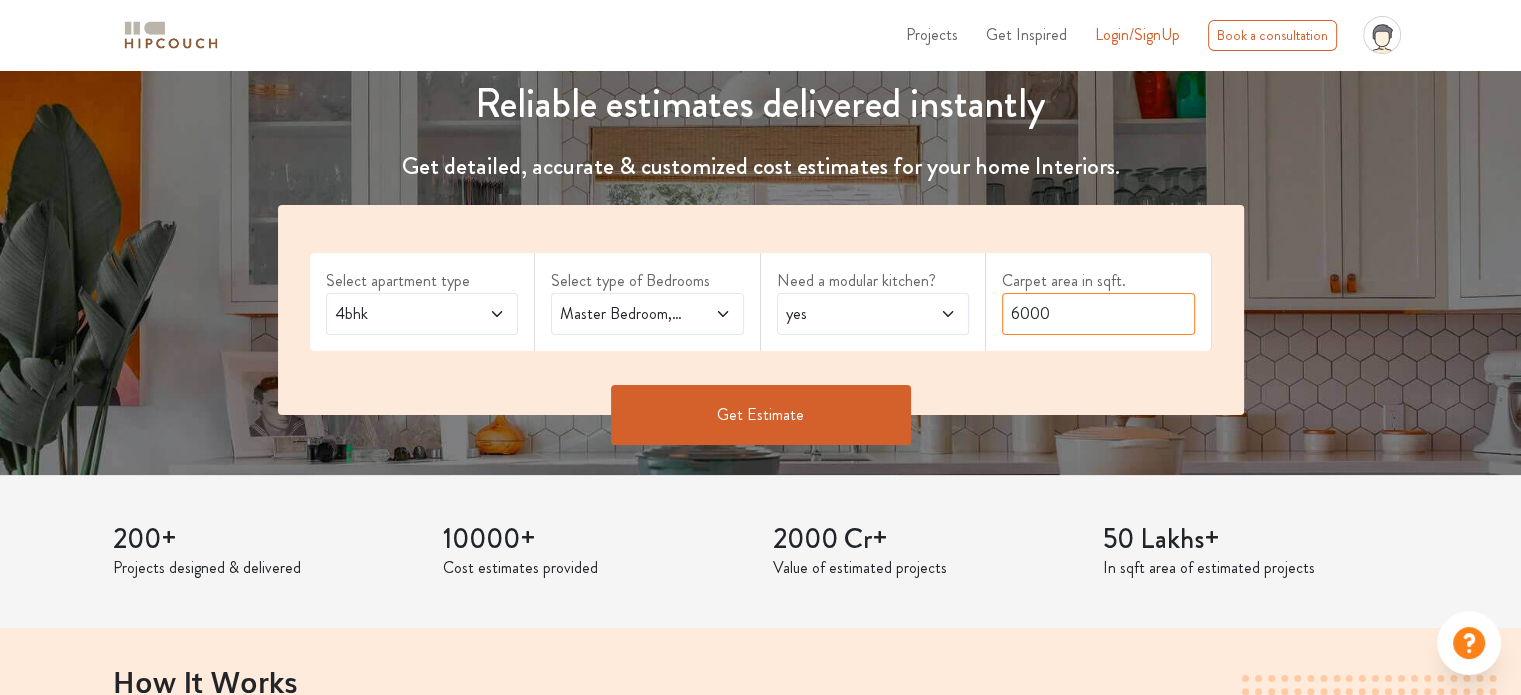 type on "6000" 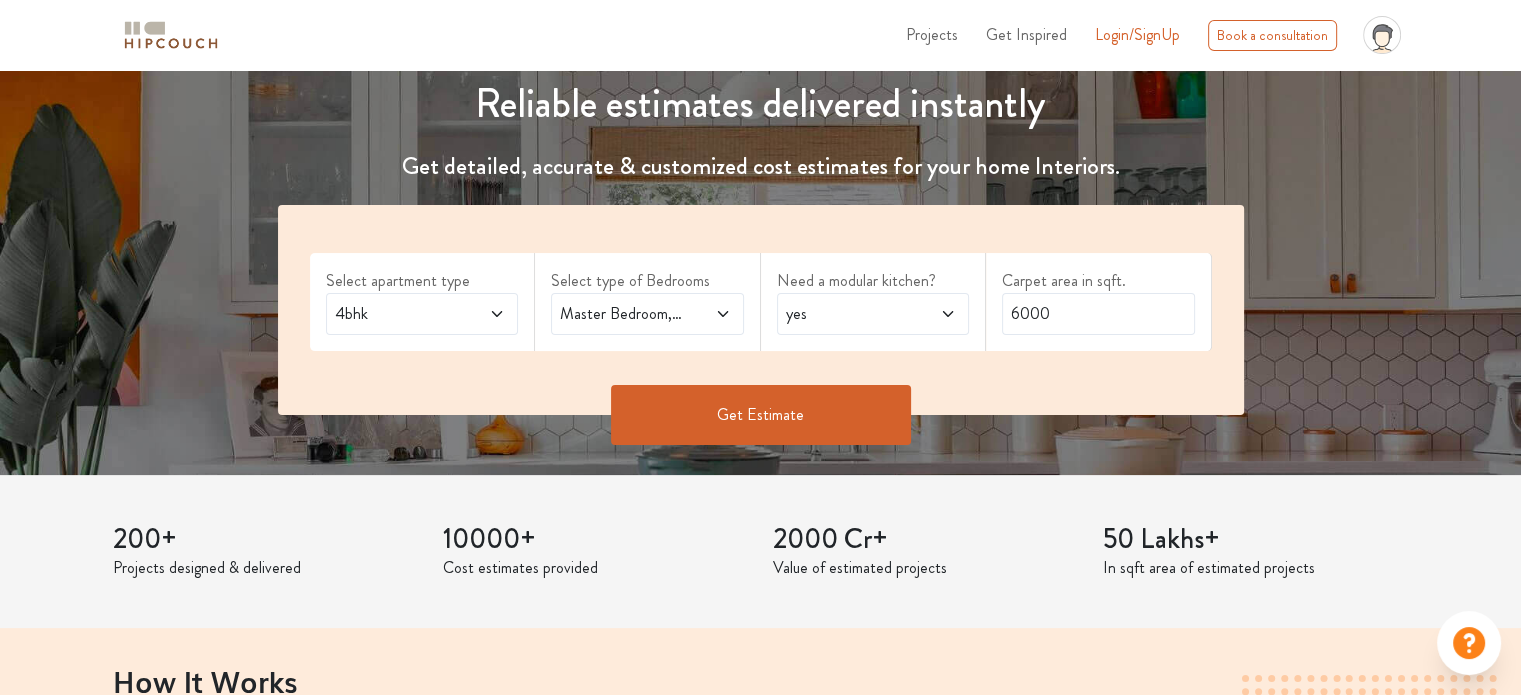 click on "Get Estimate" at bounding box center (761, 415) 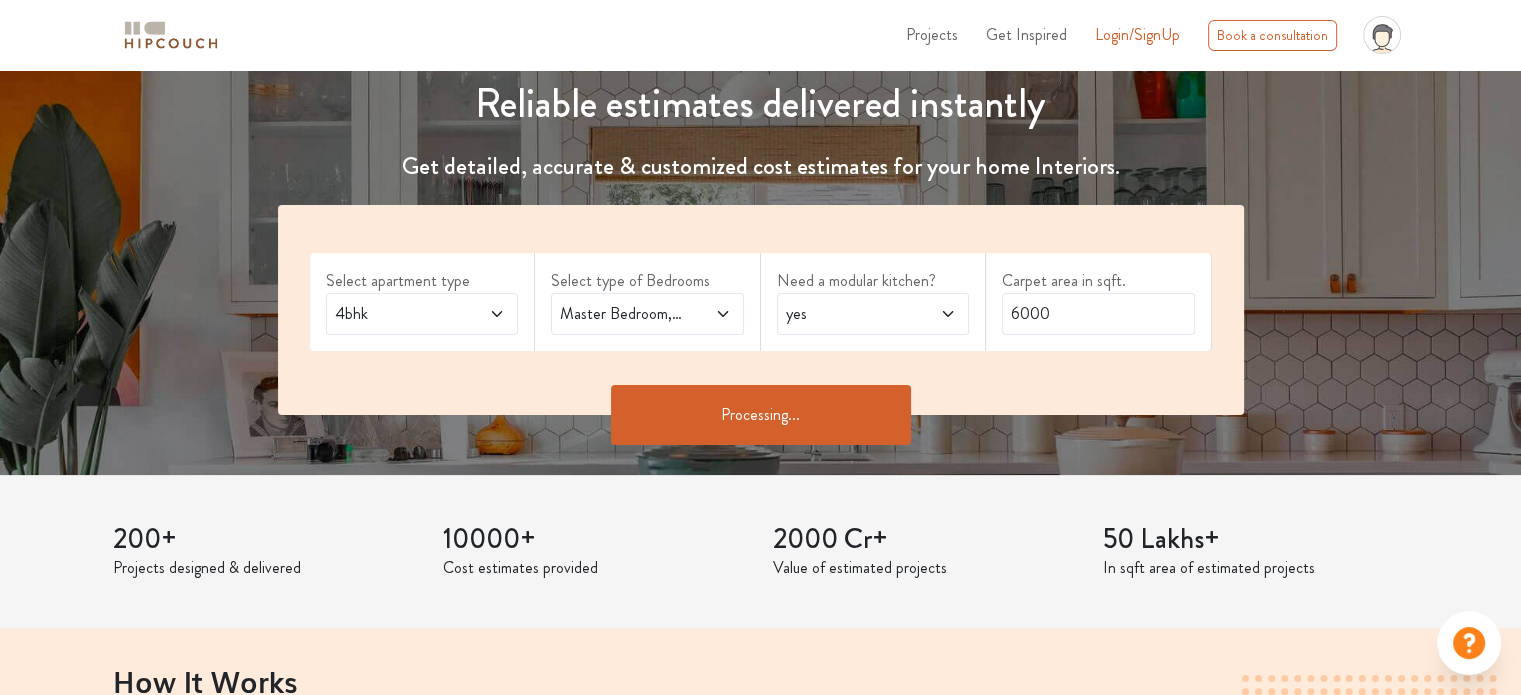 scroll, scrollTop: 0, scrollLeft: 0, axis: both 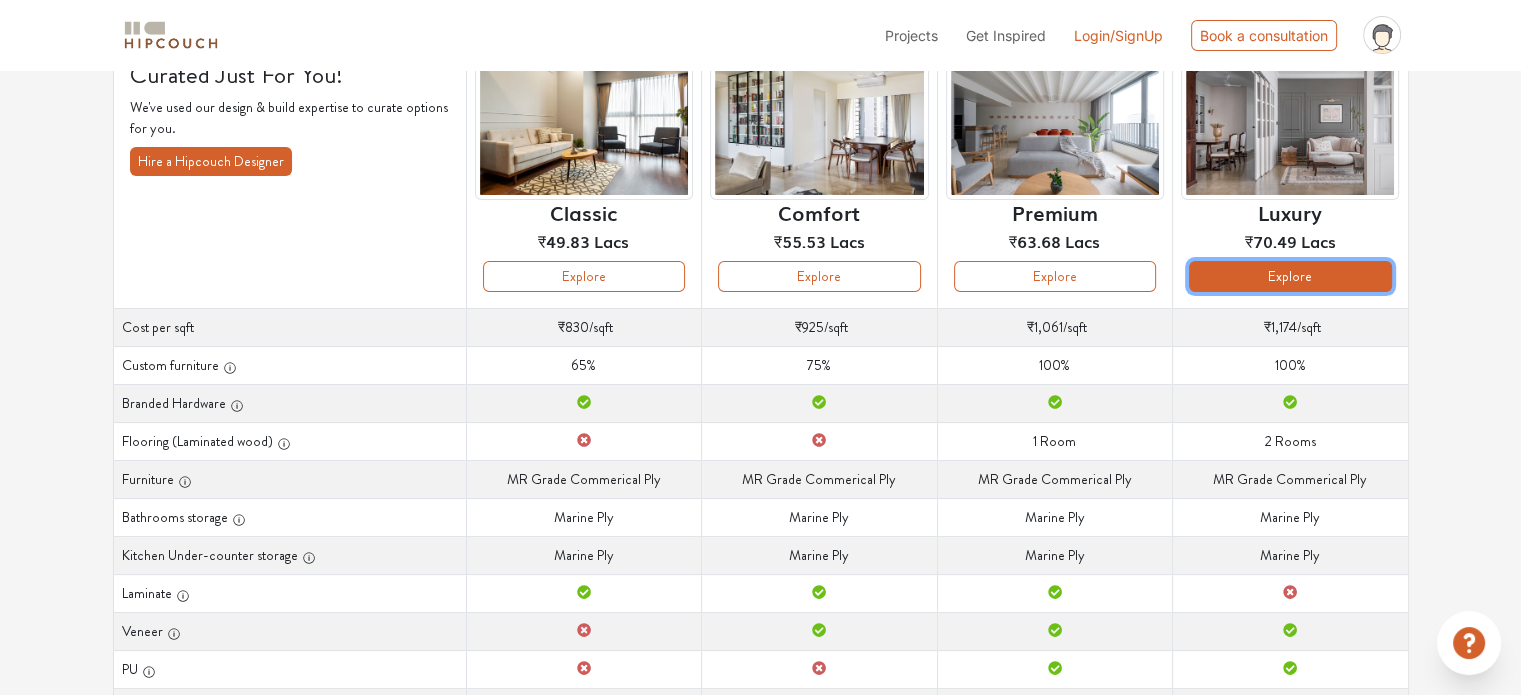 click on "Explore" at bounding box center [1290, 276] 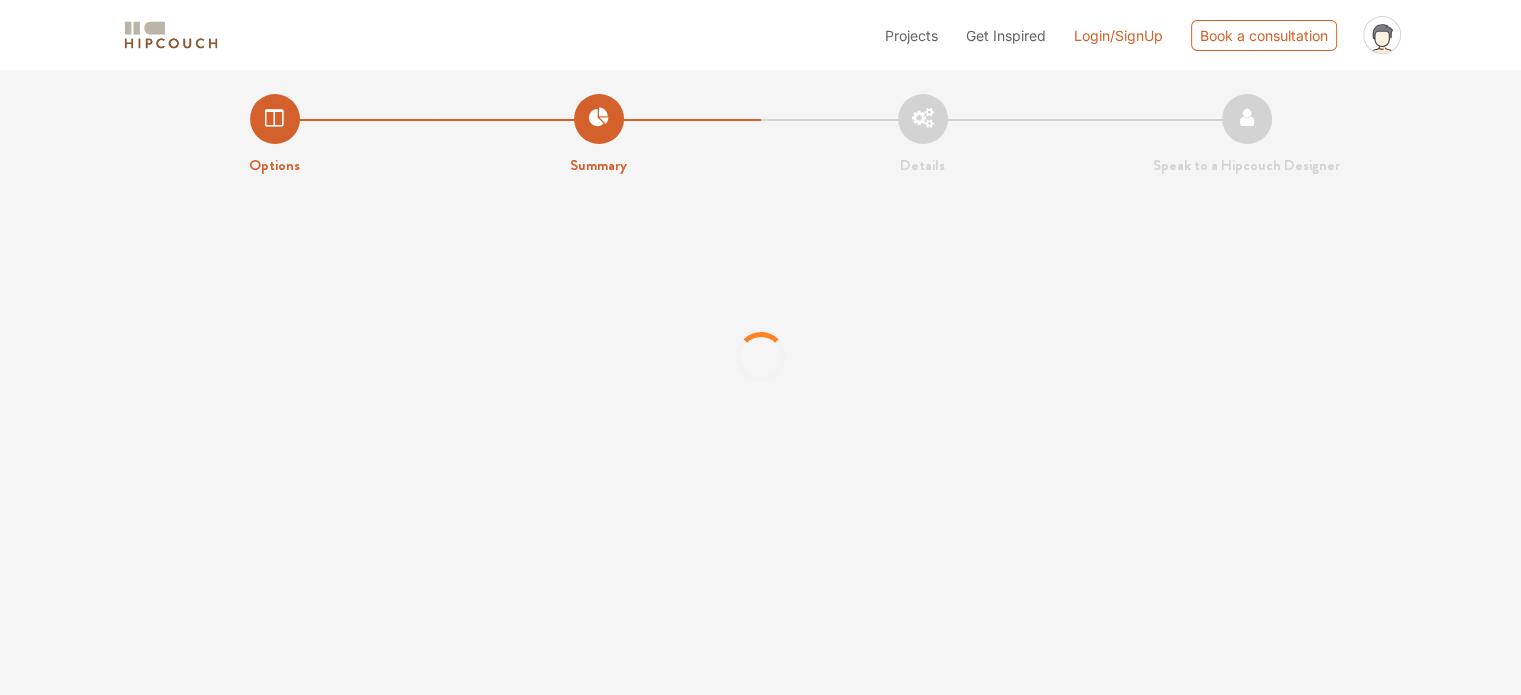 scroll, scrollTop: 0, scrollLeft: 0, axis: both 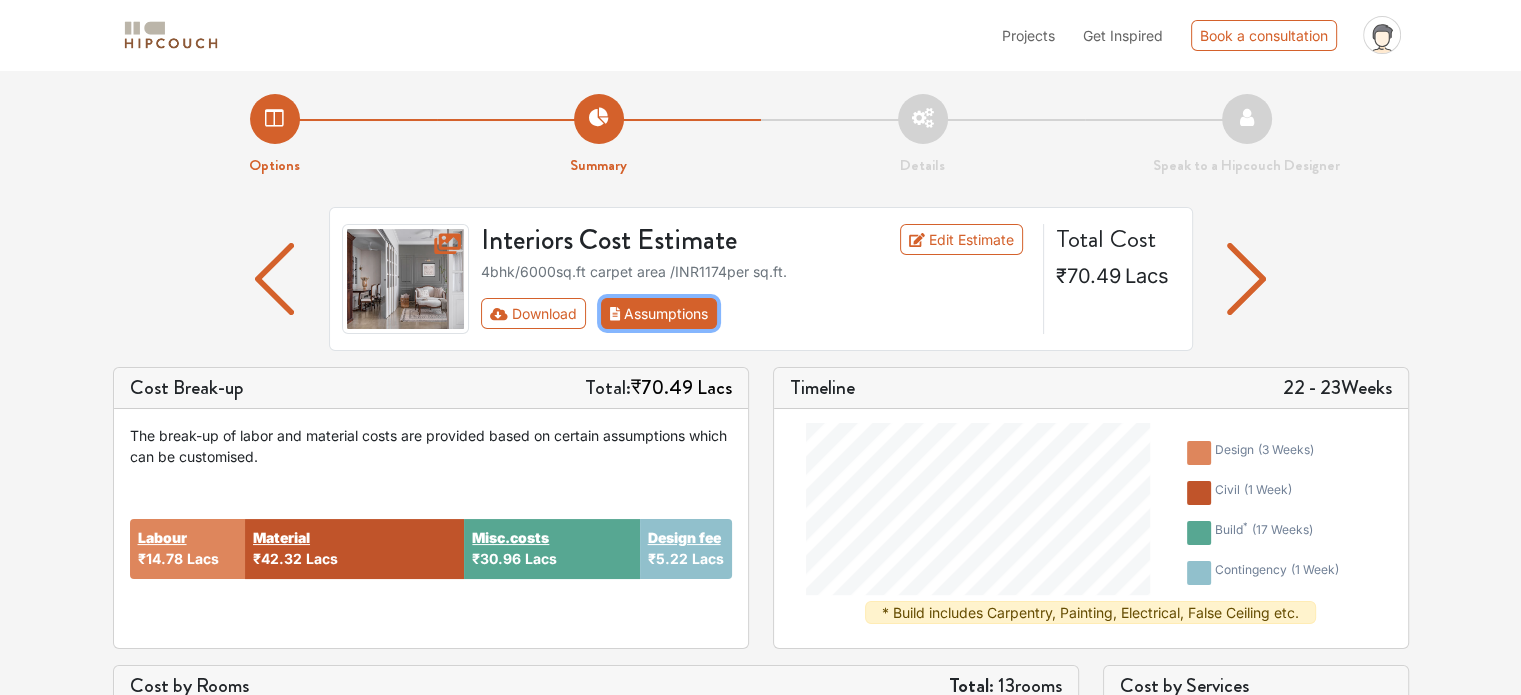 click on "Assumptions" at bounding box center [659, 313] 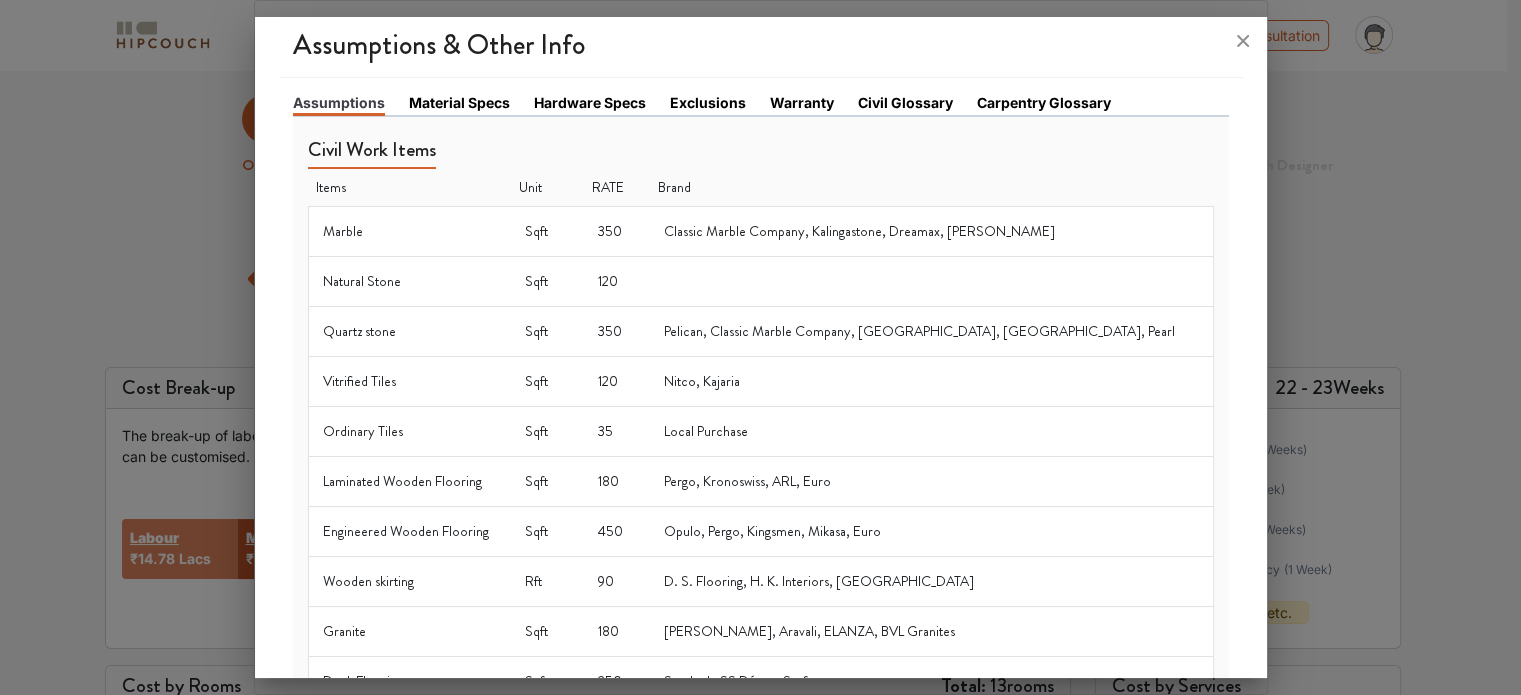 scroll, scrollTop: 0, scrollLeft: 0, axis: both 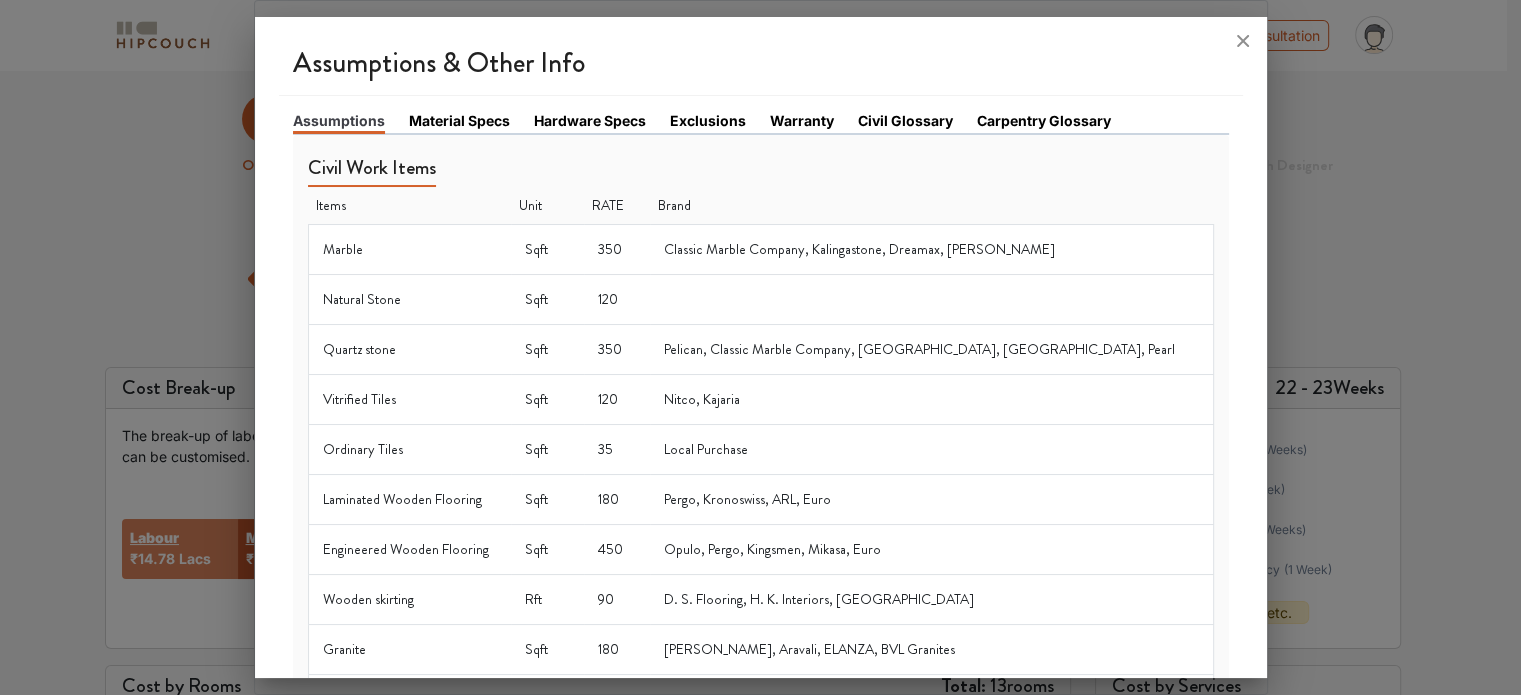click on "Material Specs" at bounding box center [459, 120] 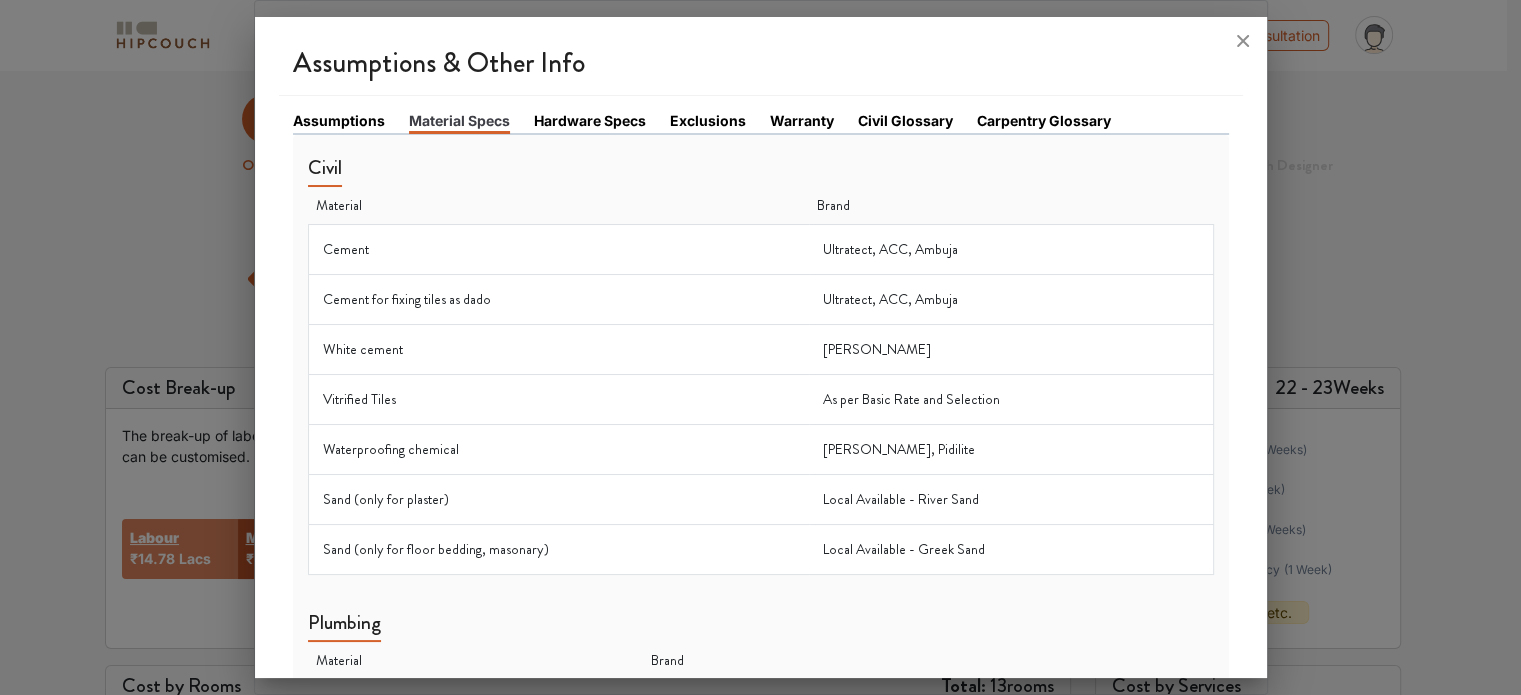click on "Assumptions" at bounding box center [339, 120] 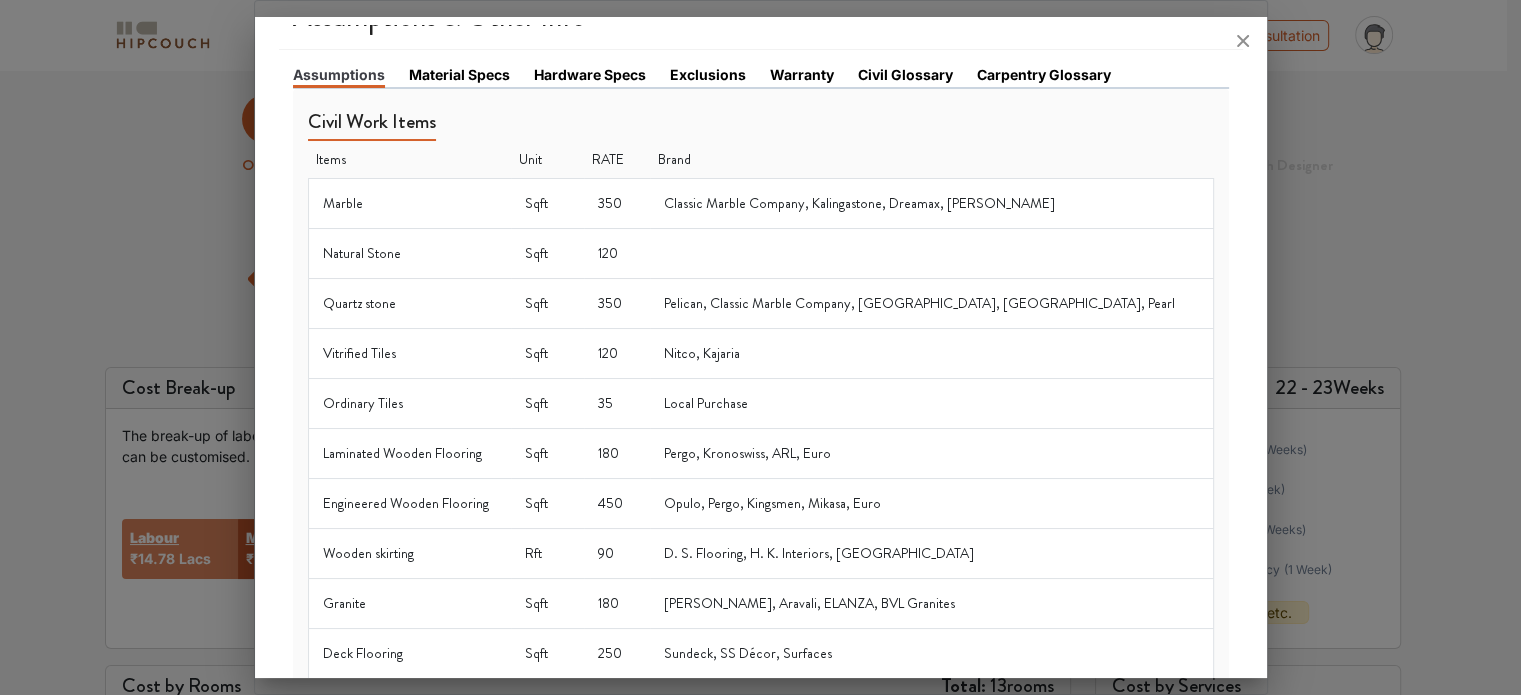 scroll, scrollTop: 0, scrollLeft: 0, axis: both 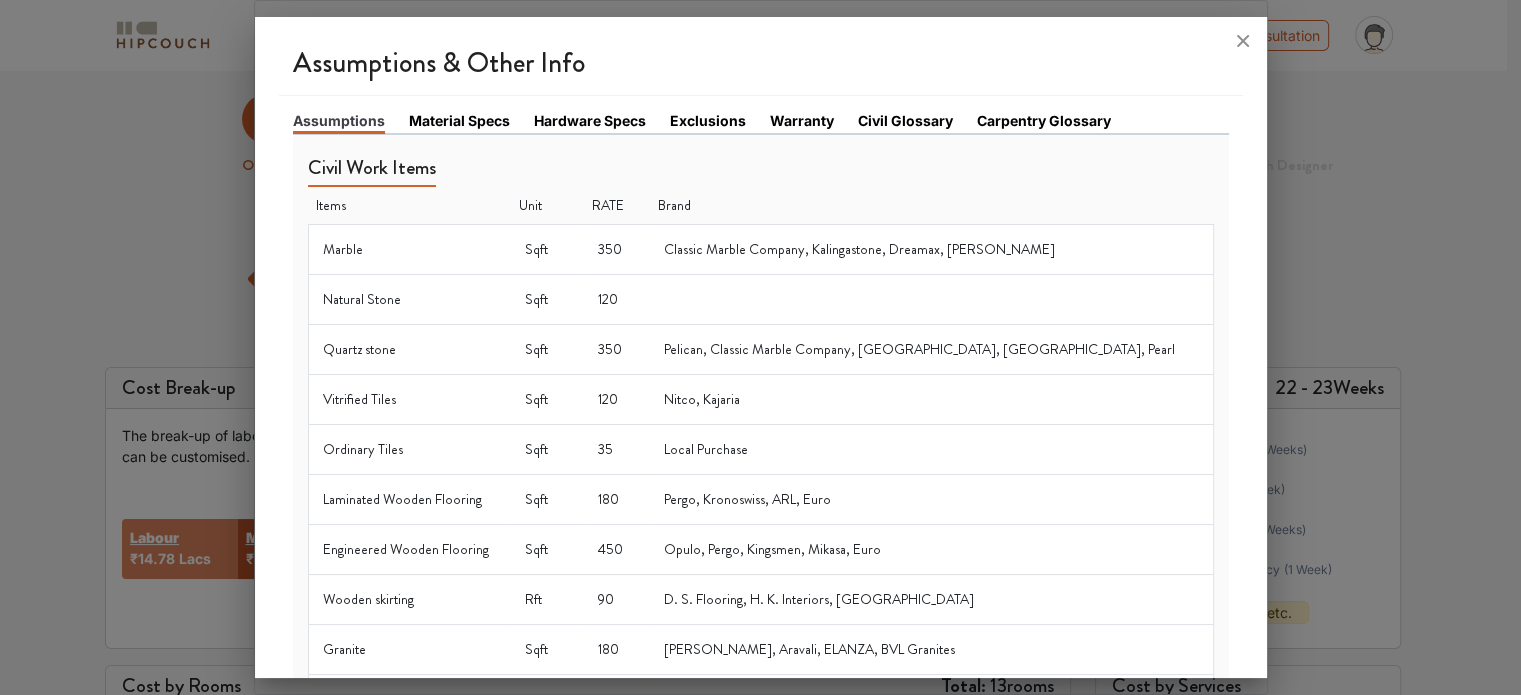 click on "Material Specs" at bounding box center (459, 120) 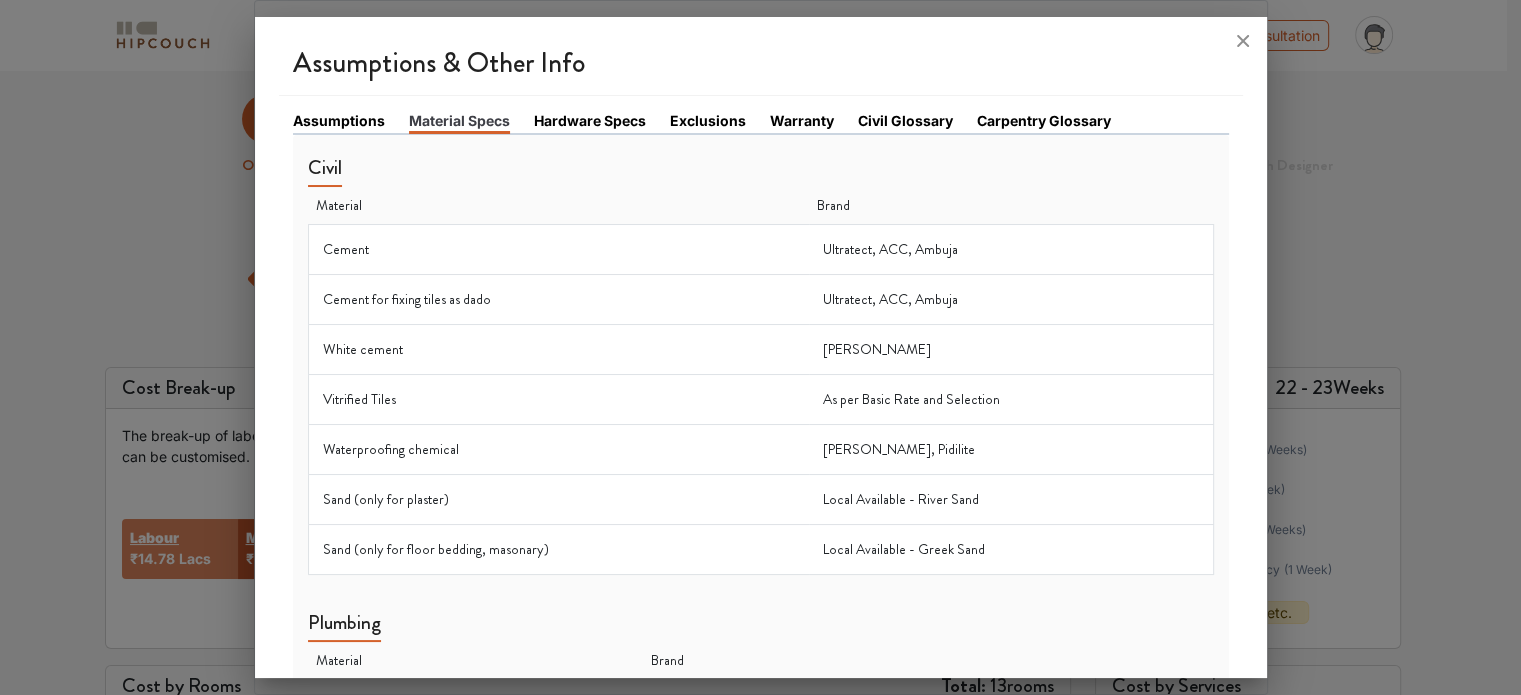 click on "Assumptions" at bounding box center (339, 120) 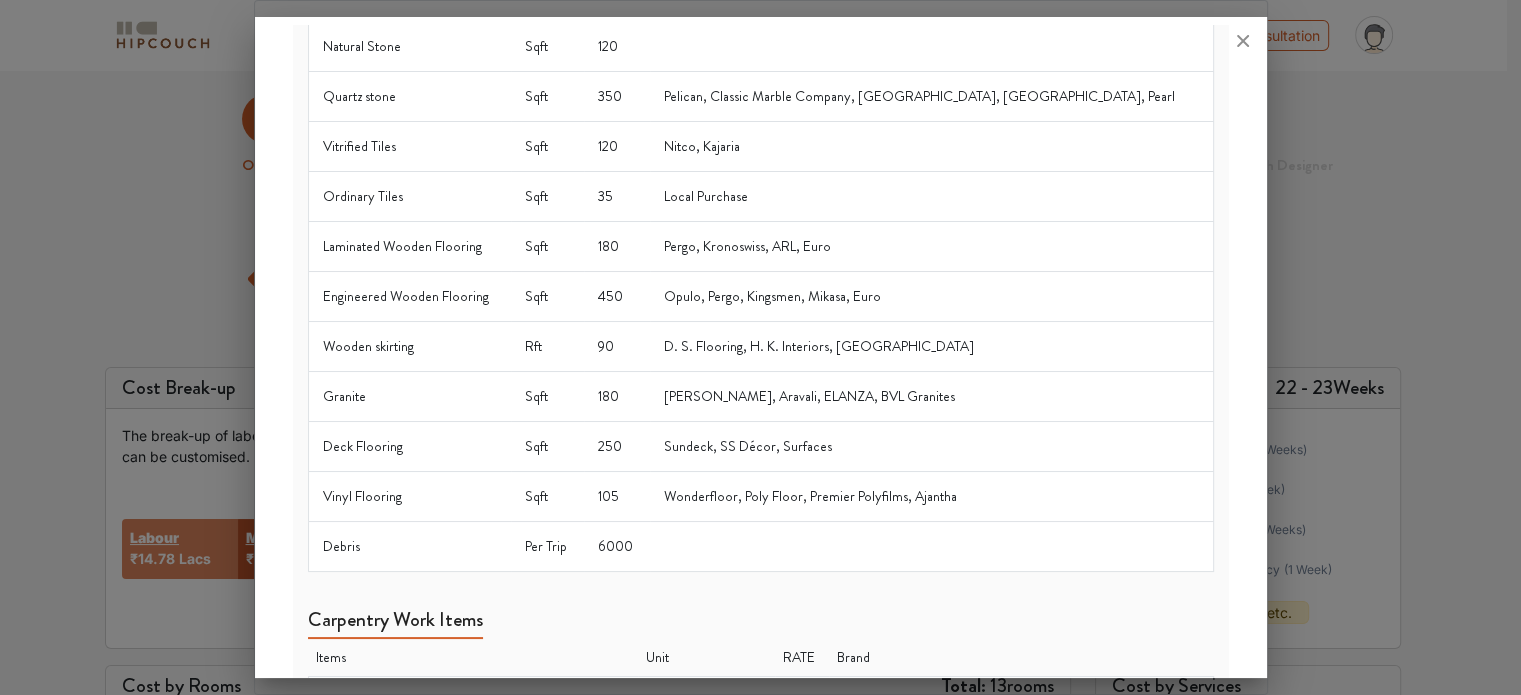 scroll, scrollTop: 0, scrollLeft: 0, axis: both 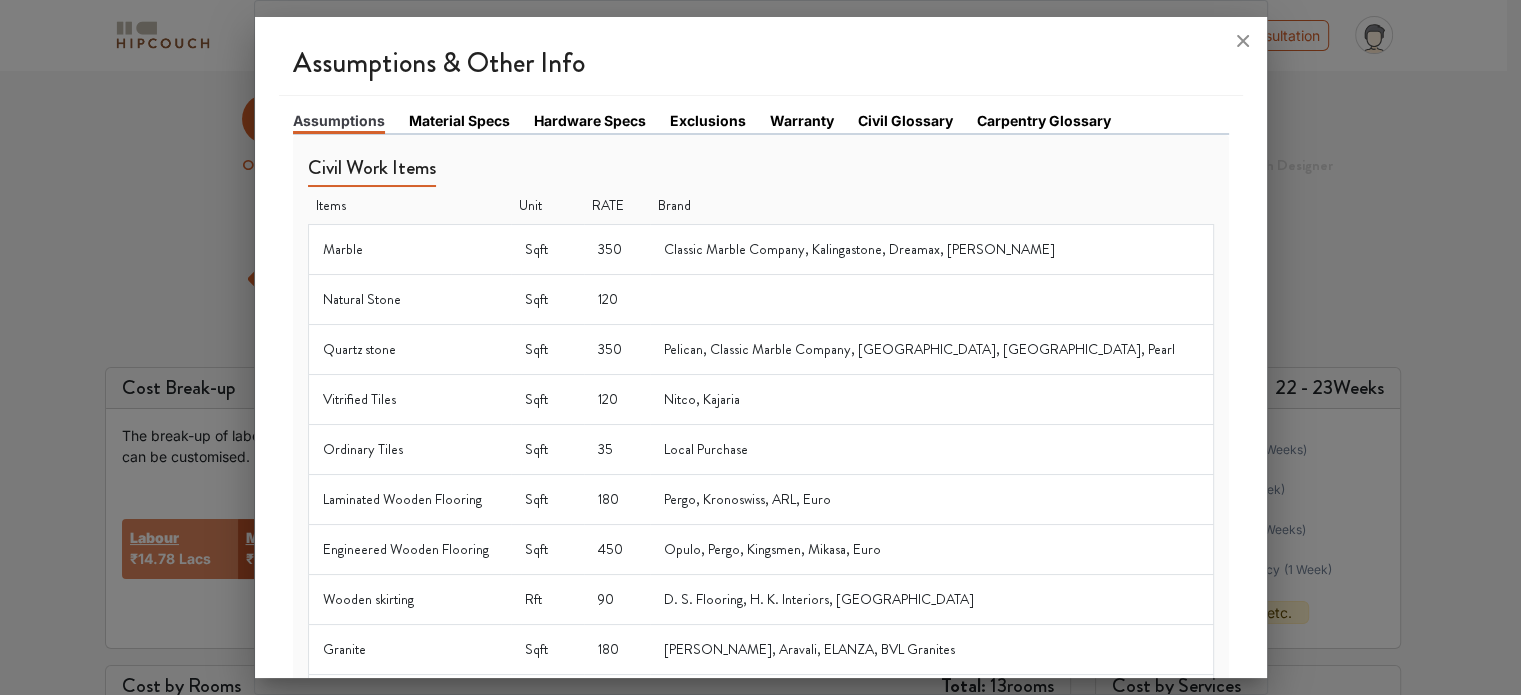 click on "Material Specs" at bounding box center (459, 120) 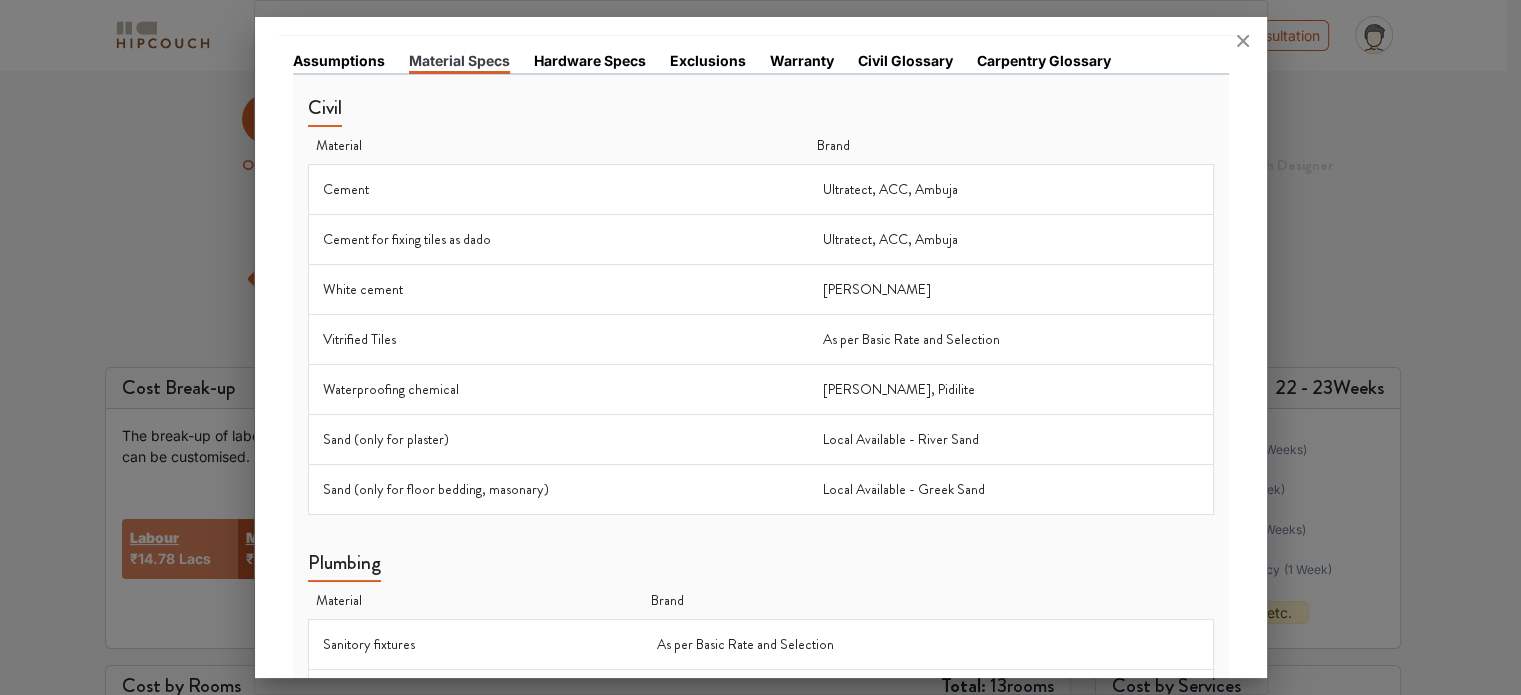 scroll, scrollTop: 0, scrollLeft: 0, axis: both 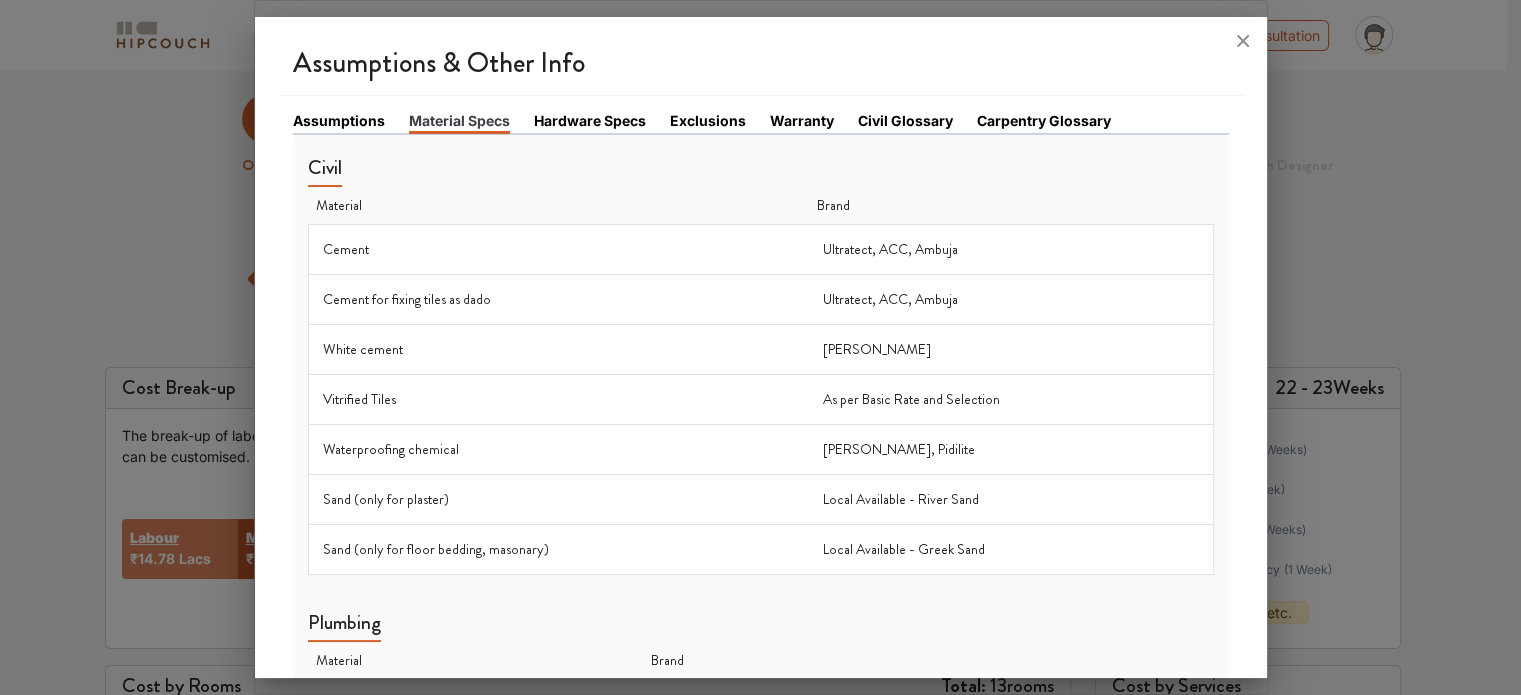 click on "Assumptions   Material Specs   Hardware Specs   Exclusions   Warranty   Civil Glossary   Carpentry Glossary   Civil Material Brand Cement Ultratect, ACC, Ambuja Cement for fixing tiles as dado Ultratect, ACC, Ambuja White cement Birla White Vitrified Tiles As per Basic Rate and Selection Waterproofing chemical [PERSON_NAME], Pidilite Sand (only for plaster) Local Available - River Sand Sand (only for floor bedding, masonary) Local Available - Greek Sand Plumbing Material Brand Sanitory fixtures As per Basic Rate and Selection PVC pipes Prince, Aashirwad, Astral Carpentry Material Brand Commercial Ply Glory,Excel,[PERSON_NAME] Marine / BWR ply [PERSON_NAME] ,Donyi Block Board [PERSON_NAME] ,Premier Inside laminated sheet (0.92 mm thick) Cherrygold Finish laminated sheet (1 mm thick) Century, Merino, Greenlam, Euro, Mica Veneer Sonear, Hi-club,Century ,Greenlam Glass (Clear) Saint Gobain, Asahi Mirror Saint Gobain, Asahi Aluminum section for window [GEOGRAPHIC_DATA][PERSON_NAME][GEOGRAPHIC_DATA], [PERSON_NAME] Adhesive for wood Pidilite, Euro, 3M Shera Board Shera Kitchen" at bounding box center (761, 1266) 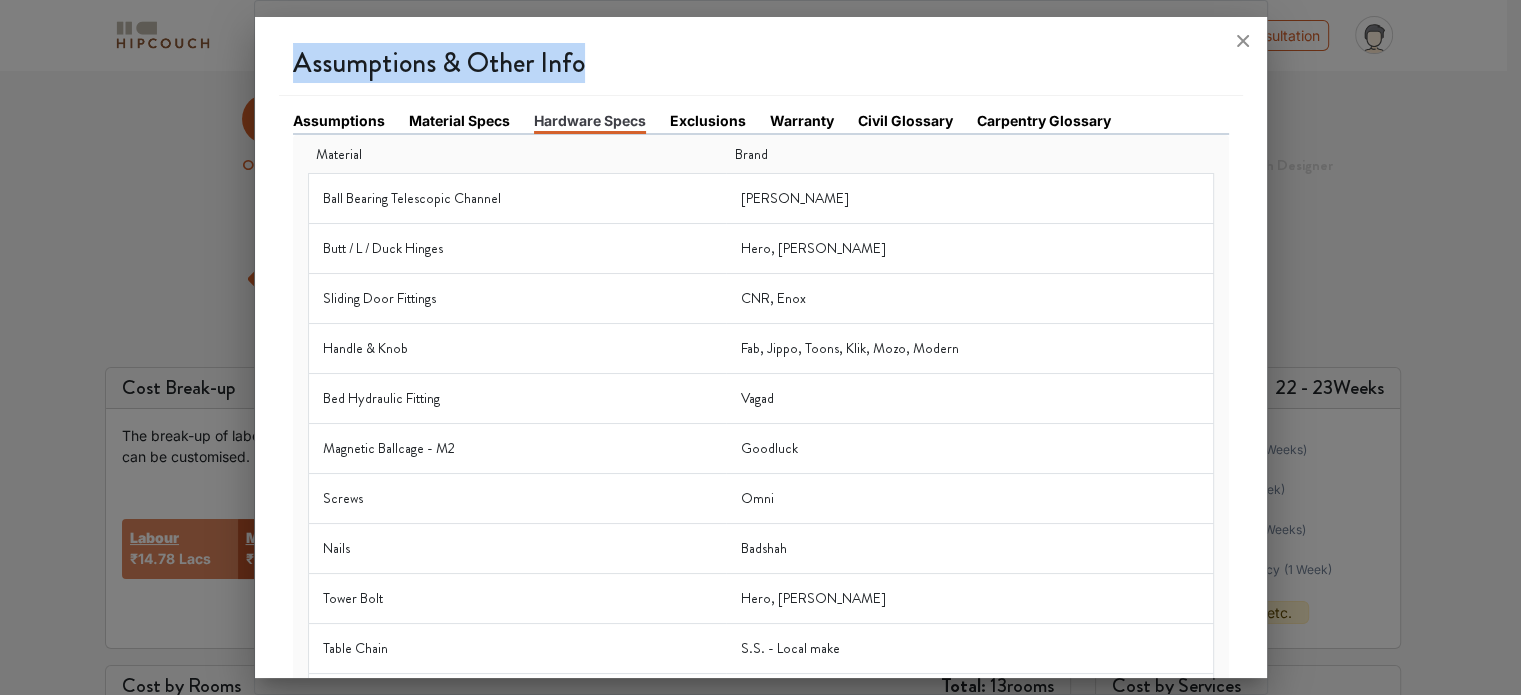 drag, startPoint x: 292, startPoint y: 65, endPoint x: 588, endPoint y: 83, distance: 296.54678 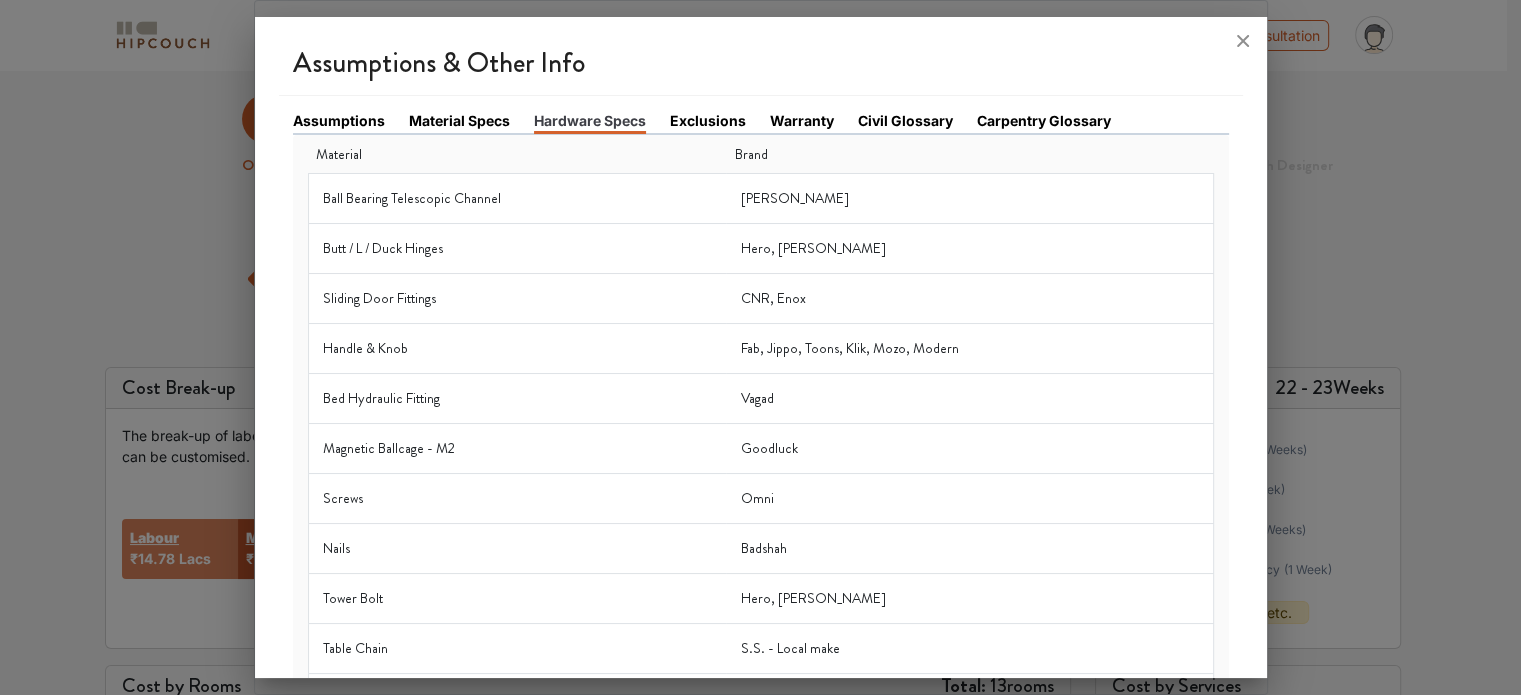 click at bounding box center (761, 41) 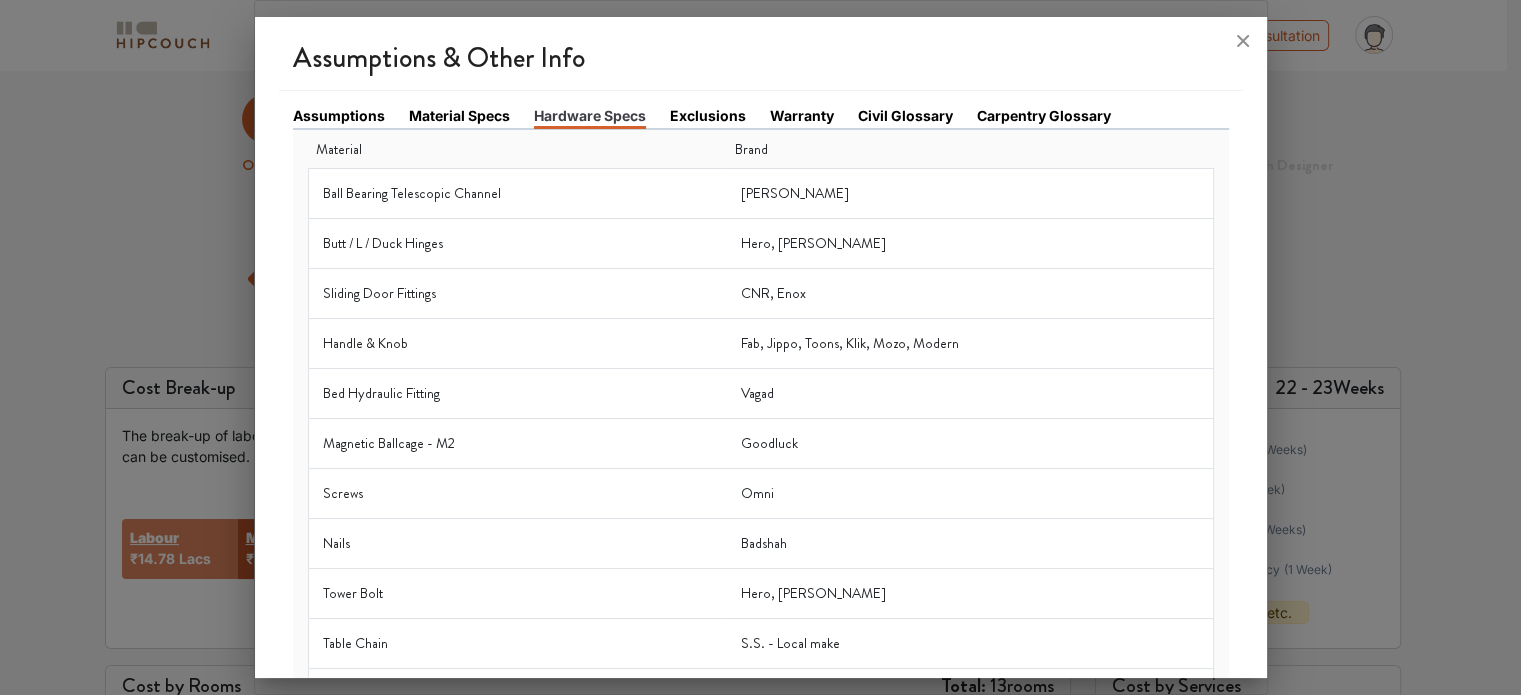 scroll, scrollTop: 0, scrollLeft: 0, axis: both 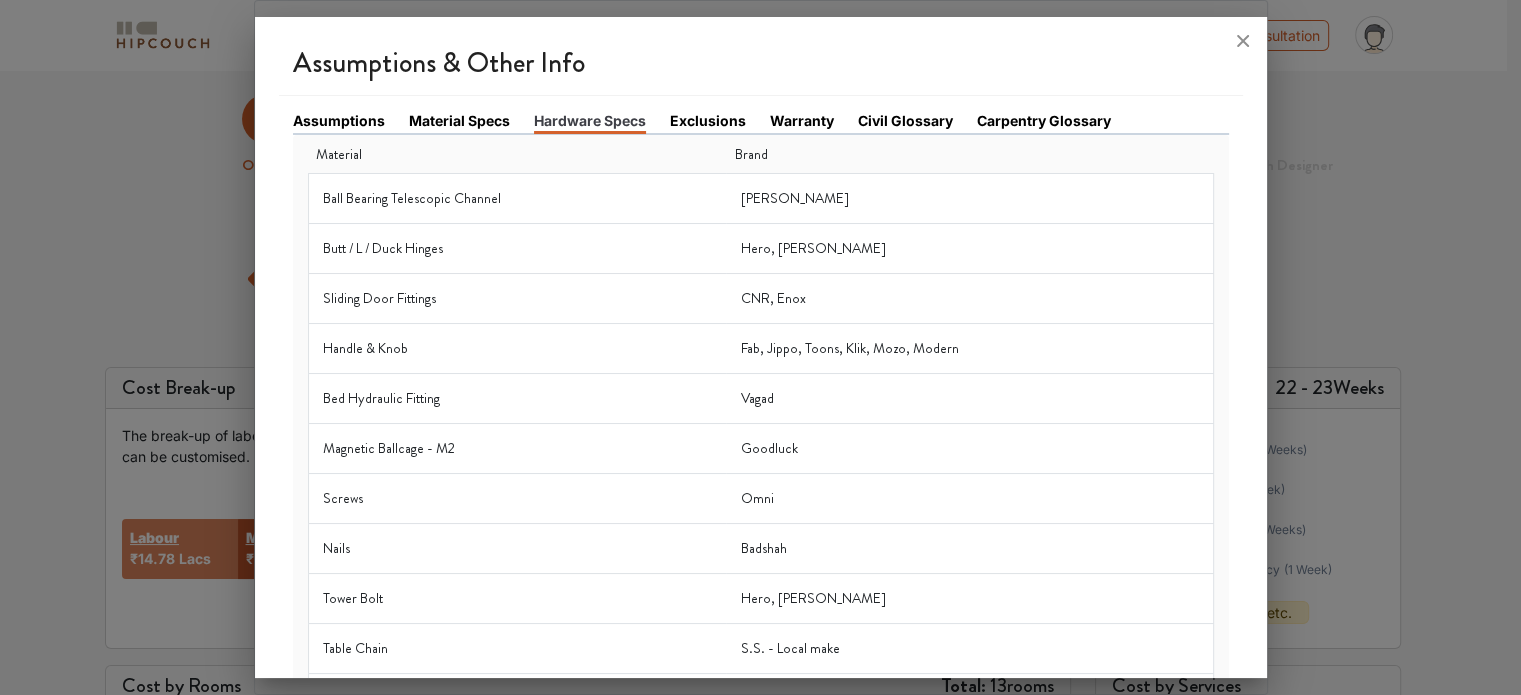 click on "Exclusions" at bounding box center [708, 120] 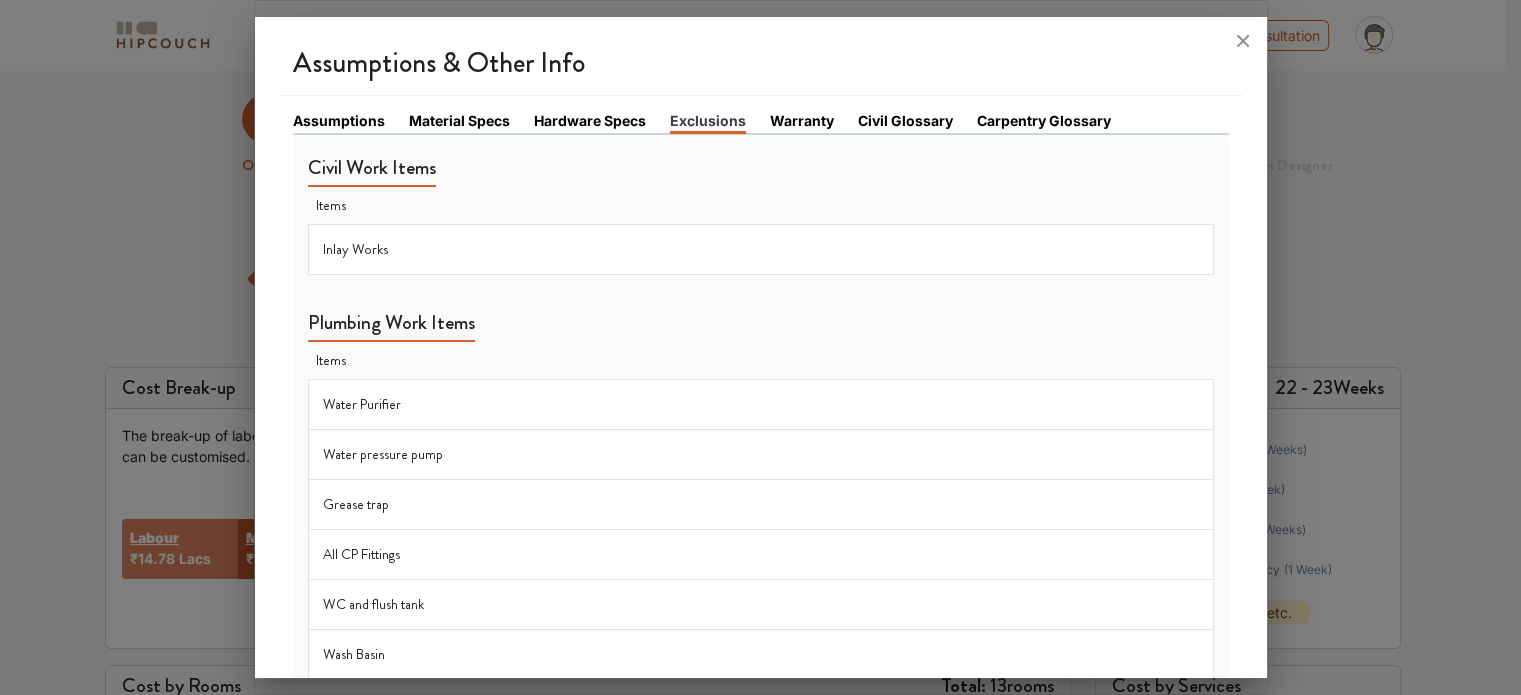 click on "Inlay Works" at bounding box center [760, 249] 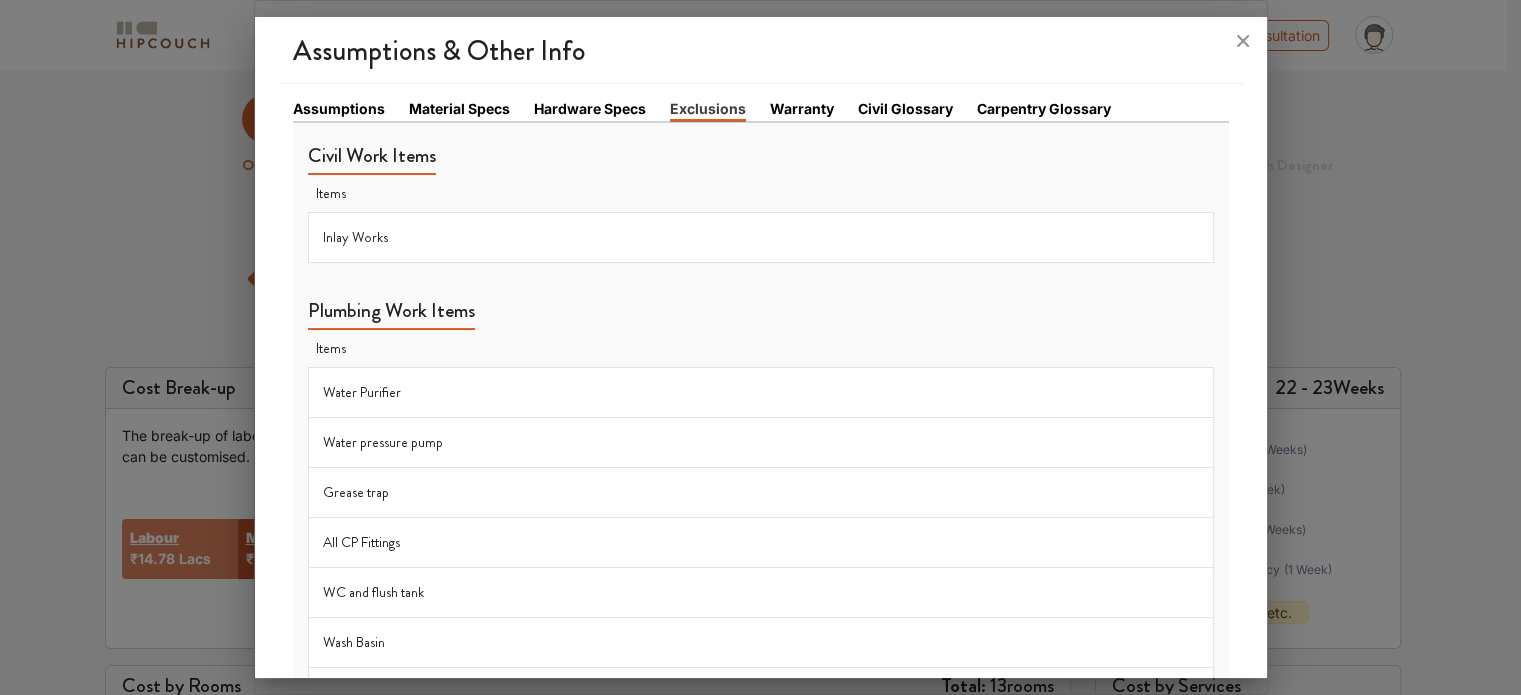 scroll, scrollTop: 8, scrollLeft: 0, axis: vertical 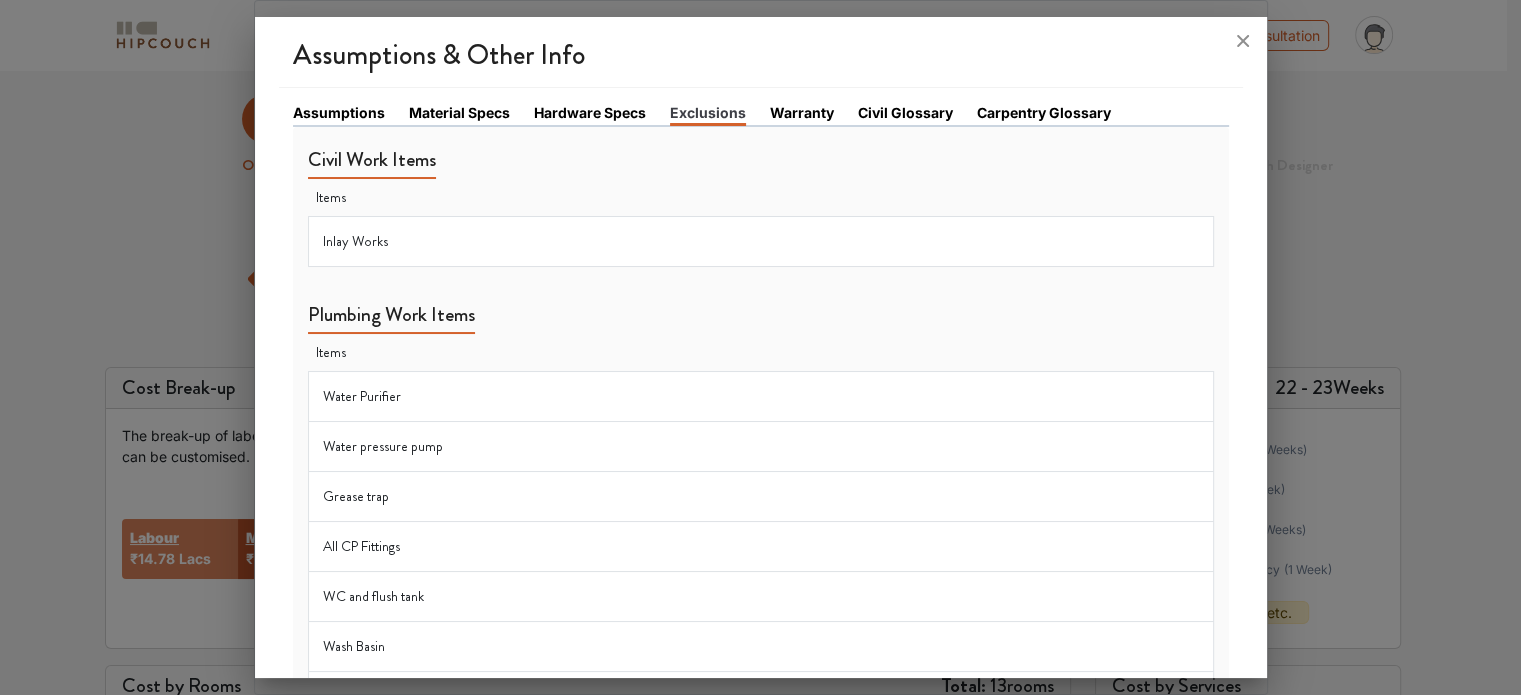 click on "Warranty" at bounding box center (802, 112) 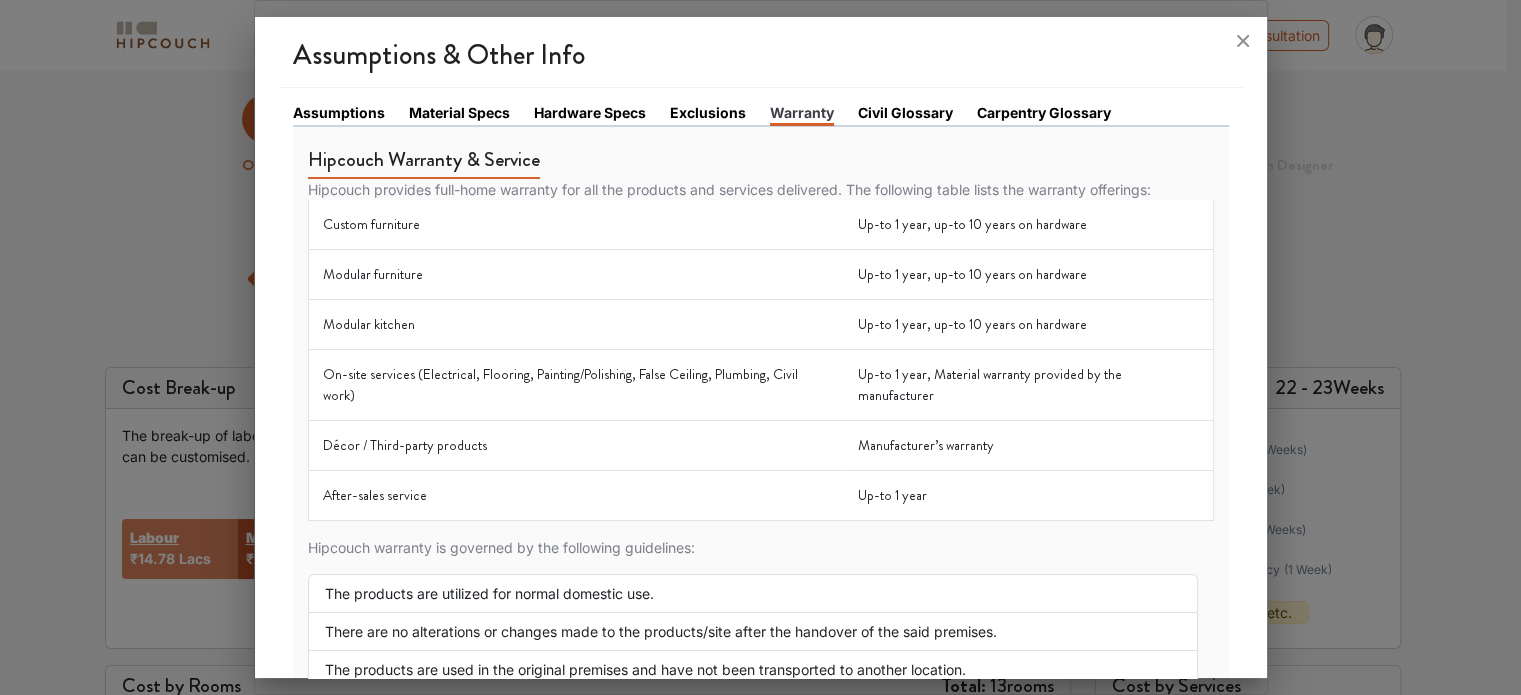 click on "Civil Glossary" at bounding box center (905, 112) 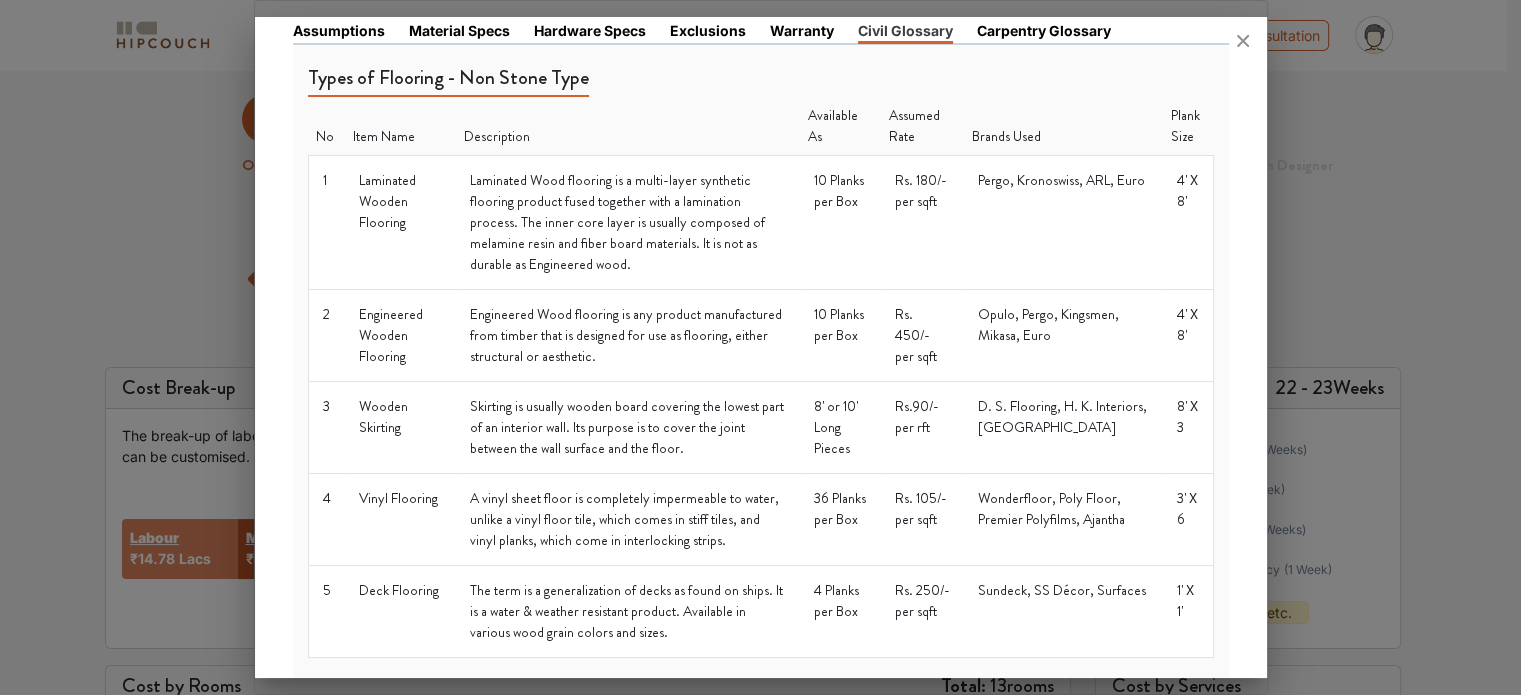 scroll, scrollTop: 0, scrollLeft: 0, axis: both 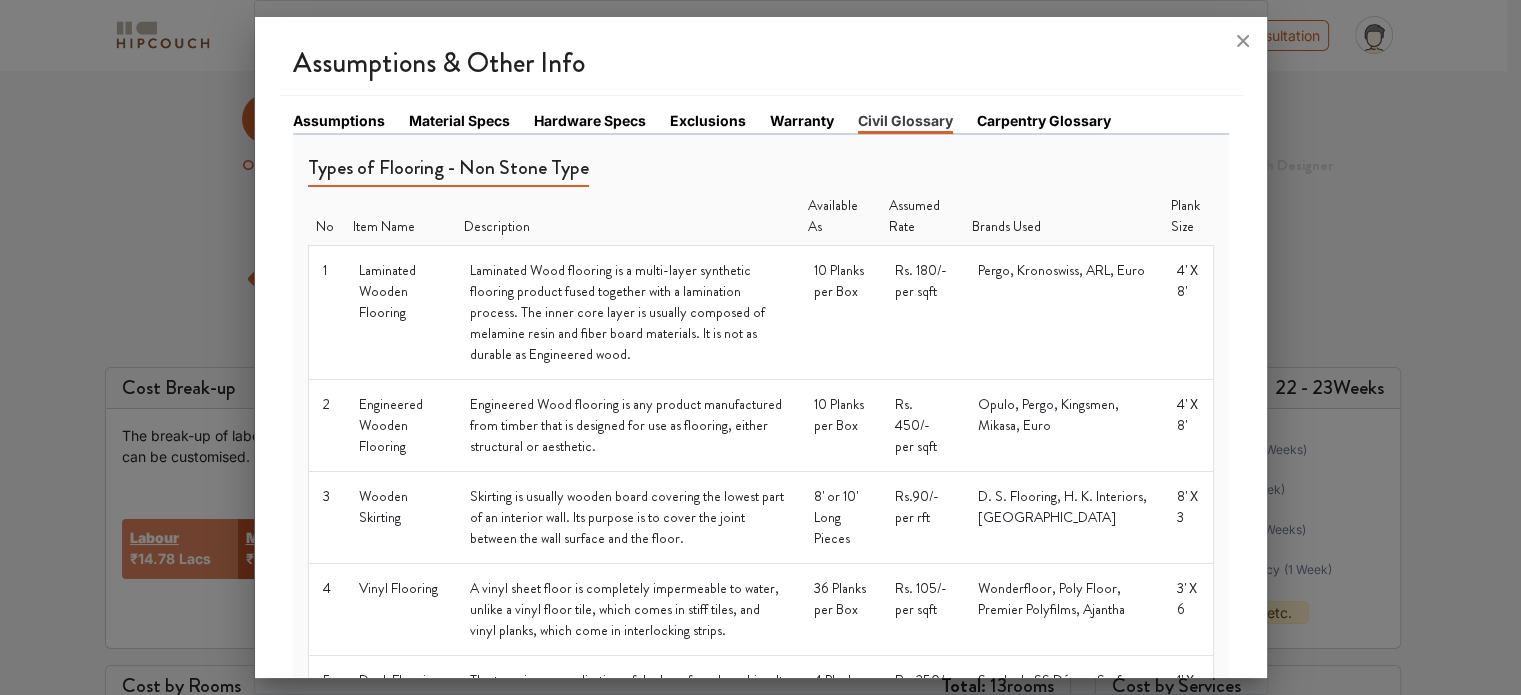 click on "Carpentry Glossary" at bounding box center (1044, 120) 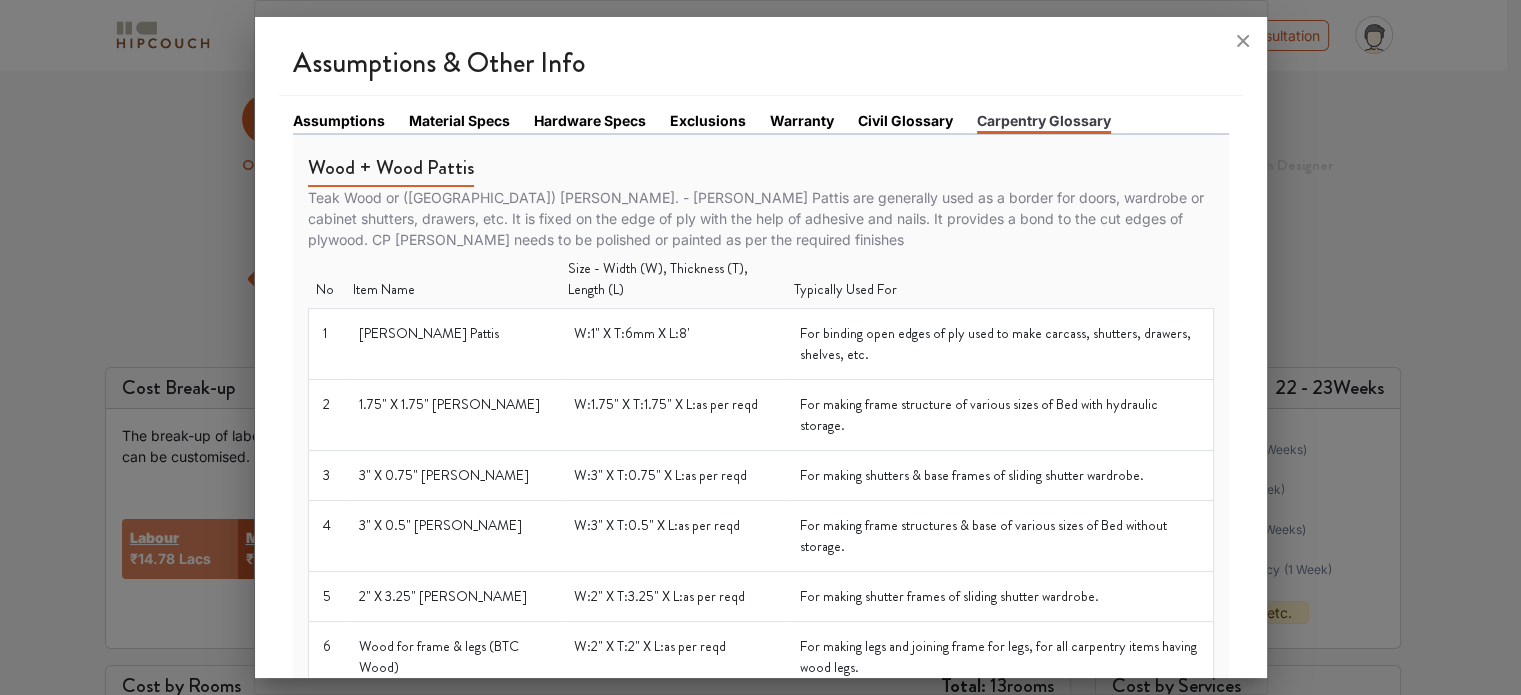 click on "Assumptions" at bounding box center (339, 120) 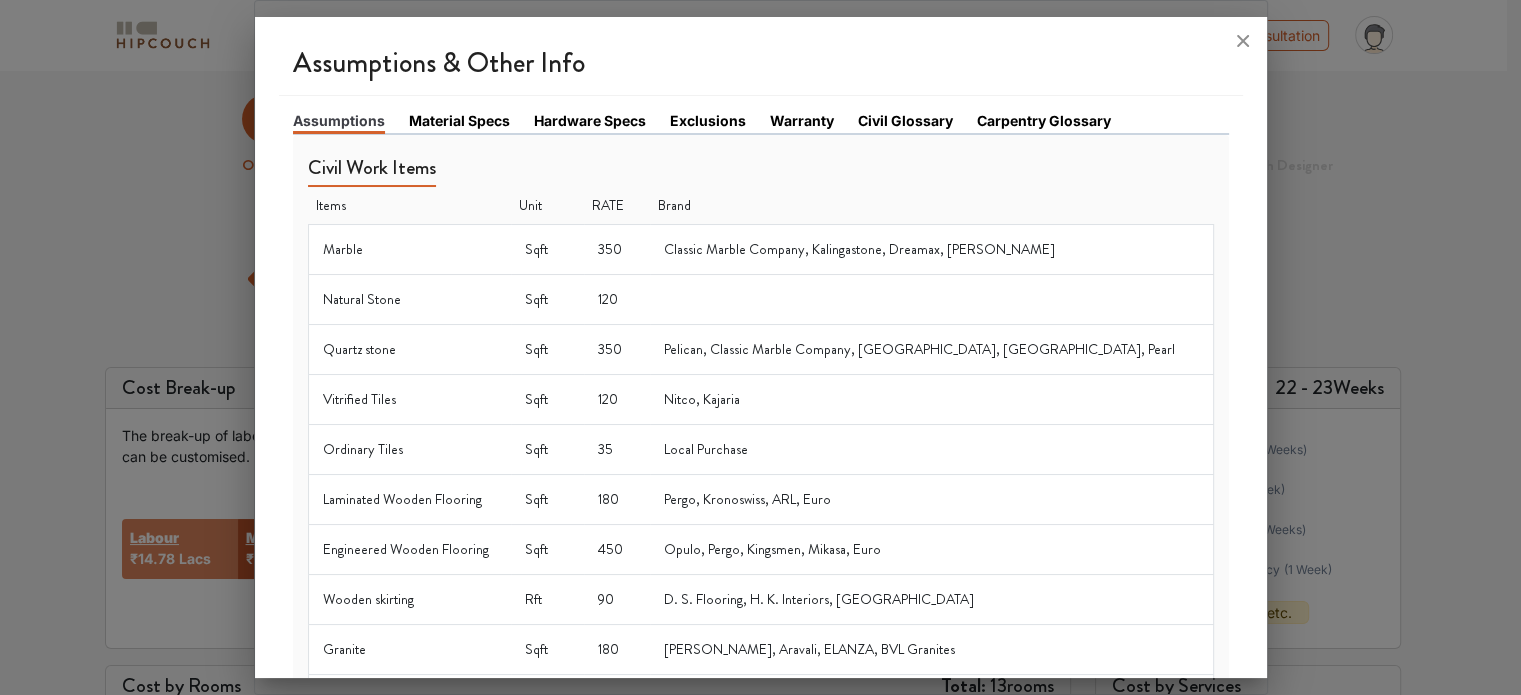 click on "Material Specs" at bounding box center (459, 120) 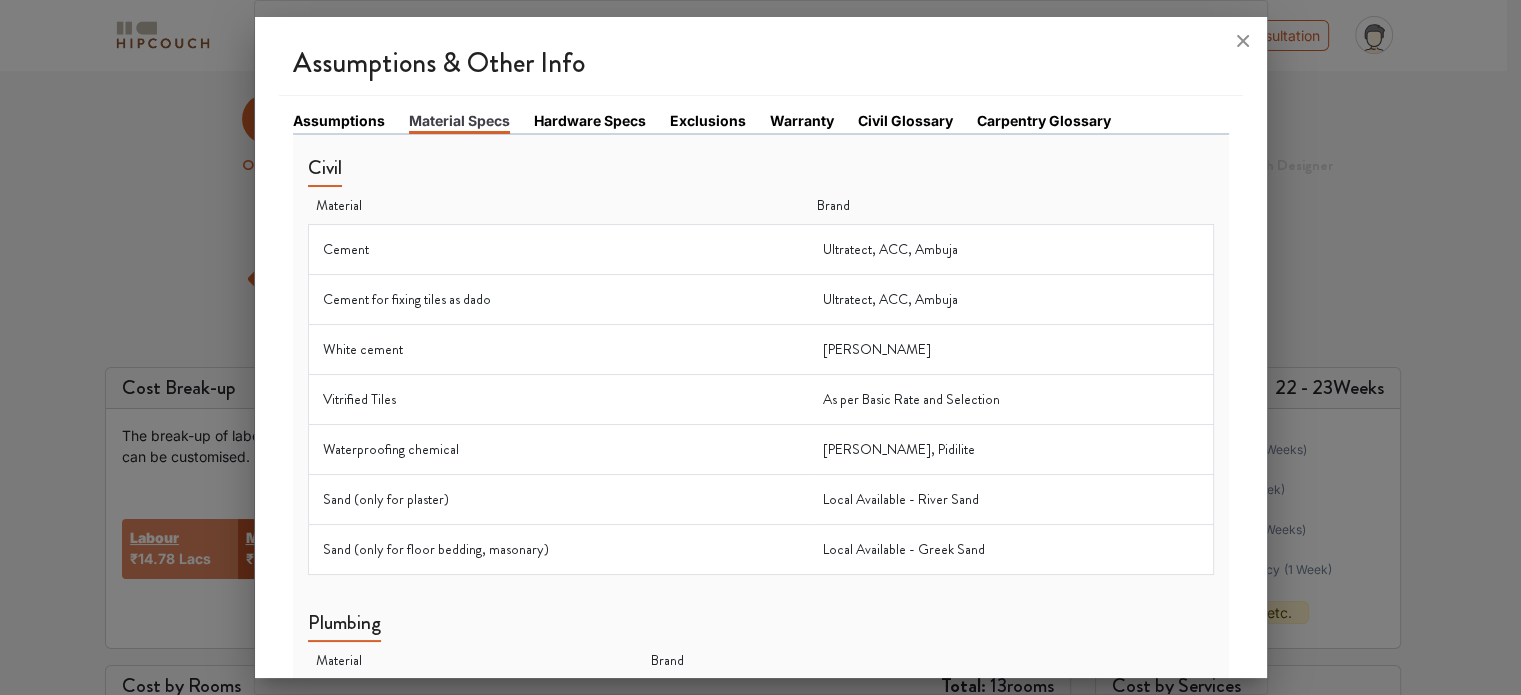 click on "Civil Glossary" at bounding box center [905, 120] 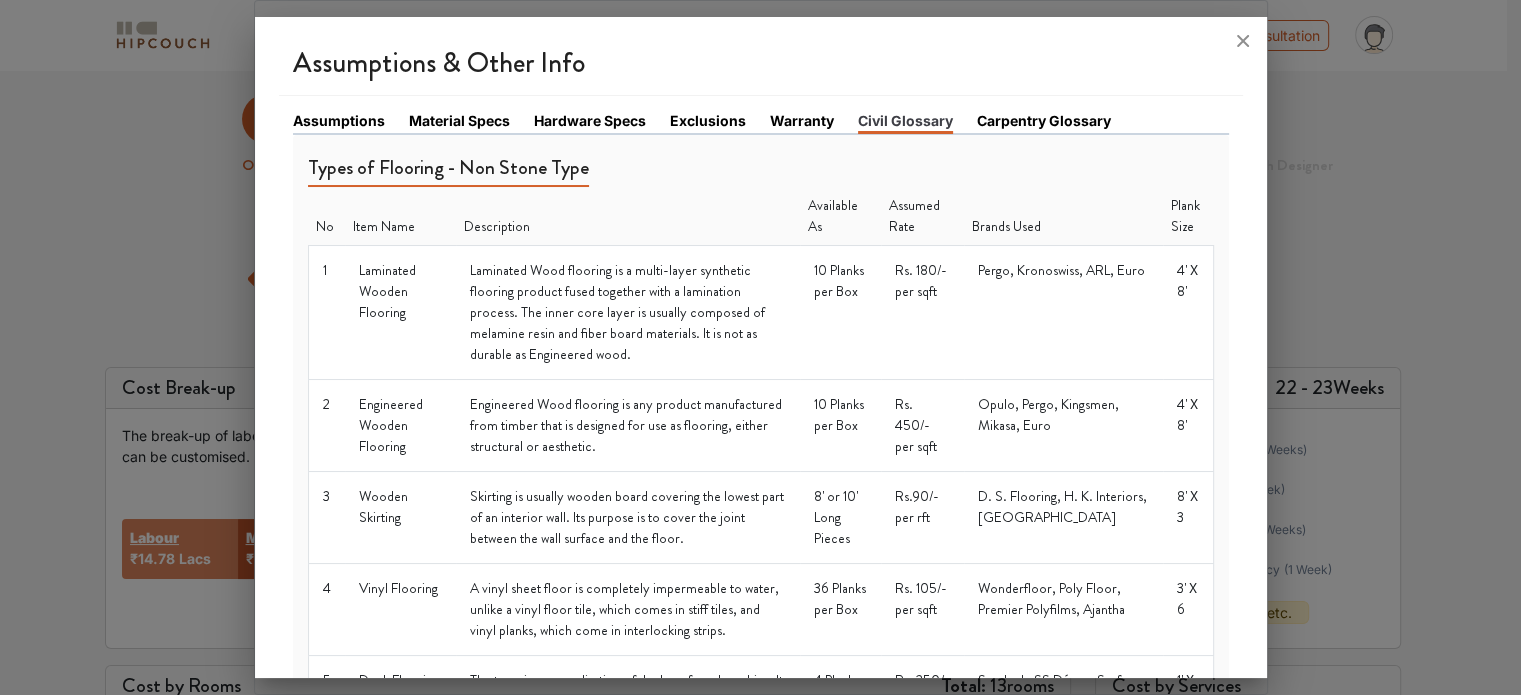 click on "Carpentry Glossary" at bounding box center [1044, 120] 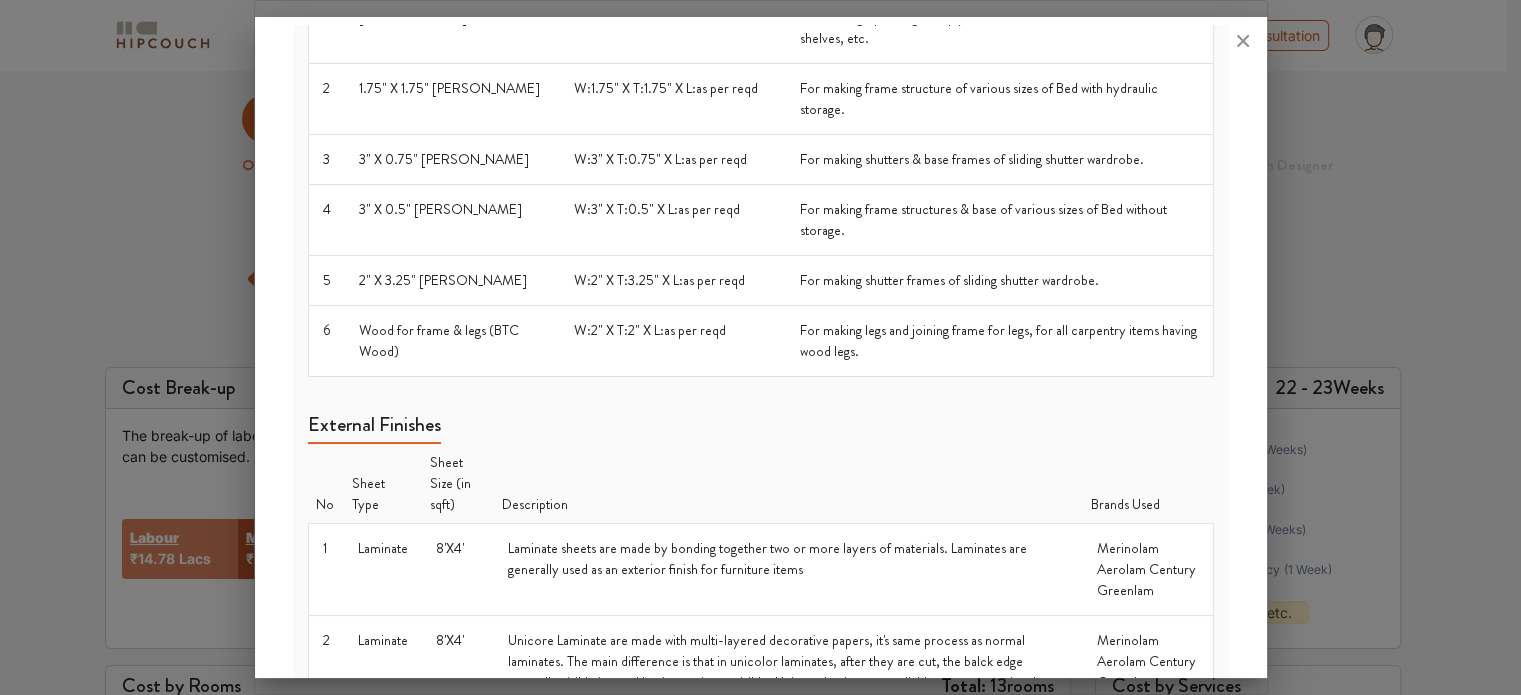 scroll, scrollTop: 0, scrollLeft: 0, axis: both 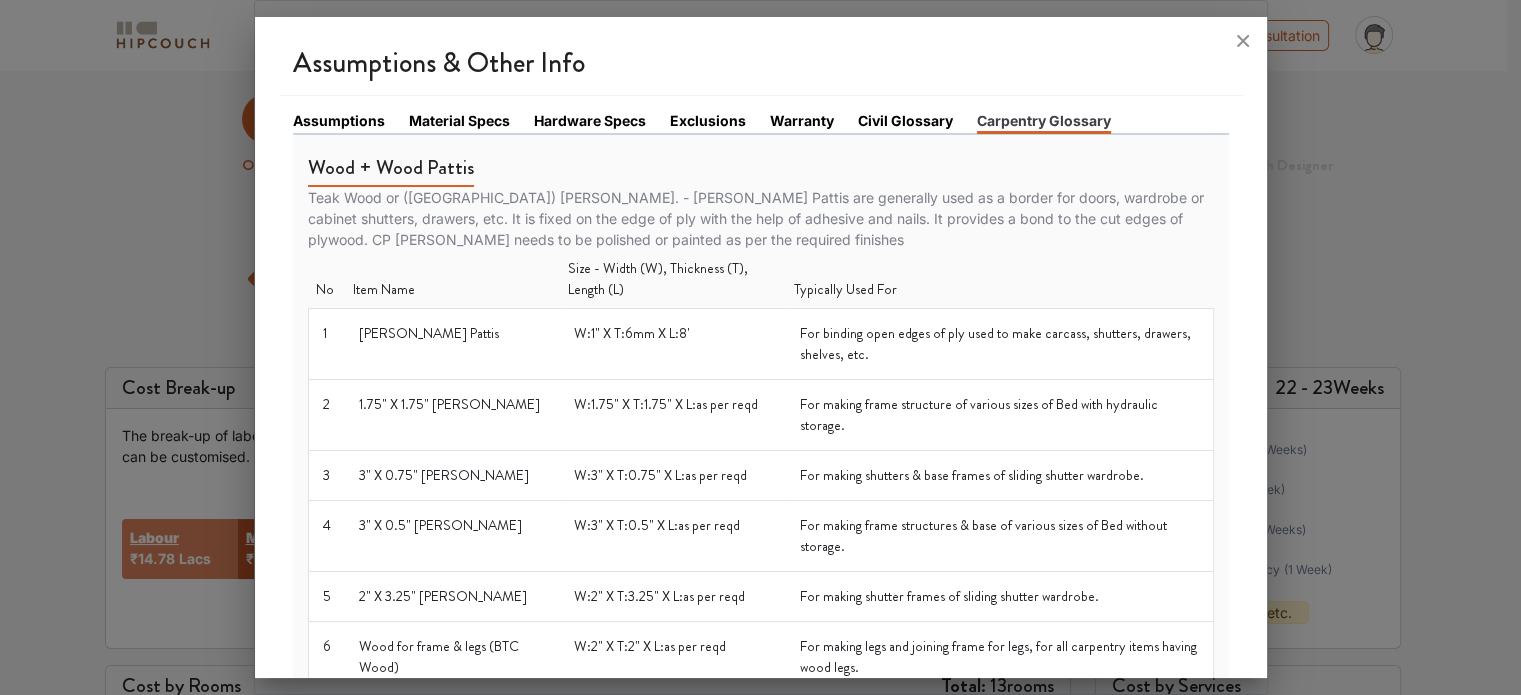 click on "Assumptions" at bounding box center (339, 120) 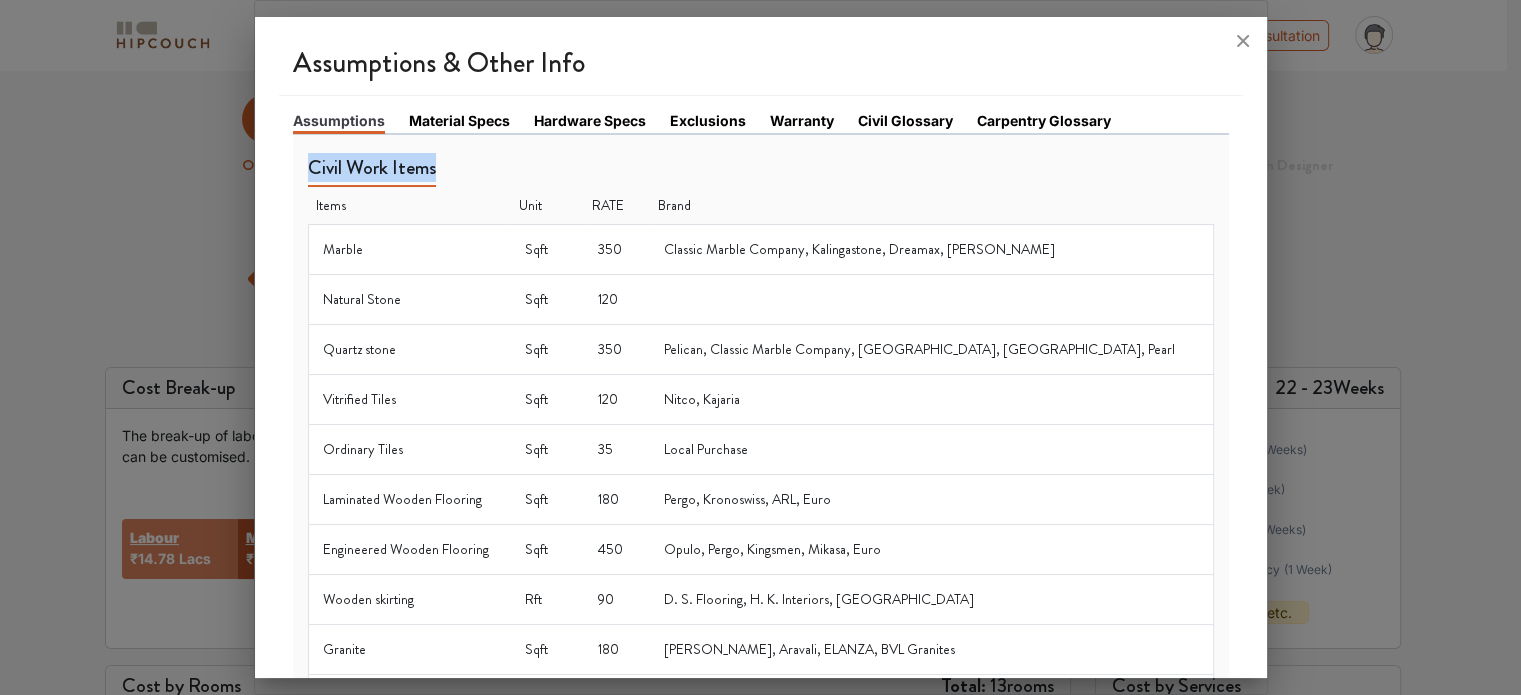 drag, startPoint x: 307, startPoint y: 160, endPoint x: 445, endPoint y: 159, distance: 138.00362 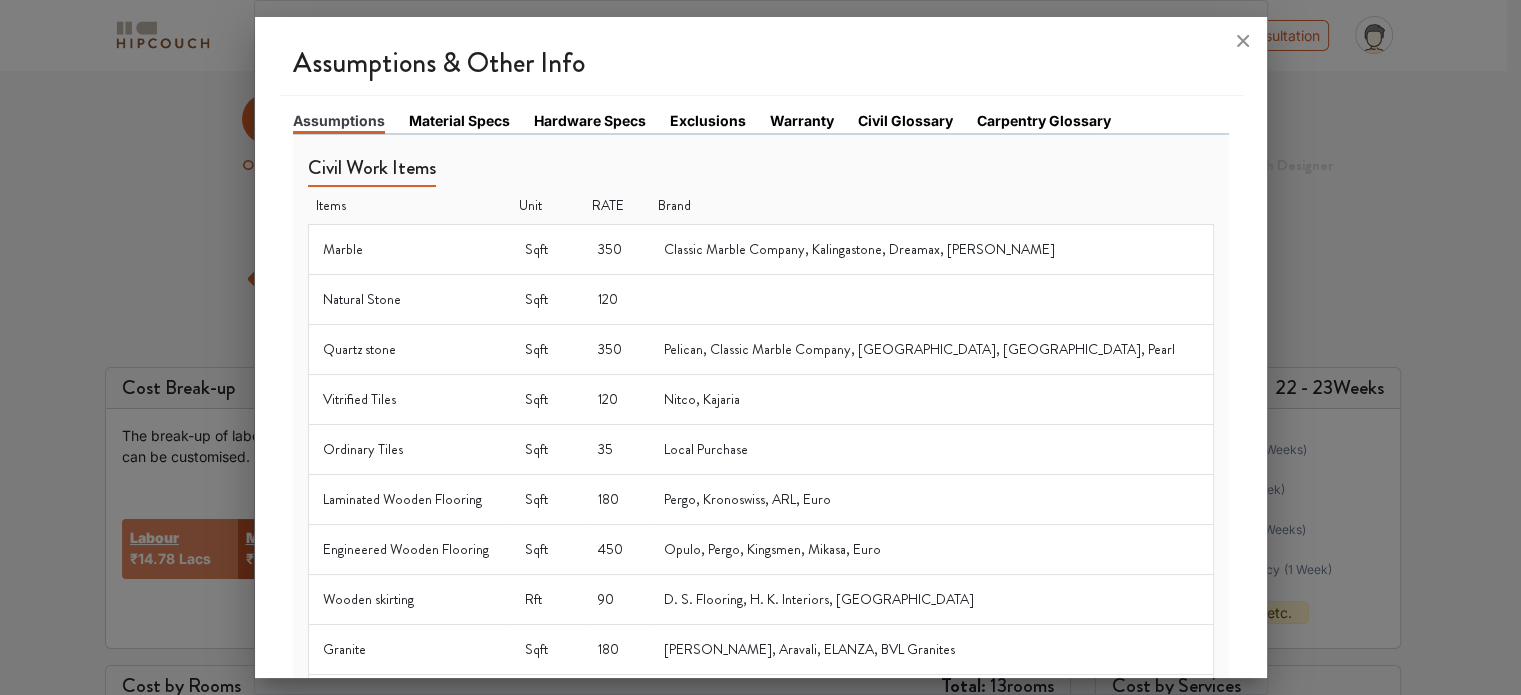 click on "Civil Work Items Items Unit RATE Brand Marble Sqft 350 Classic Marble Company, Kalingastone, Dreamax, [PERSON_NAME] Natural Stone Sqft 120 Quartz stone Sqft 350 Pelican, Classic Marble Company, Kalingastone, [GEOGRAPHIC_DATA], Pearl Vitrified Tiles Sqft 120 Nitco, Kajaria Ordinary Tiles Sqft 35 Local Purchase Laminated Wooden Flooring Sqft 180 Pergo, Kronoswiss, ARL, Euro Engineered Wooden Flooring Sqft 450 Opulo, Pergo, Kingsmen, Mikasa, Euro Wooden skirting Rft 90 D. S. Flooring, H. K. Interiors, [PERSON_NAME] Granite Sqft 180 [PERSON_NAME], Aravali, ELANZA, BVL Granites Deck Flooring Sqft 250 Sundeck, SS Décor, Surfaces Vinyl Flooring Sqft 105 Wonderfloor, Poly Floor, Premier Polyfilms, Ajantha Debris Per Trip 6000" at bounding box center (761, 480) 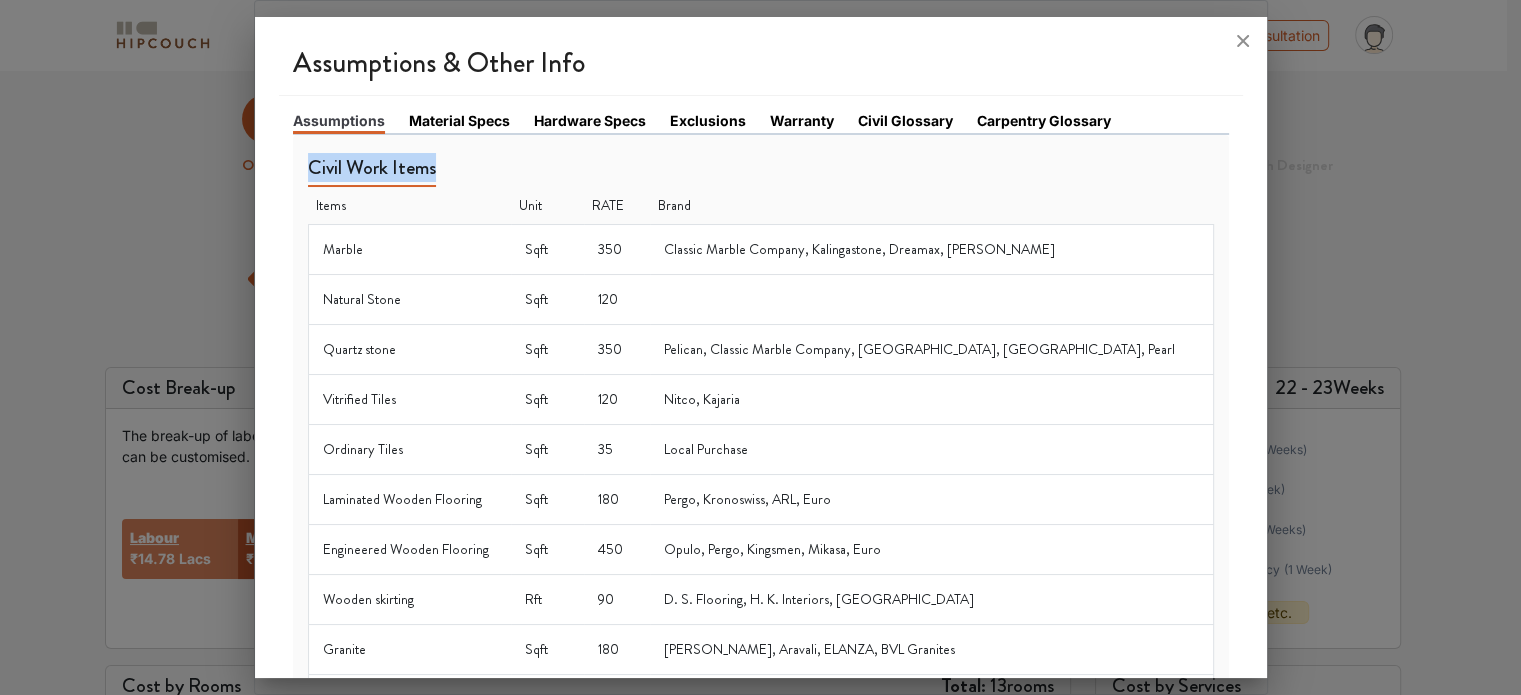 drag, startPoint x: 308, startPoint y: 165, endPoint x: 476, endPoint y: 159, distance: 168.1071 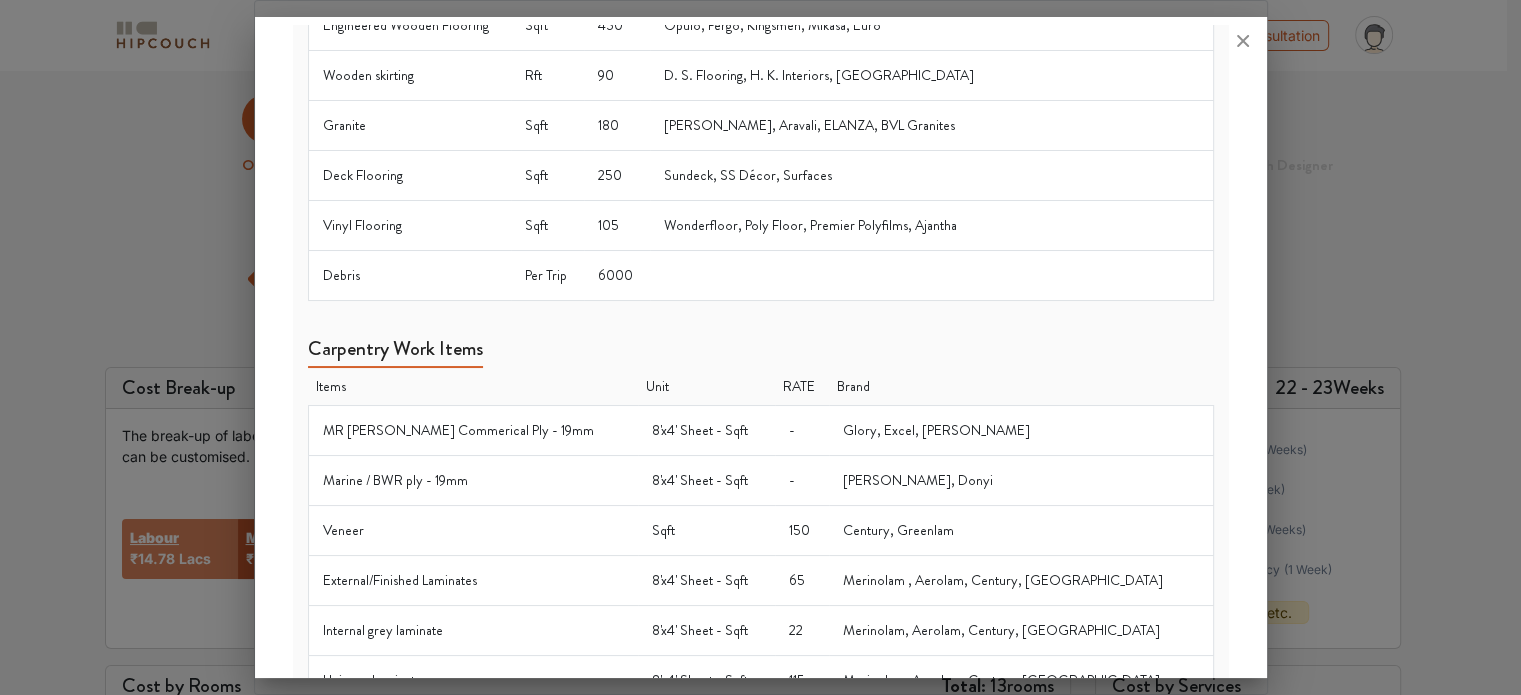 scroll, scrollTop: 540, scrollLeft: 0, axis: vertical 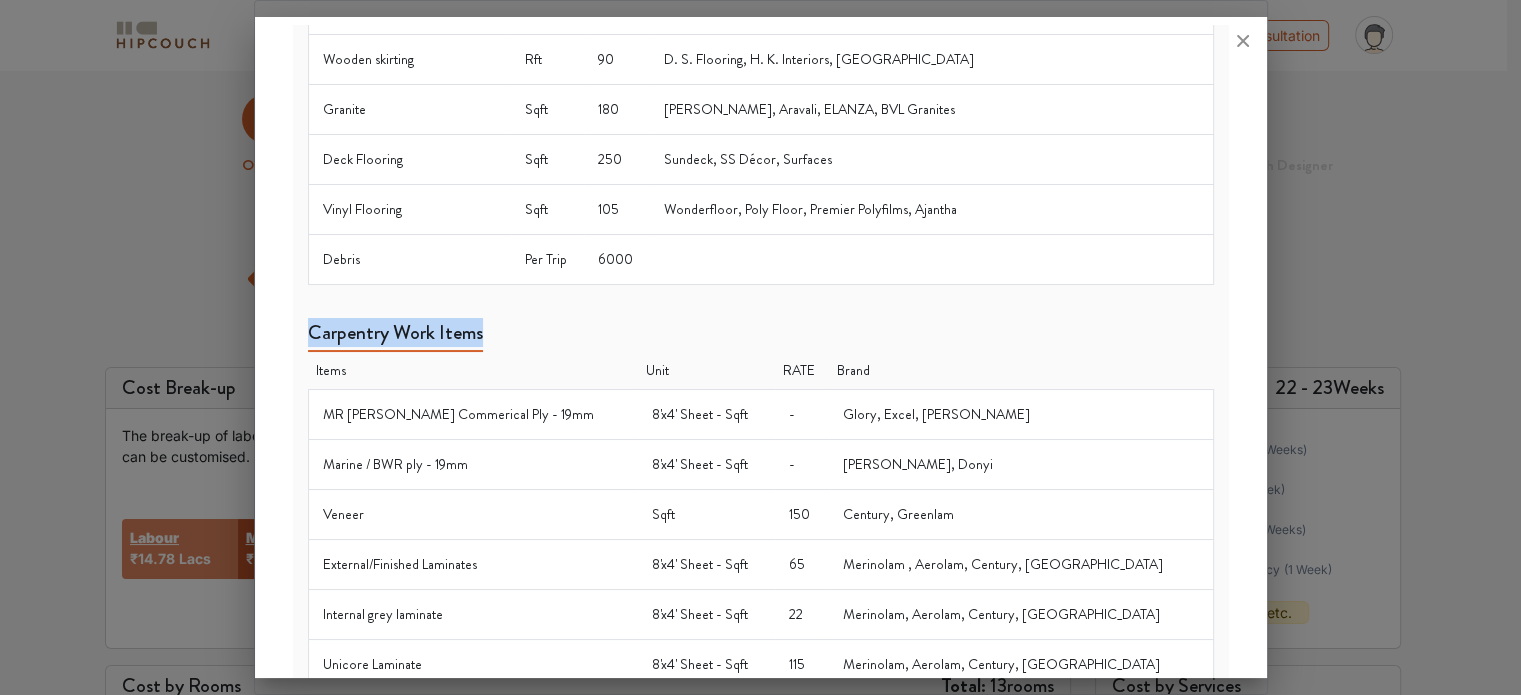 drag, startPoint x: 308, startPoint y: 323, endPoint x: 496, endPoint y: 323, distance: 188 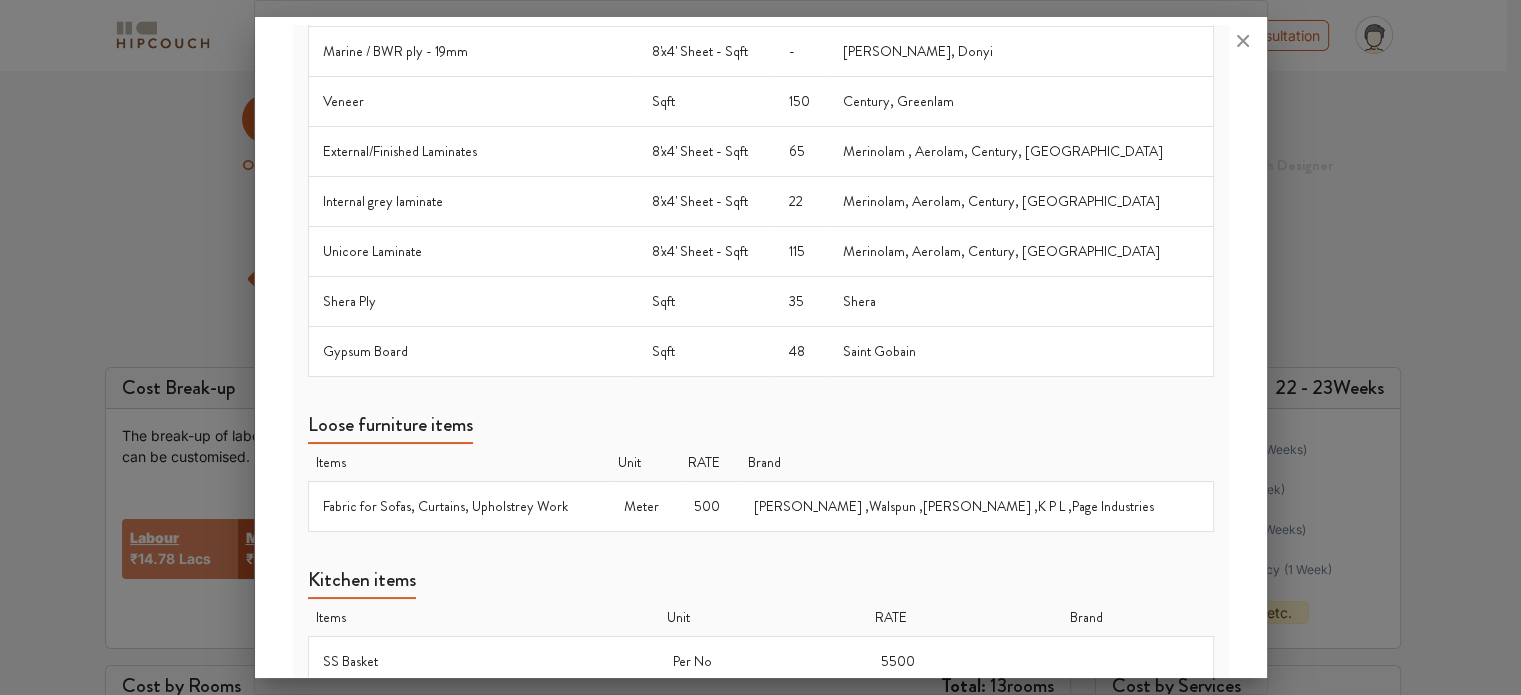 scroll, scrollTop: 1021, scrollLeft: 0, axis: vertical 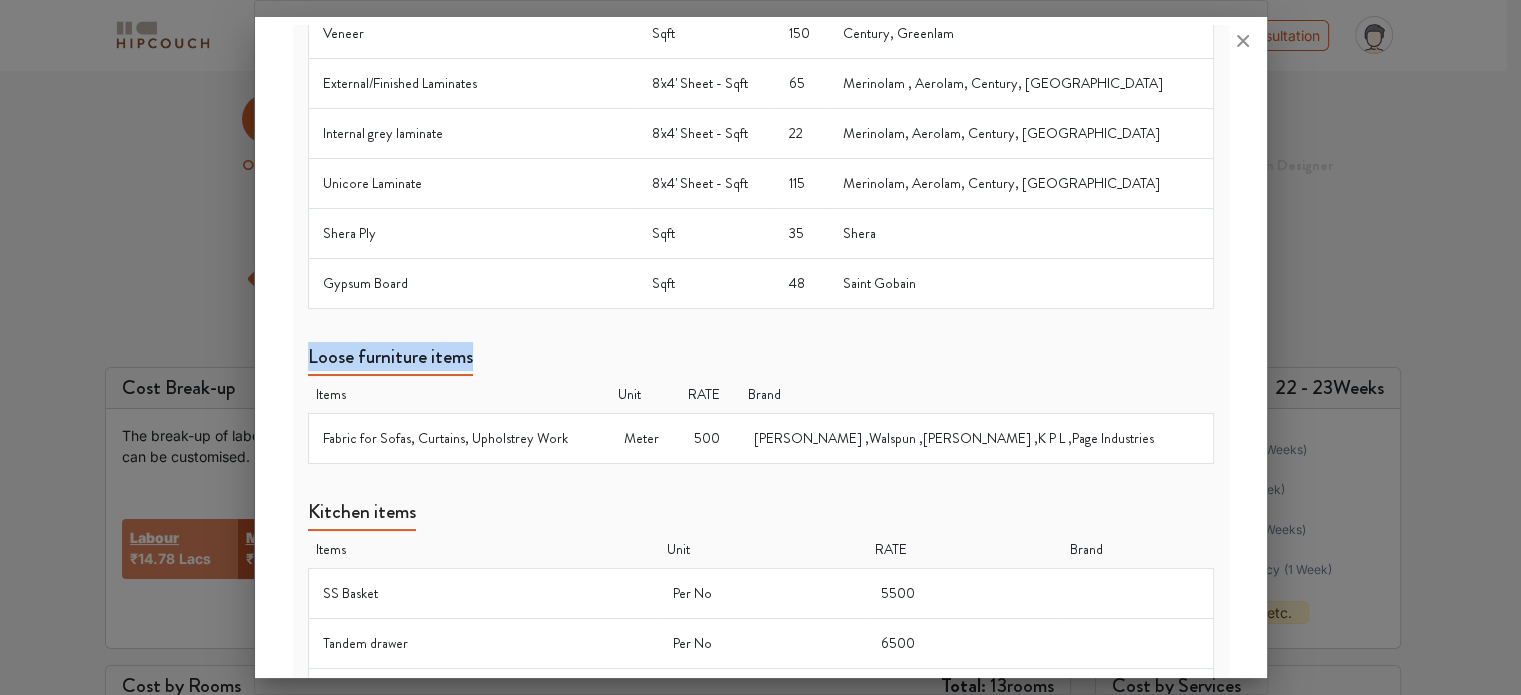 drag, startPoint x: 307, startPoint y: 346, endPoint x: 473, endPoint y: 336, distance: 166.30093 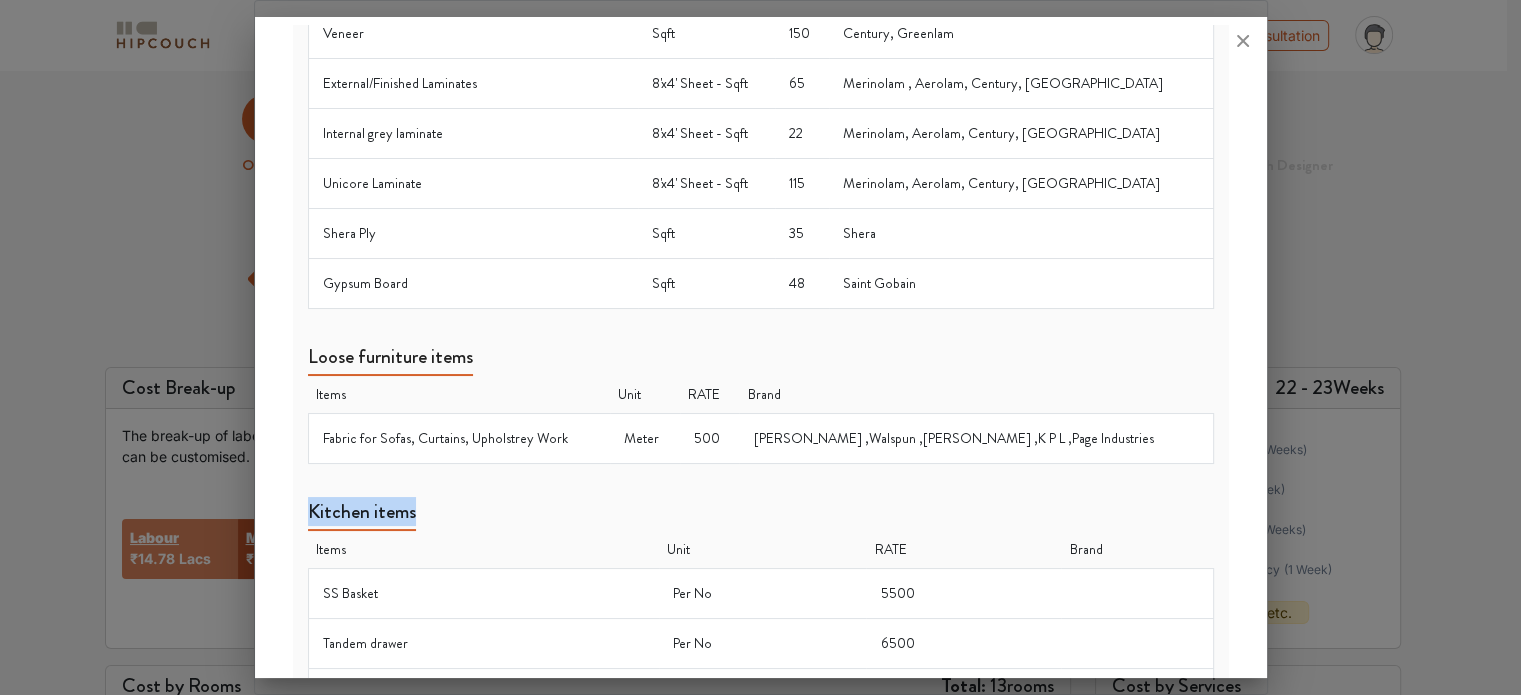 drag, startPoint x: 308, startPoint y: 496, endPoint x: 416, endPoint y: 499, distance: 108.04166 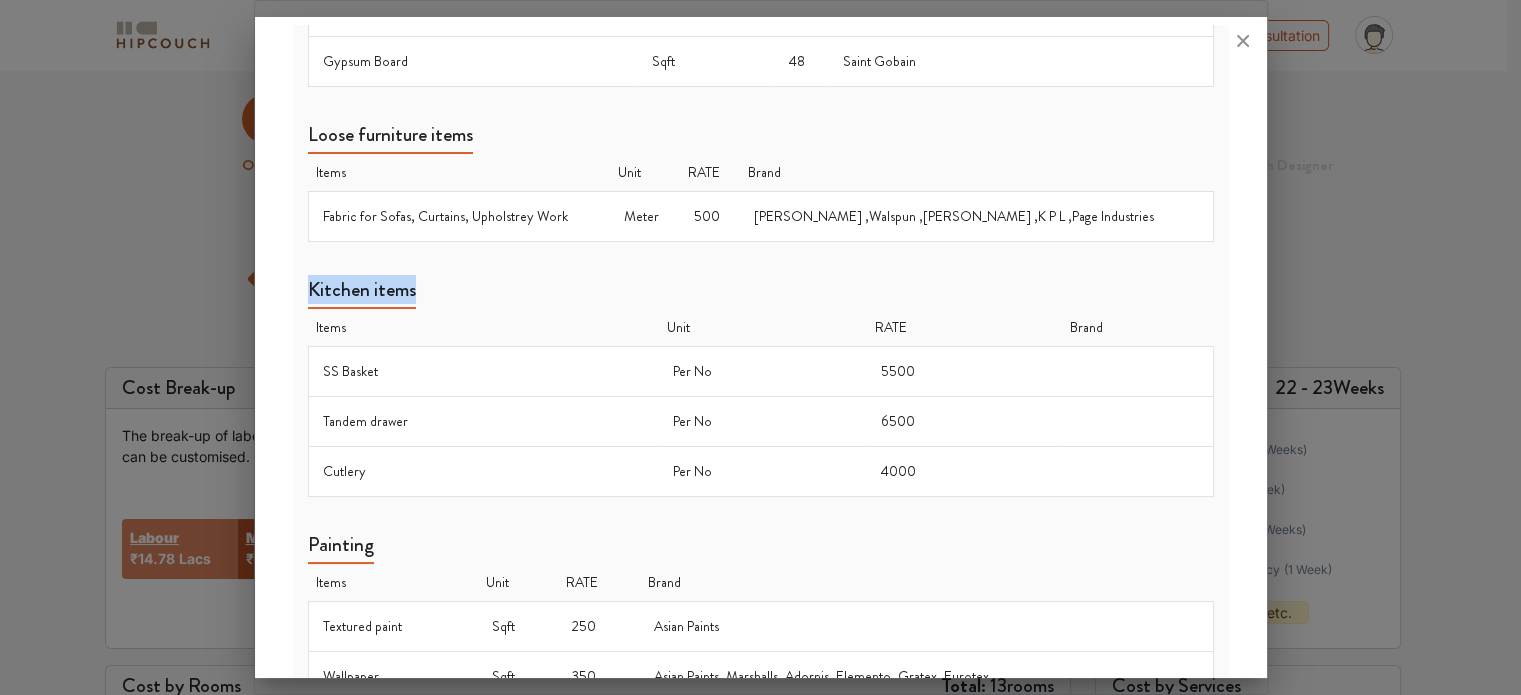 scroll, scrollTop: 1296, scrollLeft: 0, axis: vertical 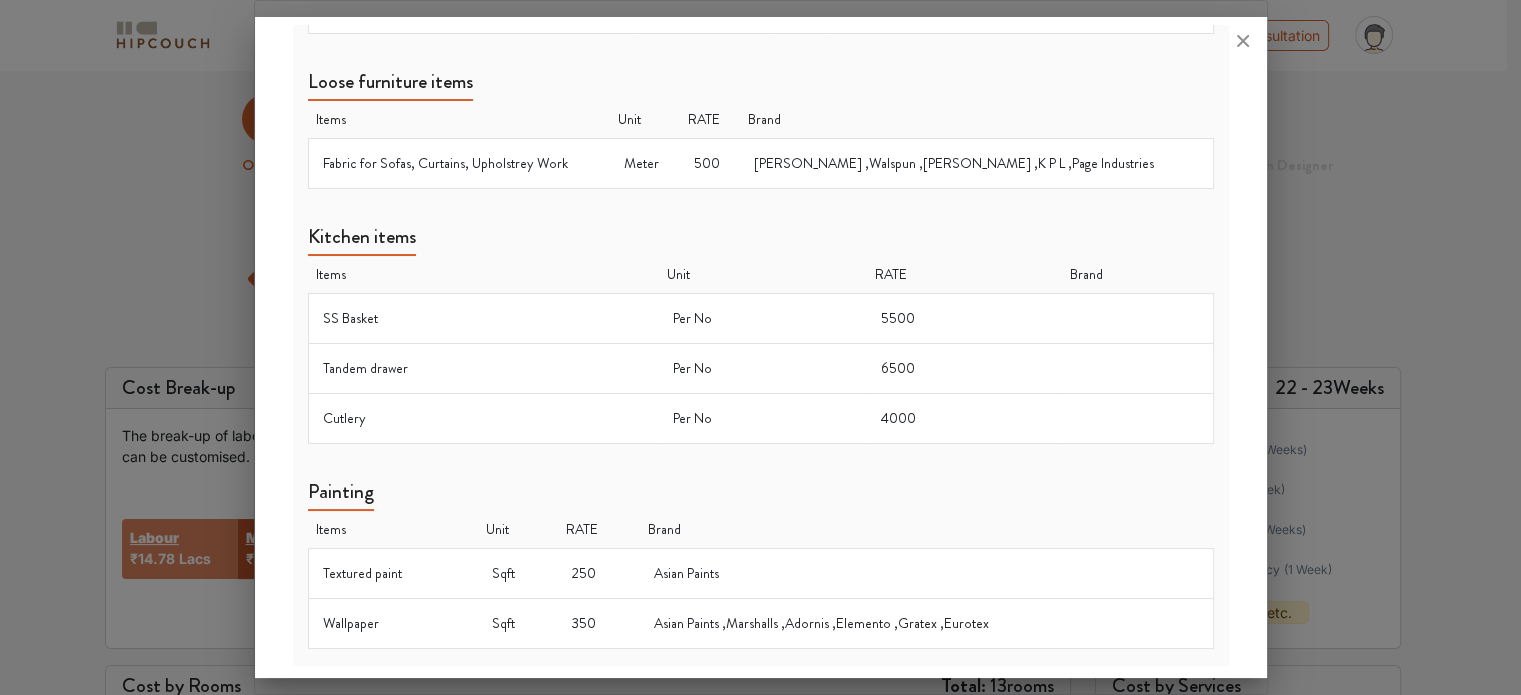 click on "Painting" at bounding box center [341, 495] 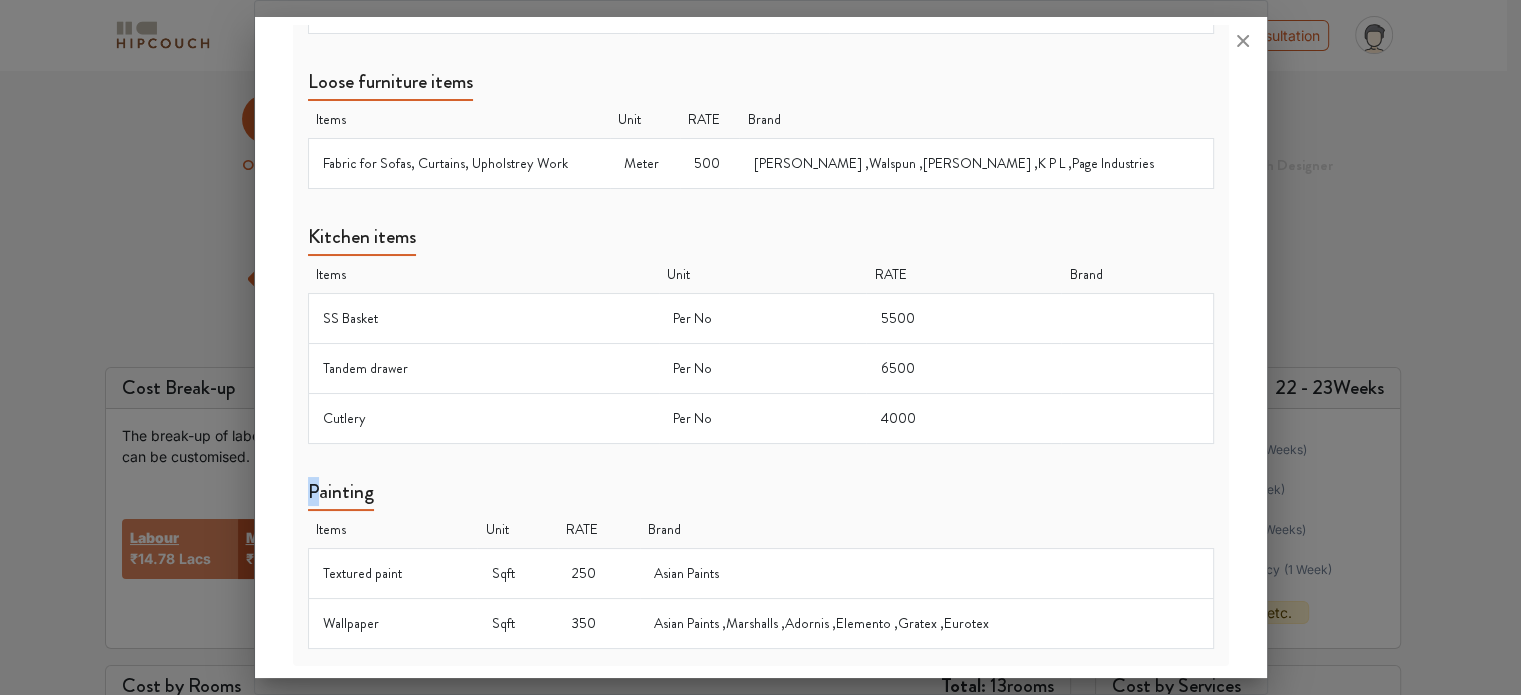 click on "Painting" at bounding box center (341, 495) 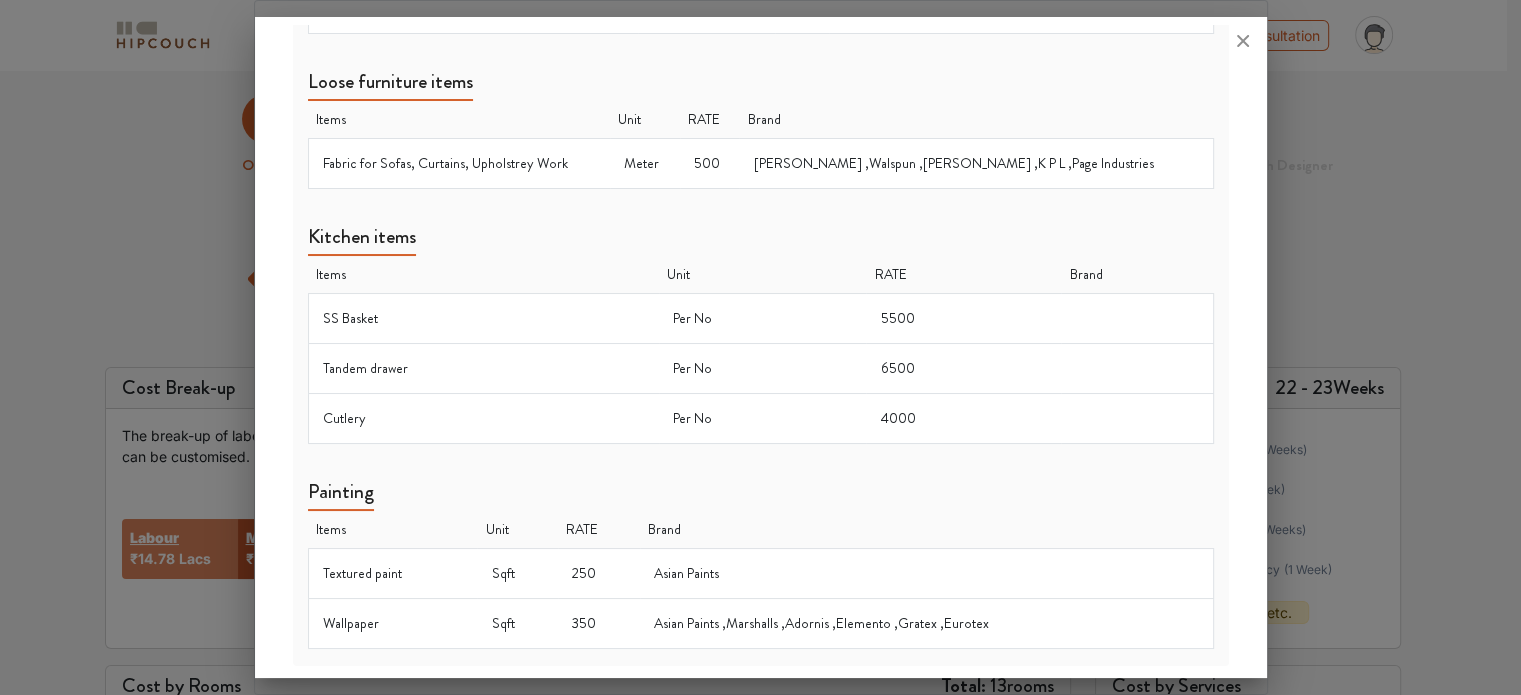click on "Painting" at bounding box center [341, 495] 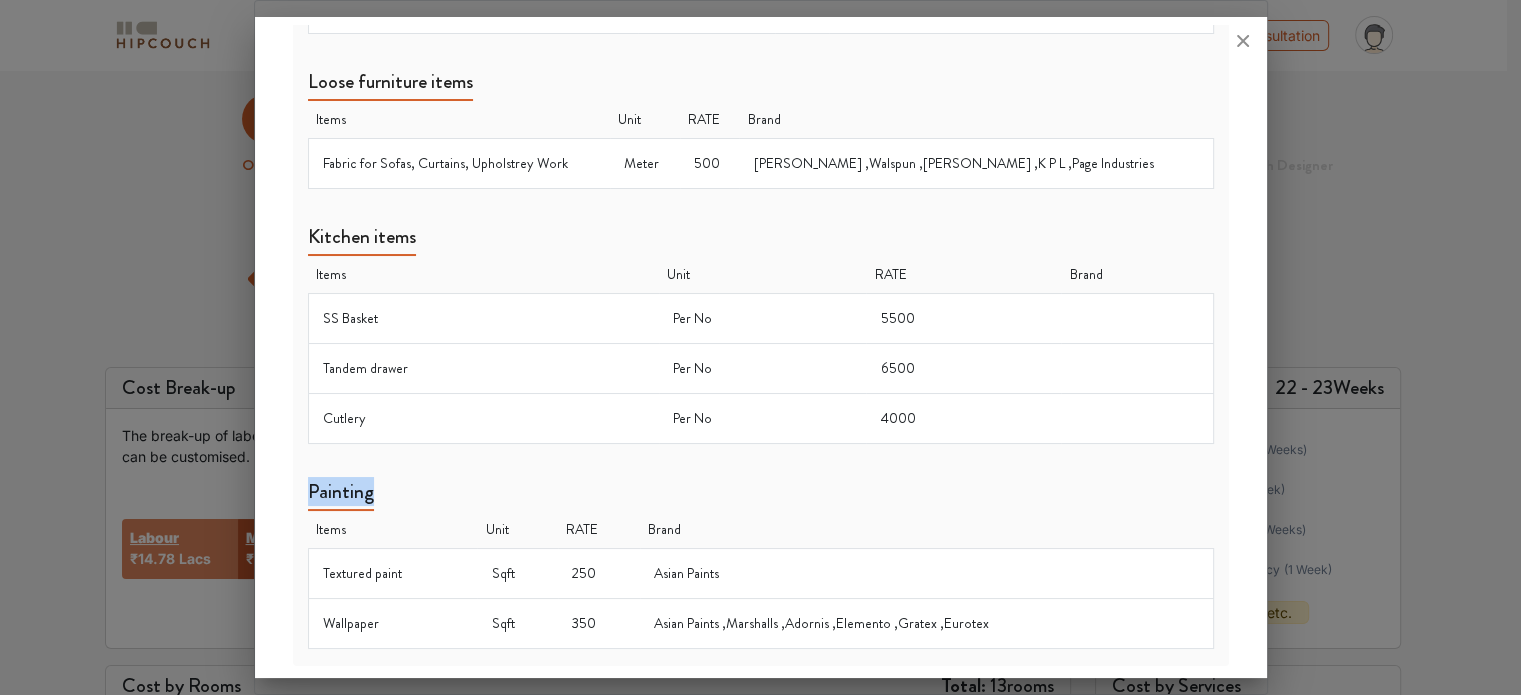 click on "Painting" at bounding box center (341, 495) 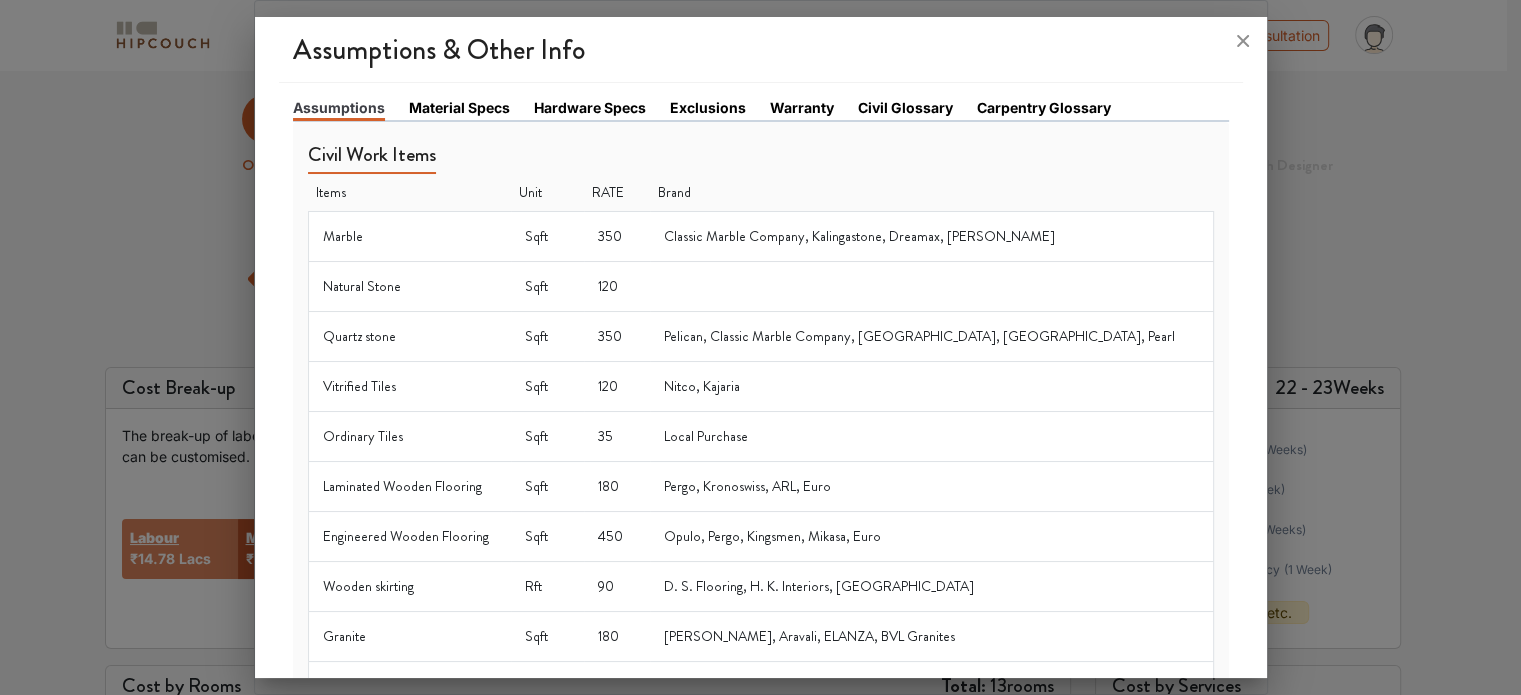 scroll, scrollTop: 0, scrollLeft: 0, axis: both 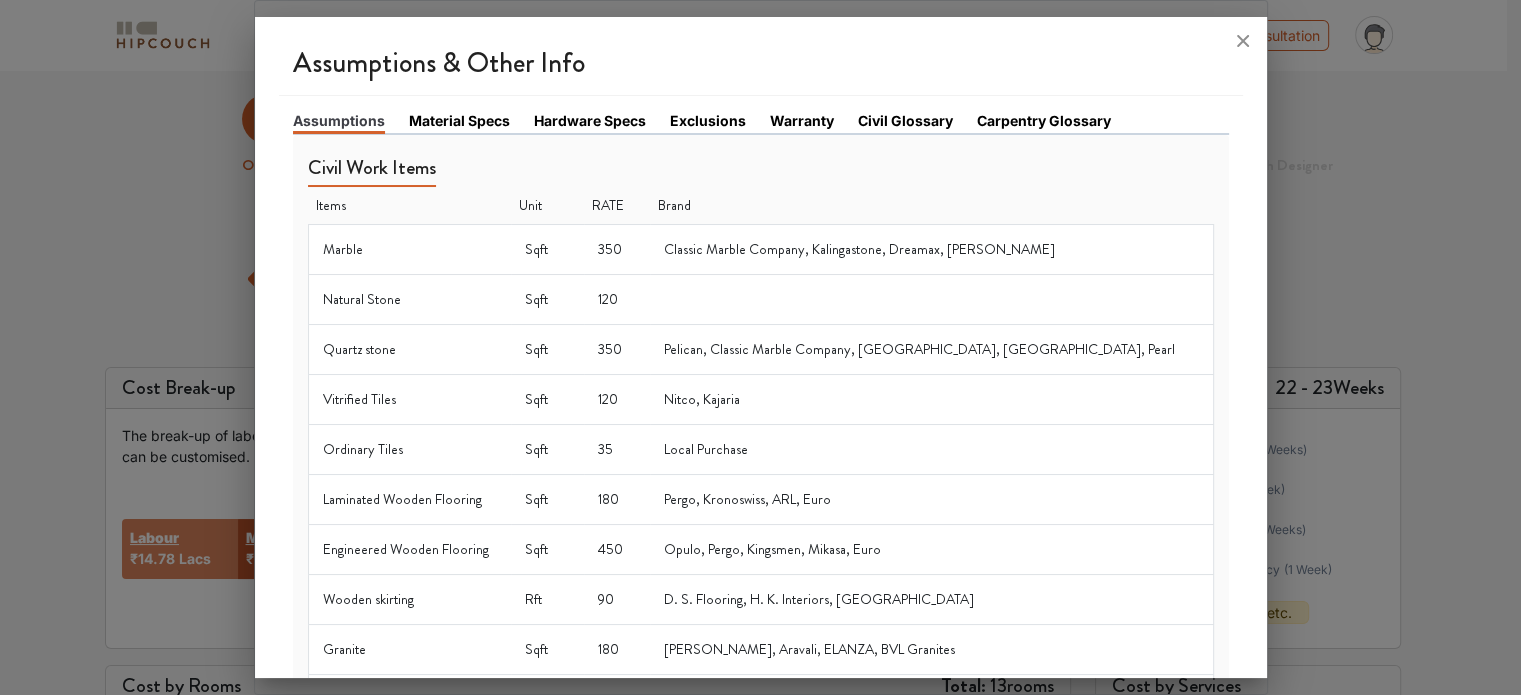 click on "Material Specs" at bounding box center (459, 120) 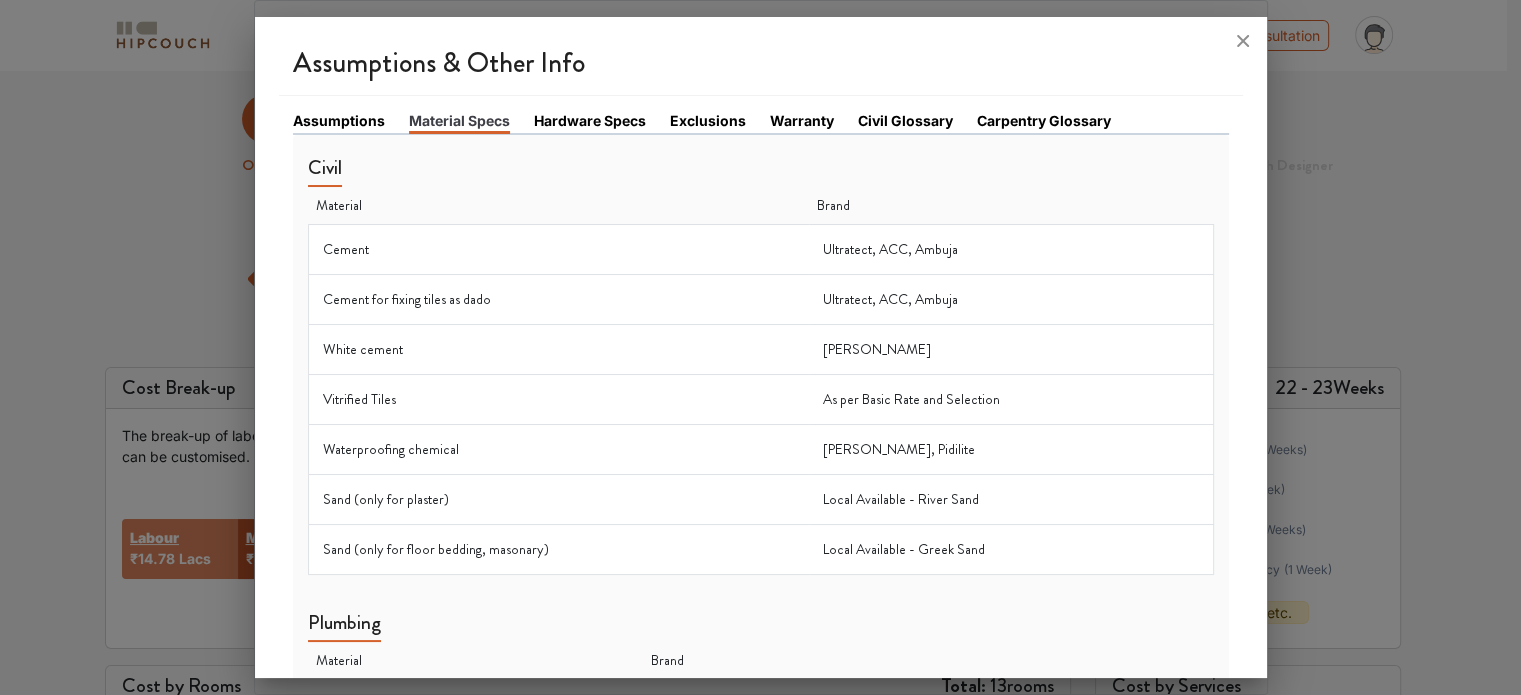 click on "Civil" at bounding box center (325, 171) 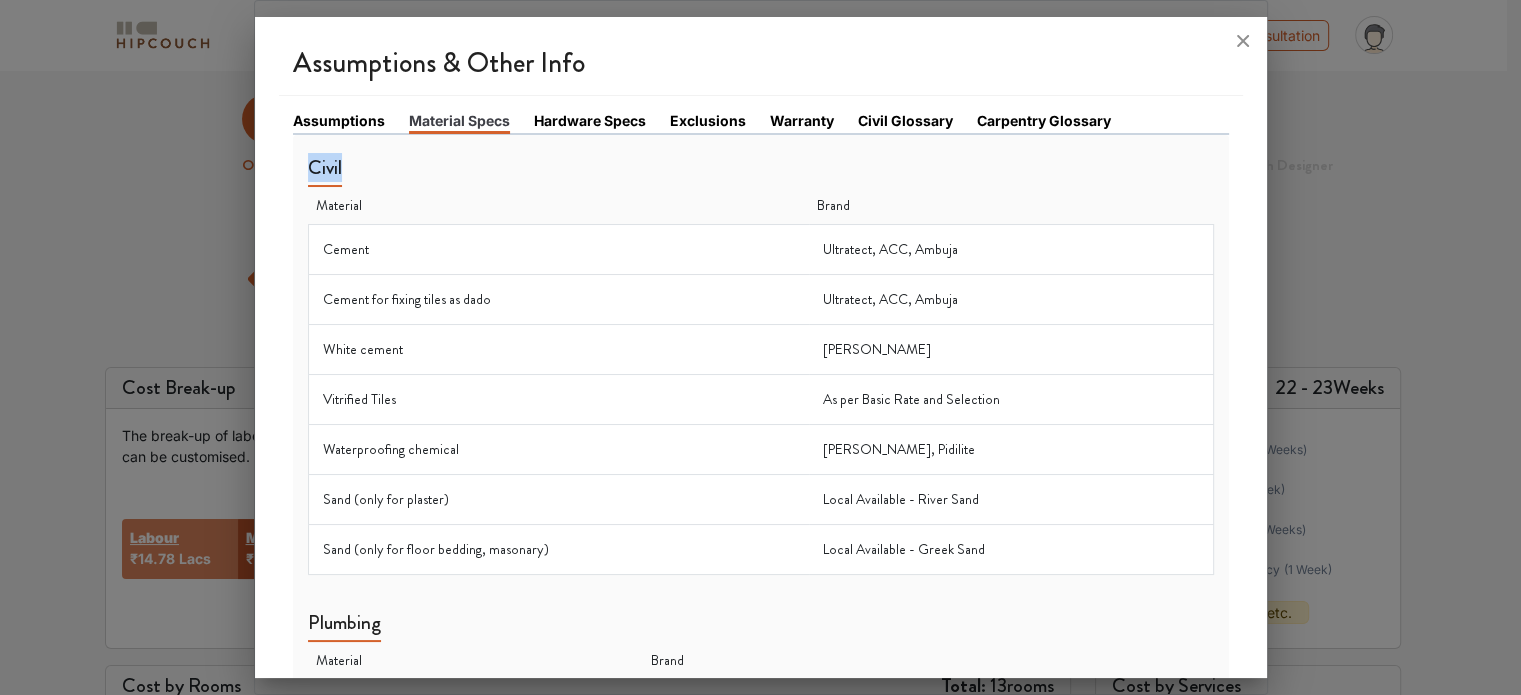 click on "Civil" at bounding box center [325, 171] 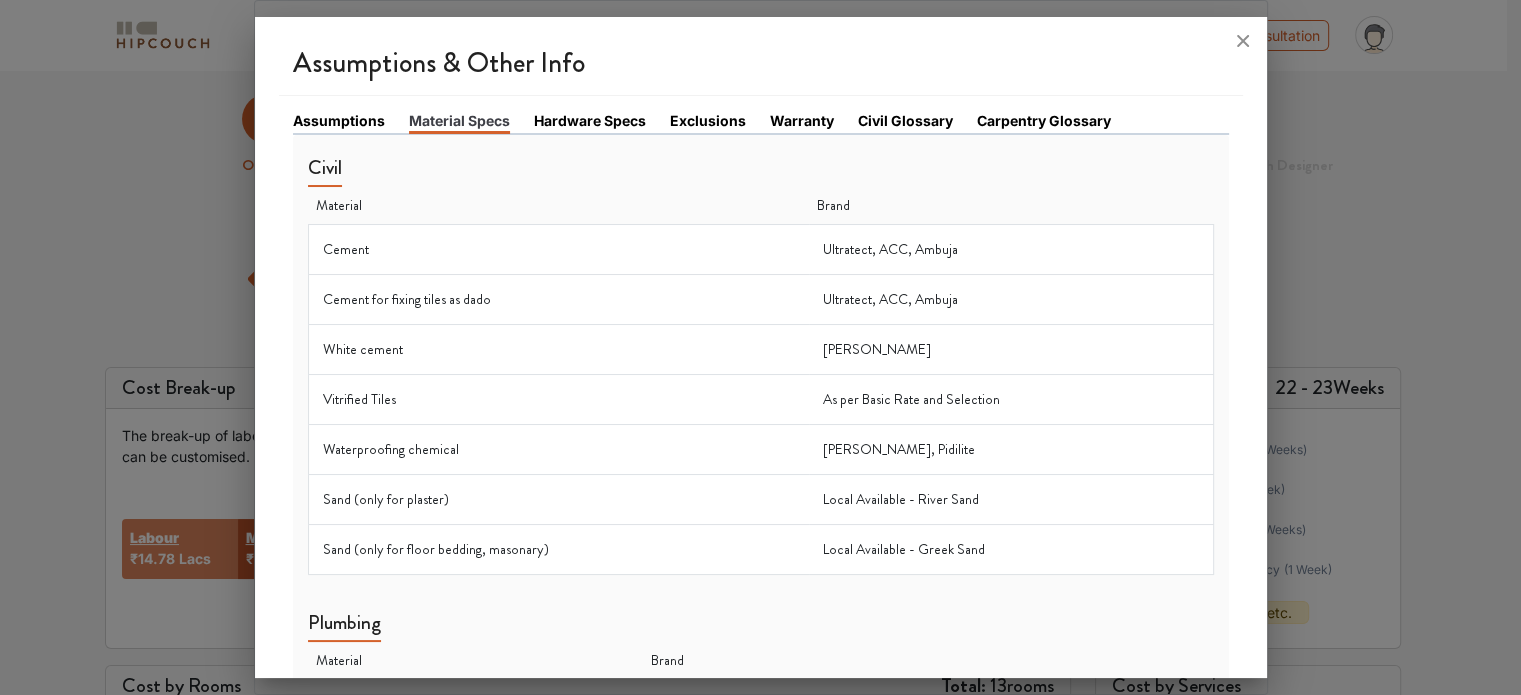 click on "Assumptions" at bounding box center (339, 120) 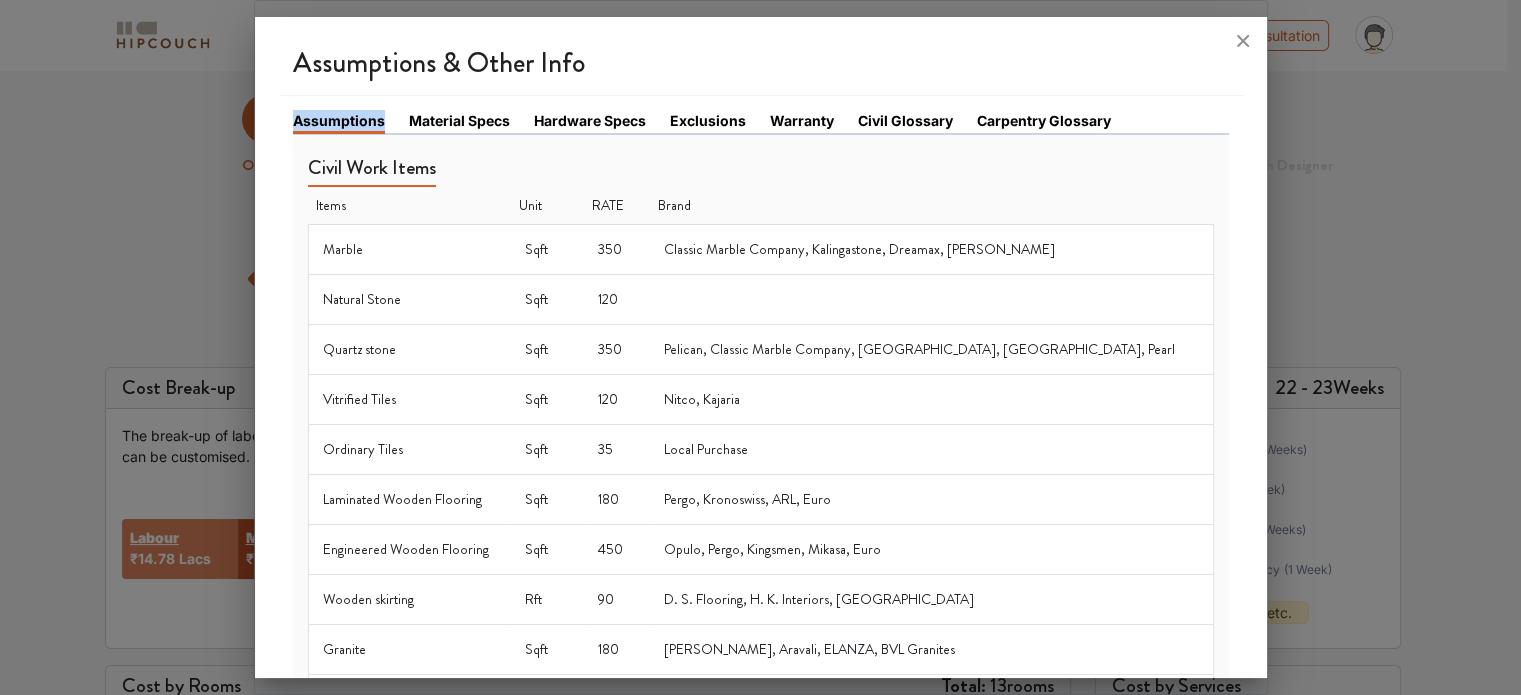 click on "Assumptions" at bounding box center (339, 122) 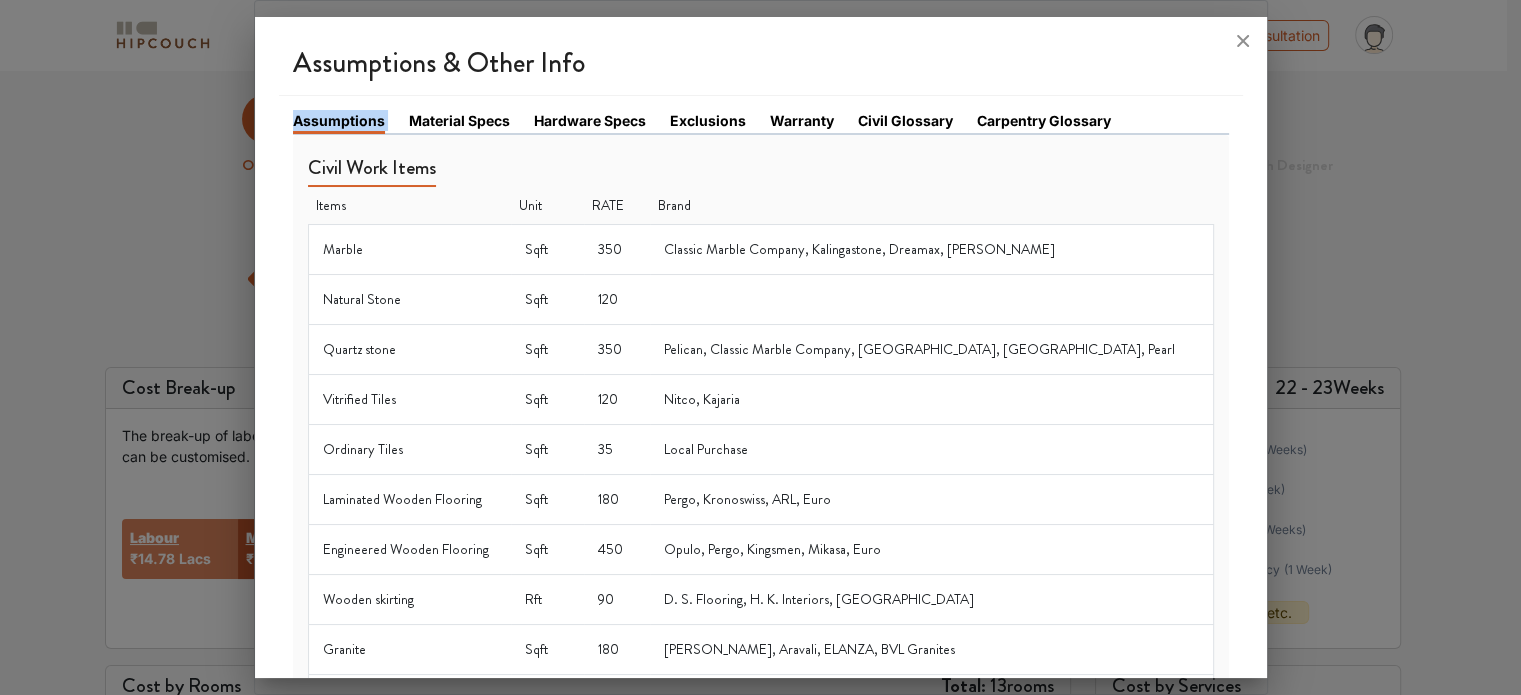 click on "Assumptions" at bounding box center [339, 122] 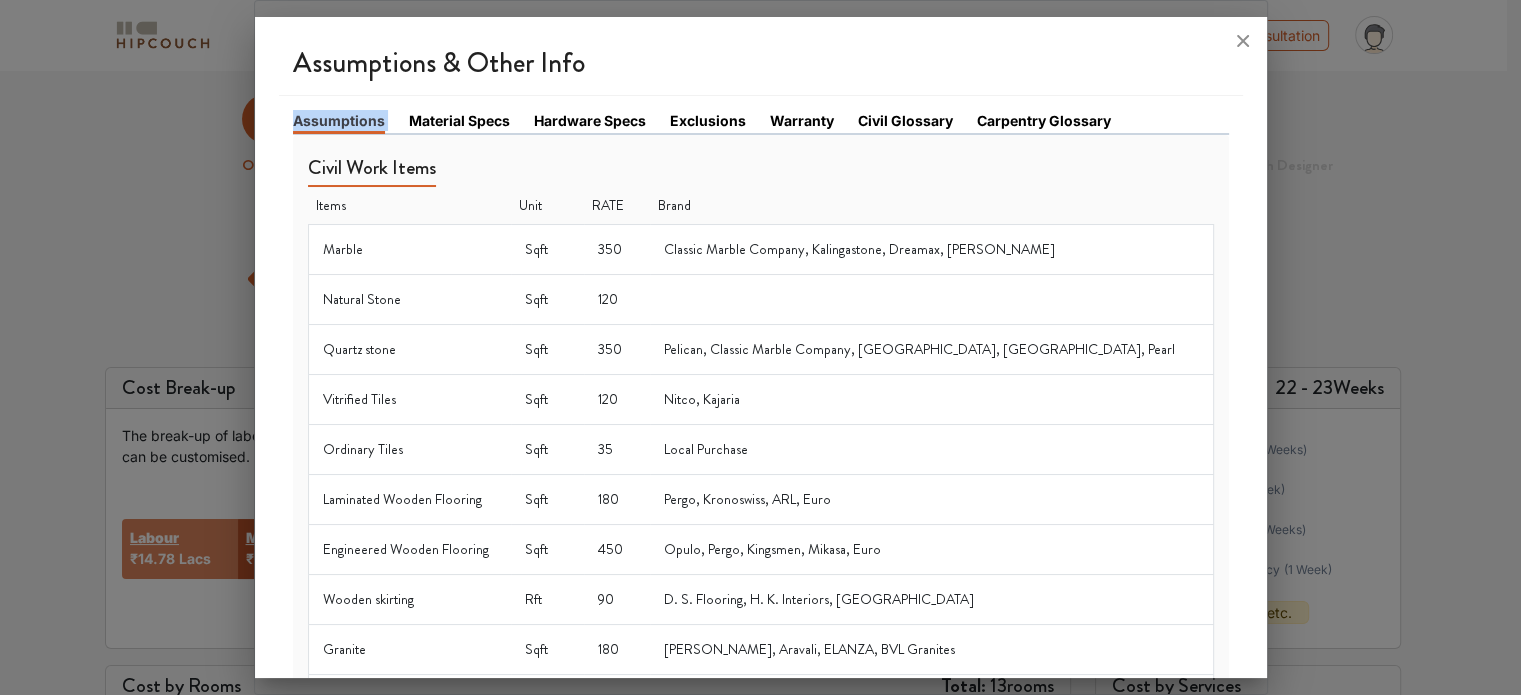 click on "Assumptions" at bounding box center (351, 121) 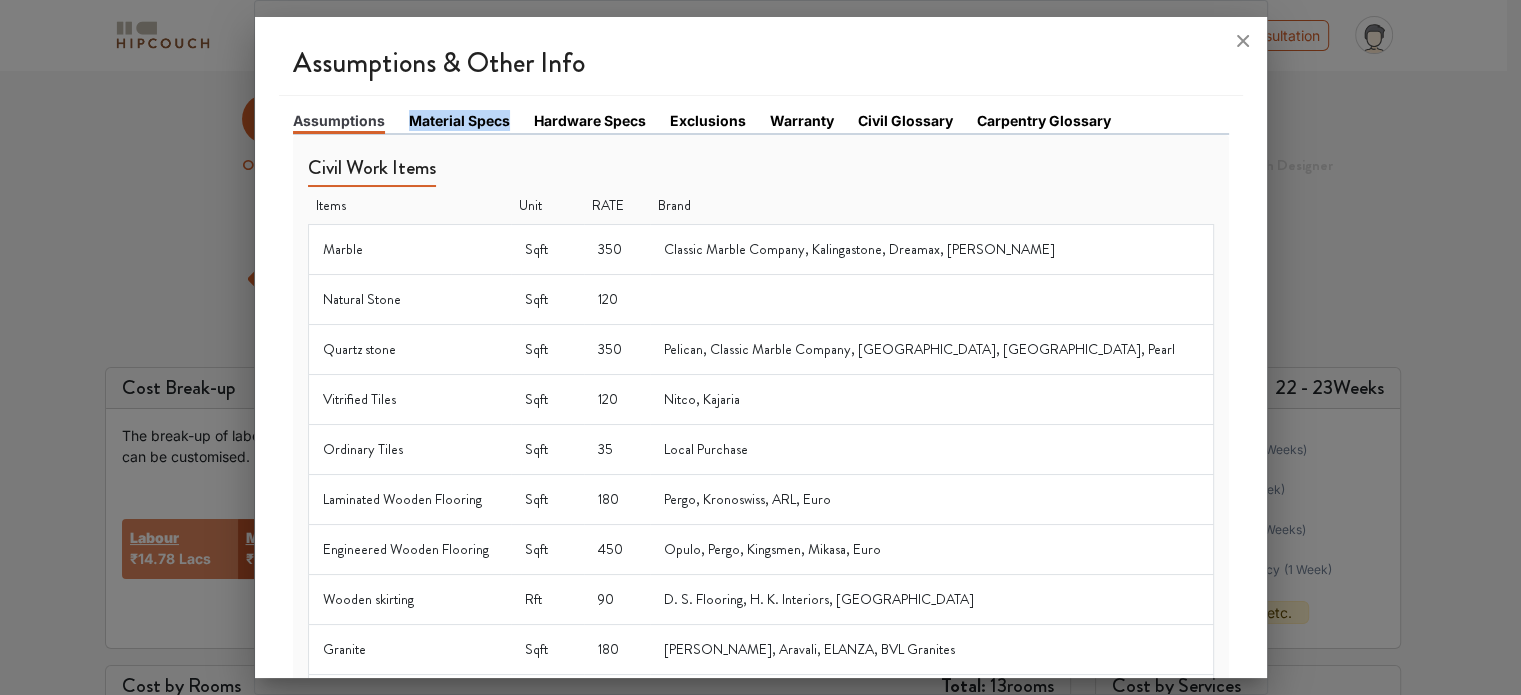 drag, startPoint x: 407, startPoint y: 120, endPoint x: 504, endPoint y: 115, distance: 97.128784 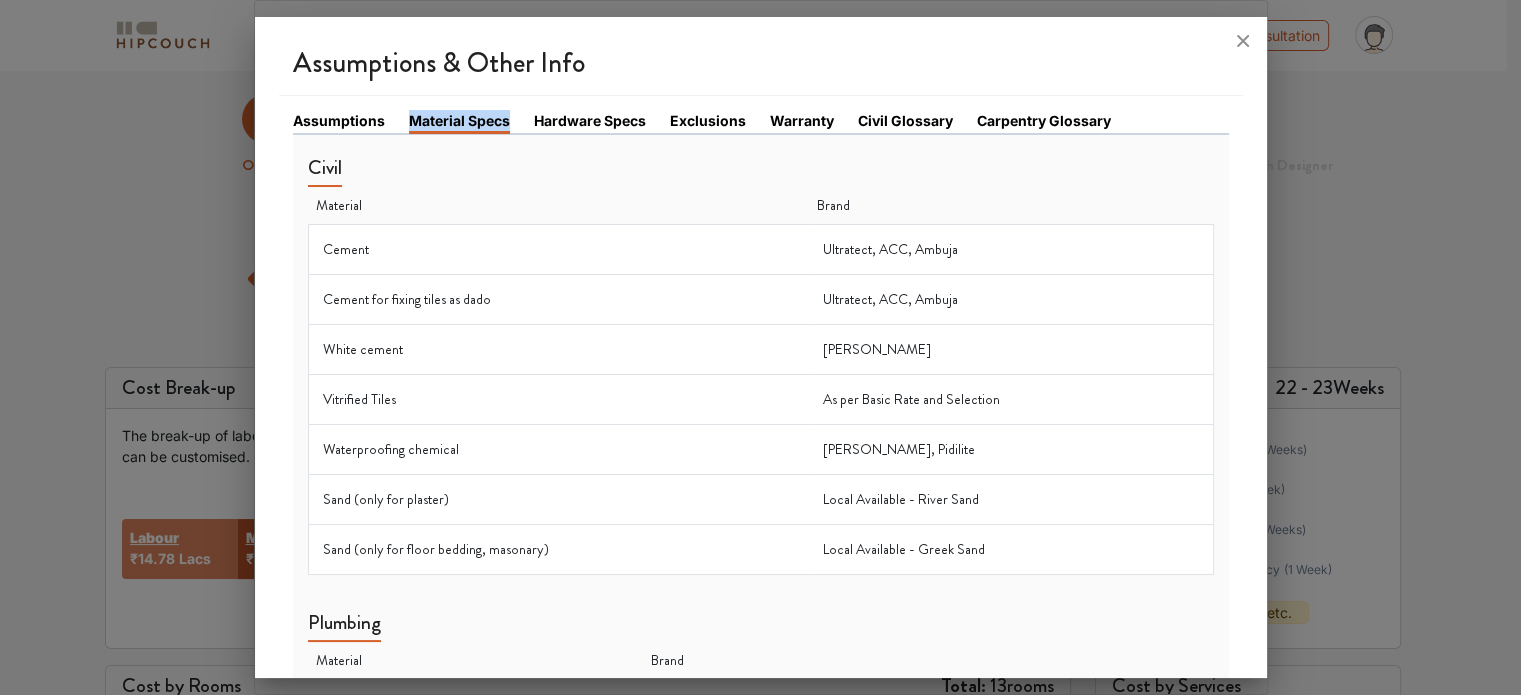 copy on "Material Specs" 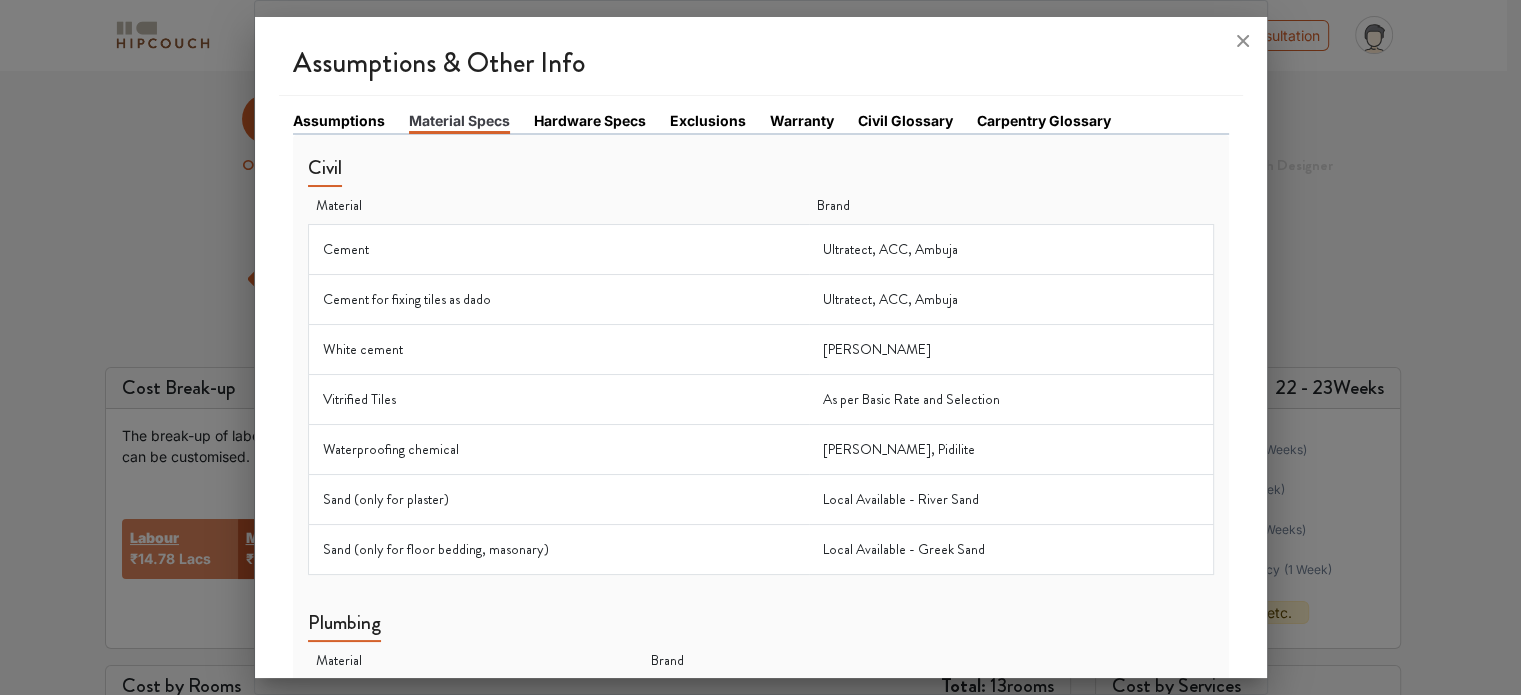 click on "Civil" at bounding box center (325, 171) 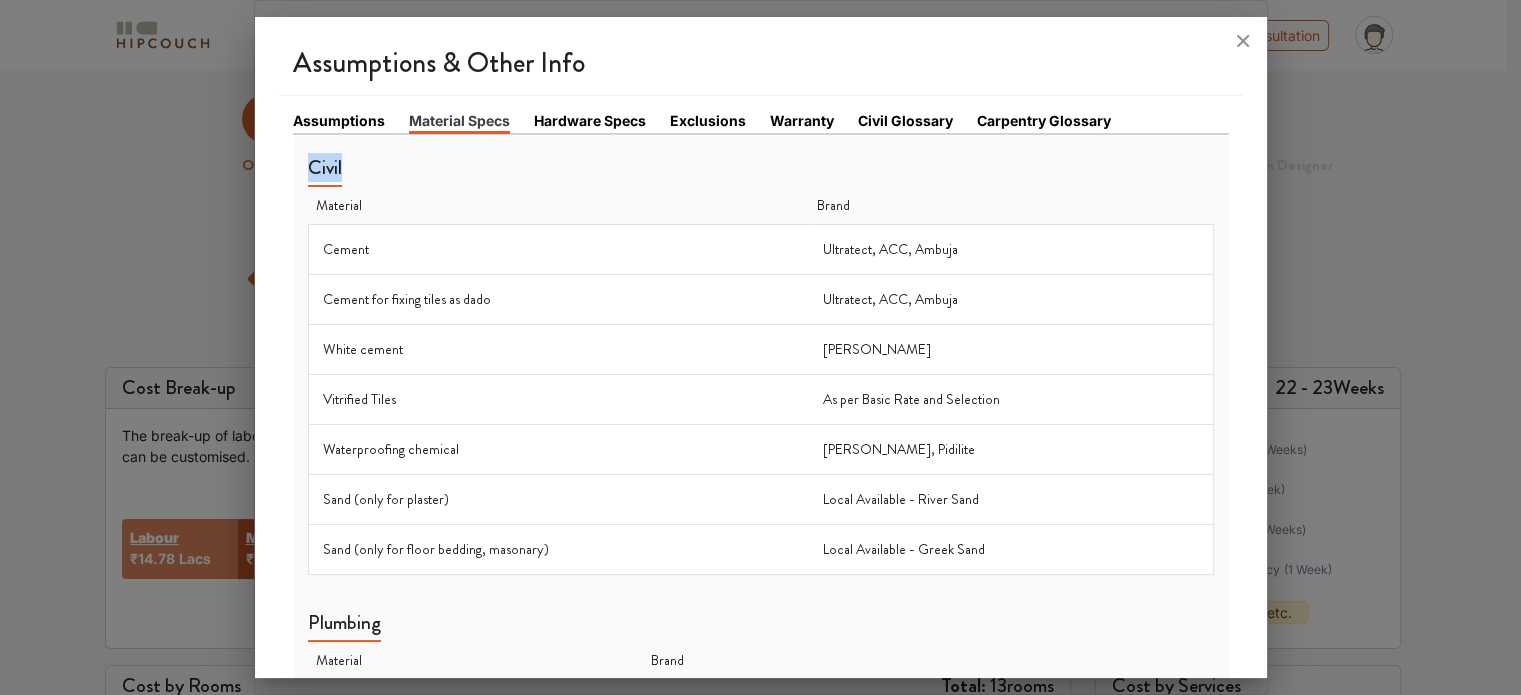 click on "Civil" at bounding box center (325, 171) 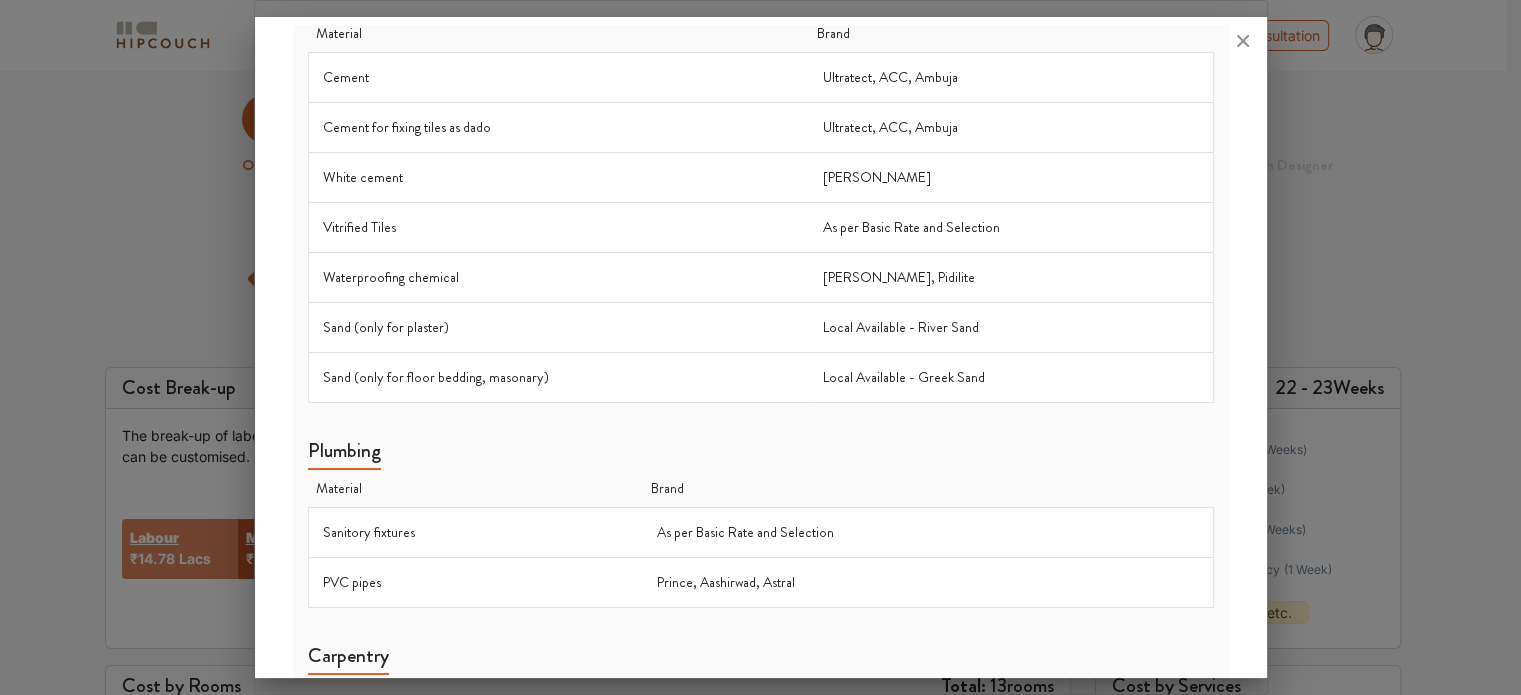 scroll, scrollTop: 204, scrollLeft: 0, axis: vertical 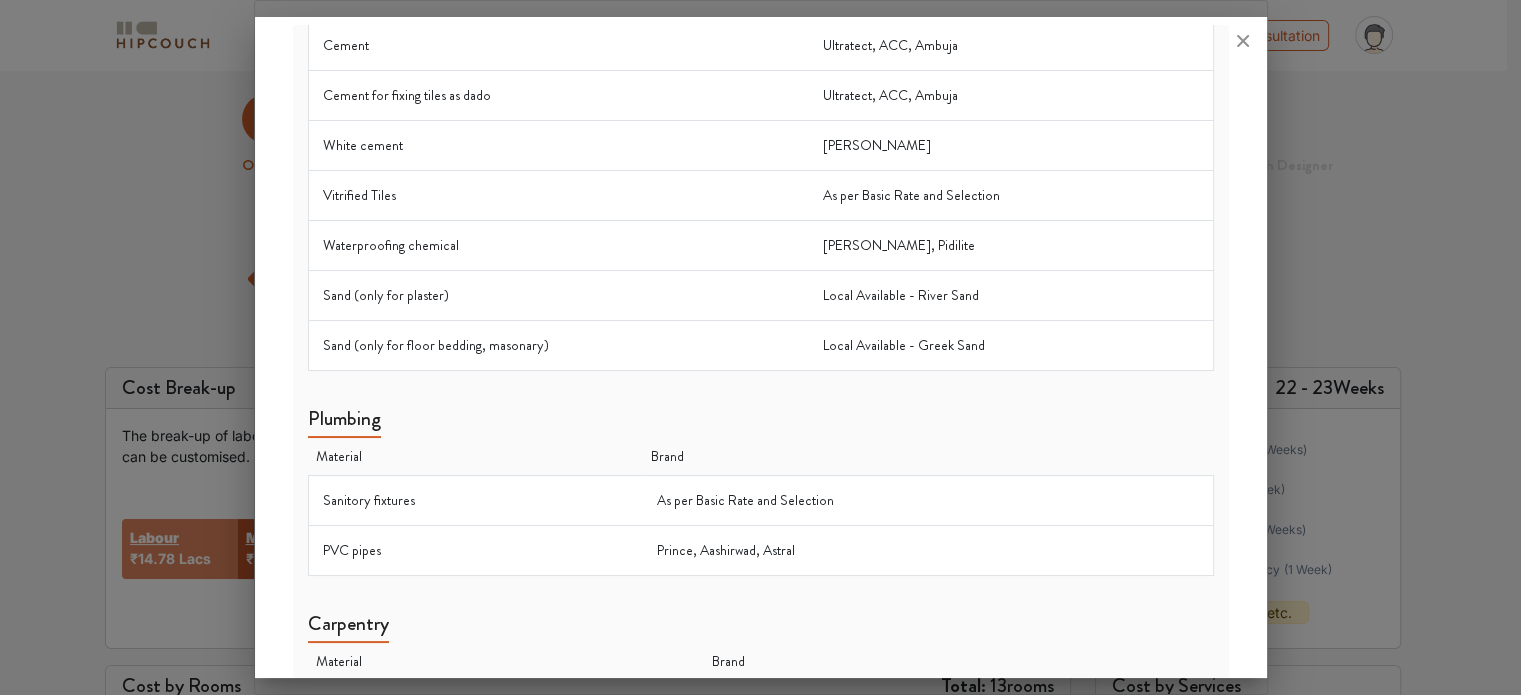 click on "Plumbing" at bounding box center [344, 422] 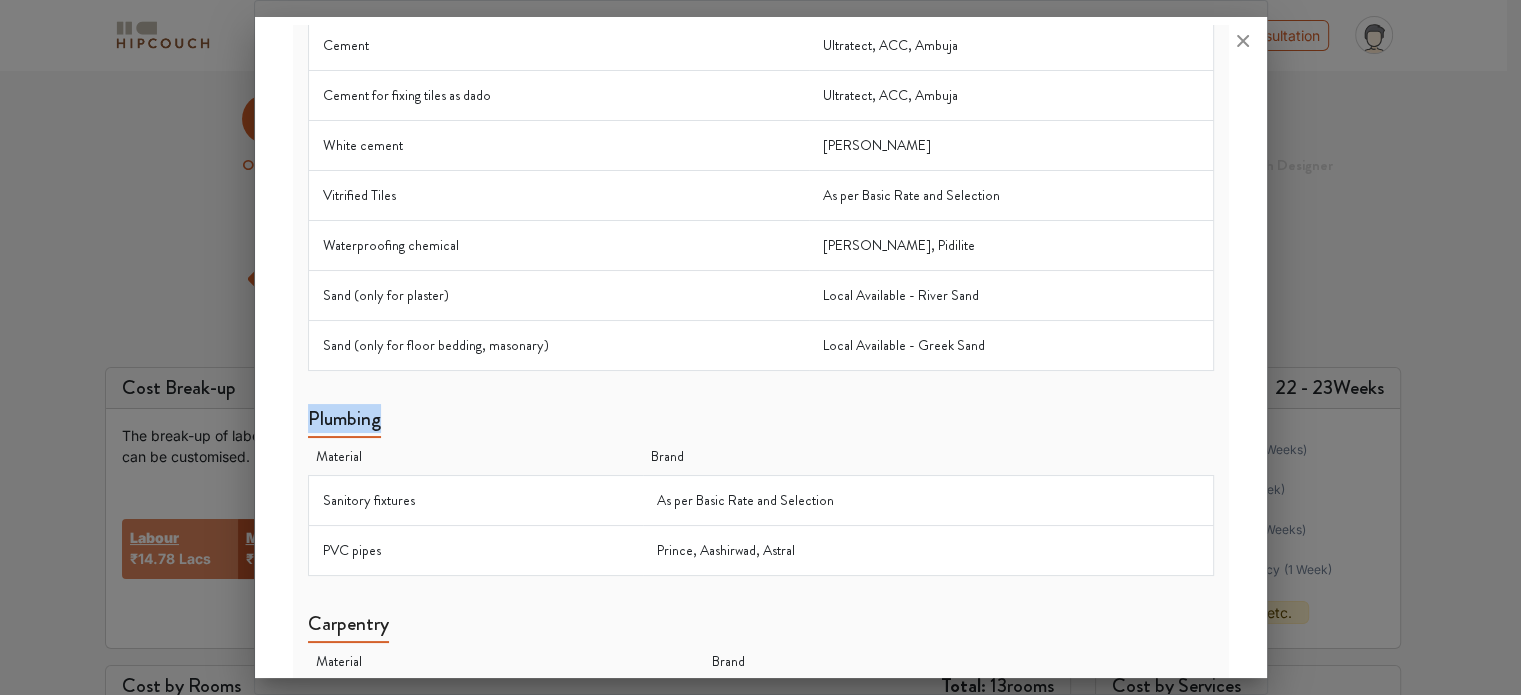 click on "Plumbing" at bounding box center [344, 422] 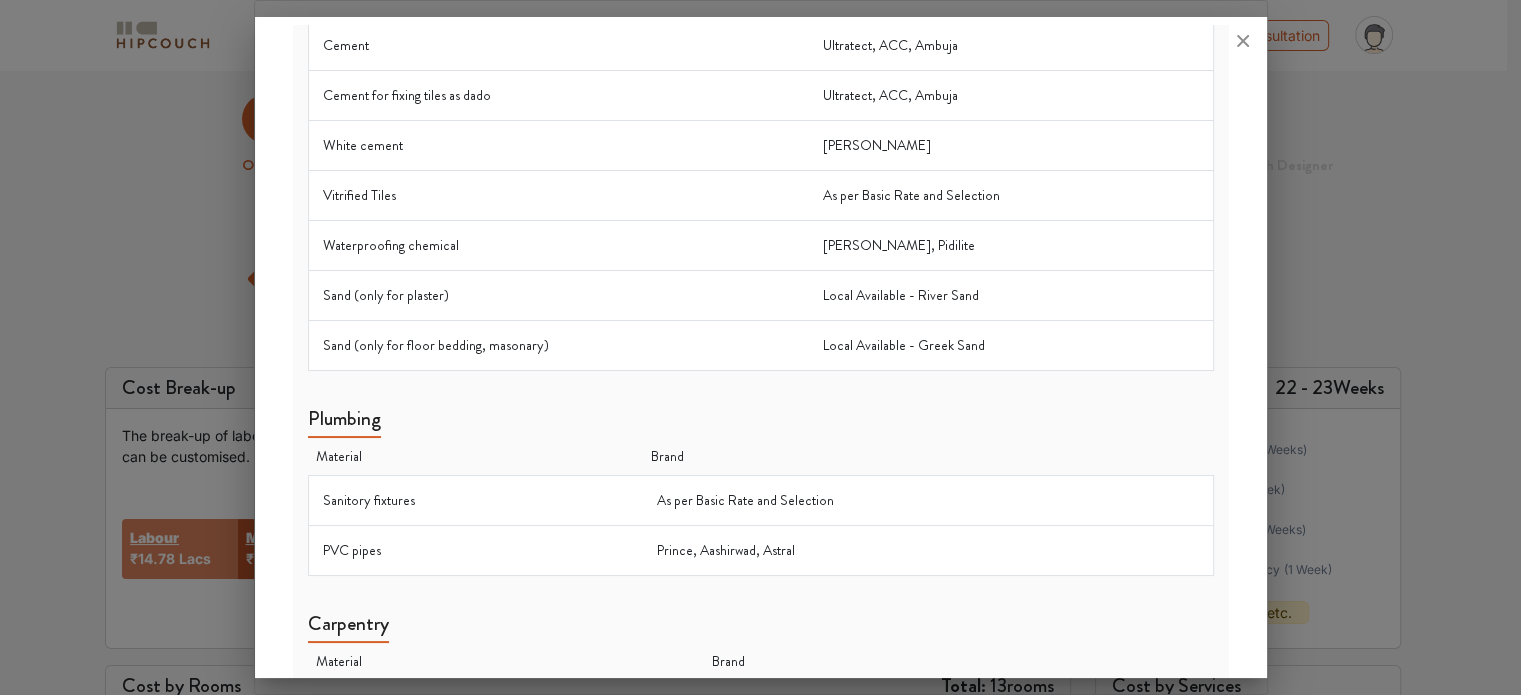 click on "Carpentry" at bounding box center [348, 627] 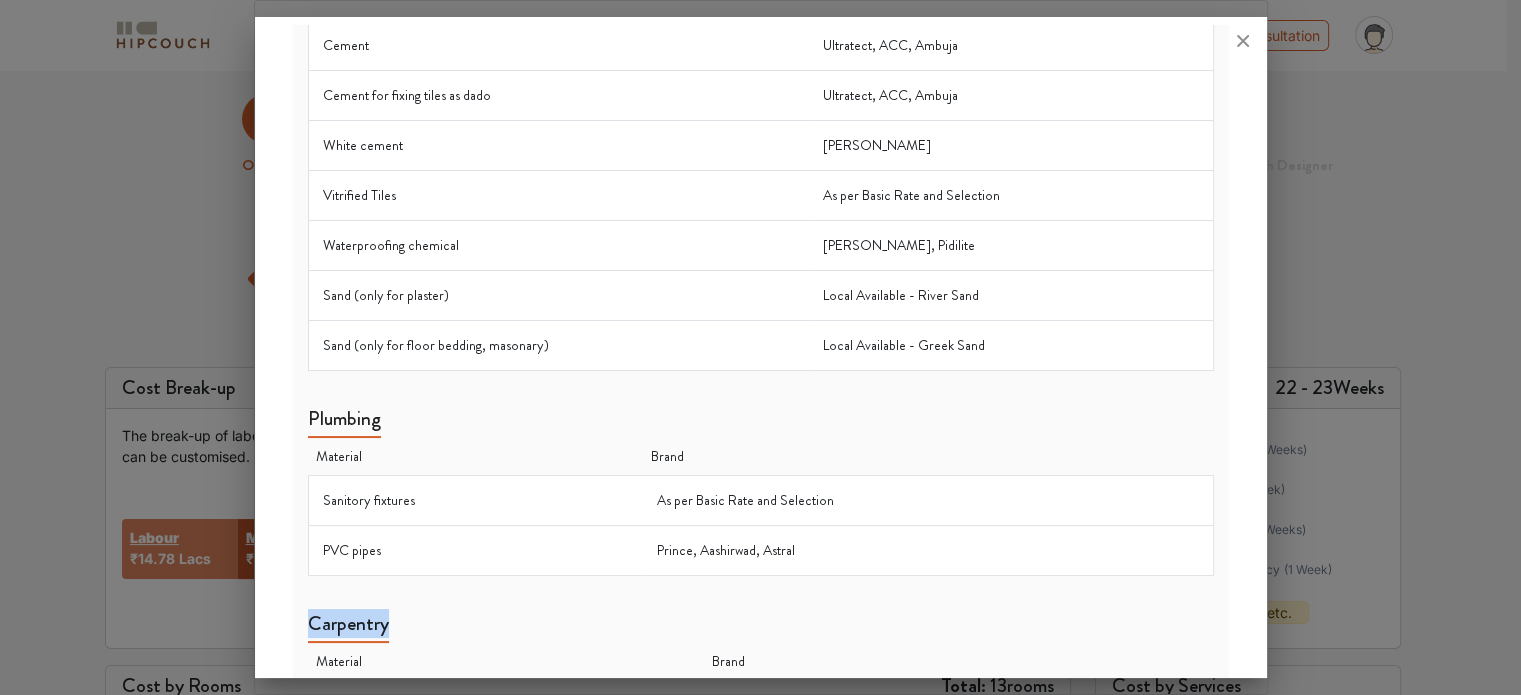click on "Carpentry" at bounding box center [348, 627] 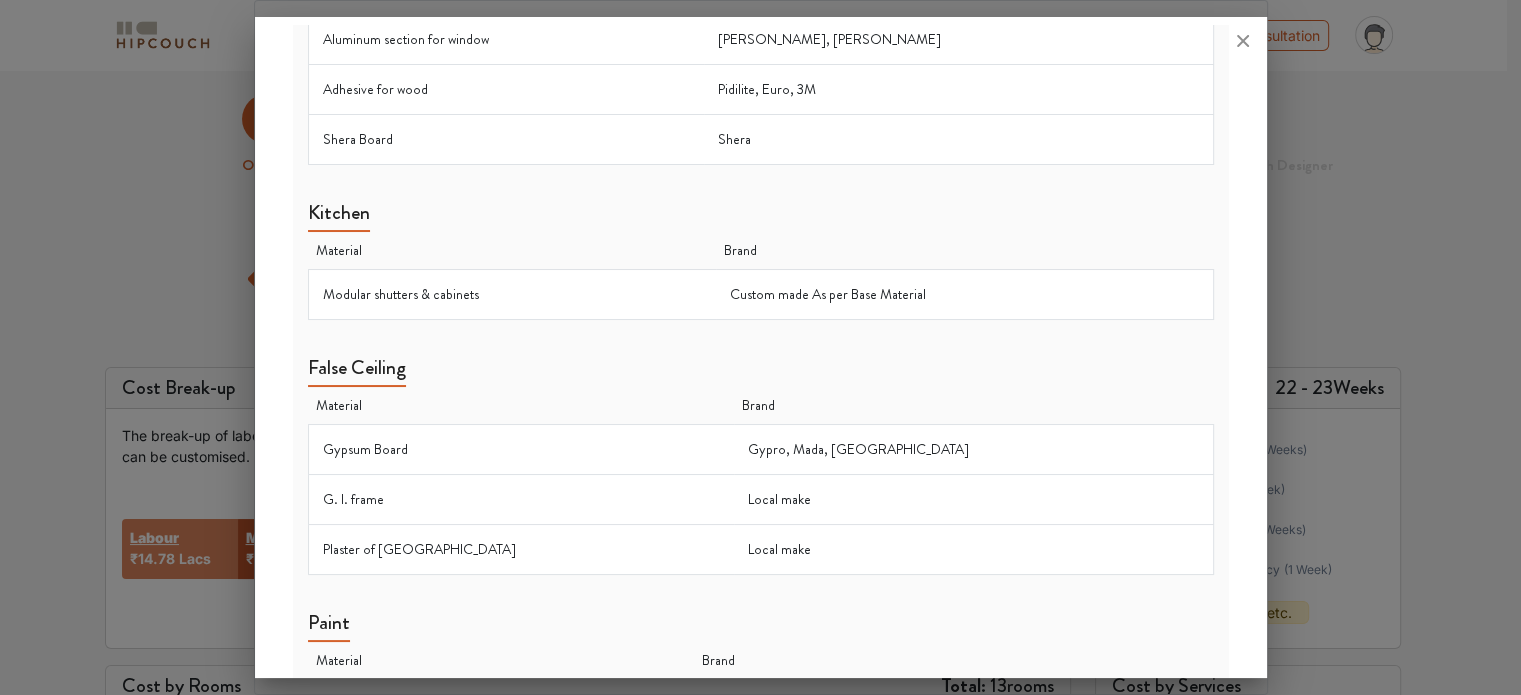 scroll, scrollTop: 1292, scrollLeft: 0, axis: vertical 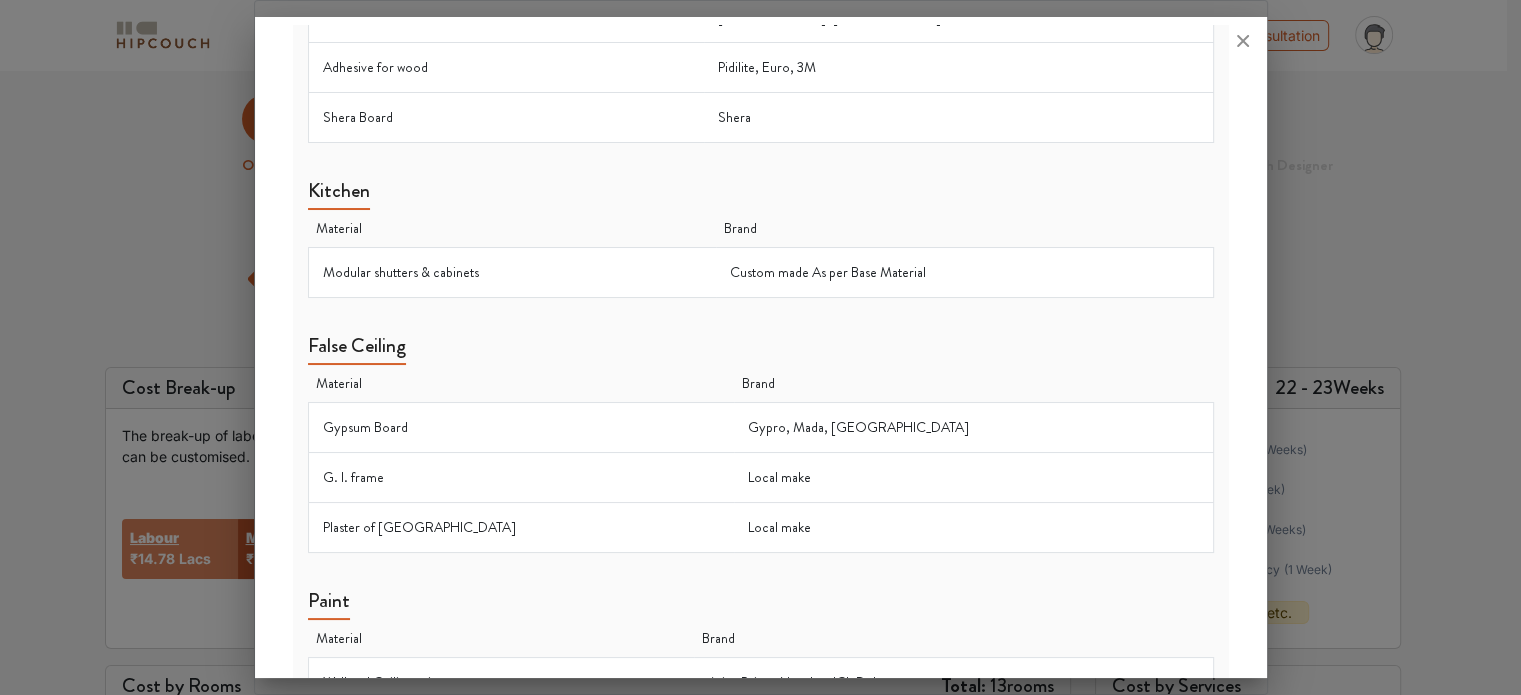 click on "Kitchen" at bounding box center [339, 194] 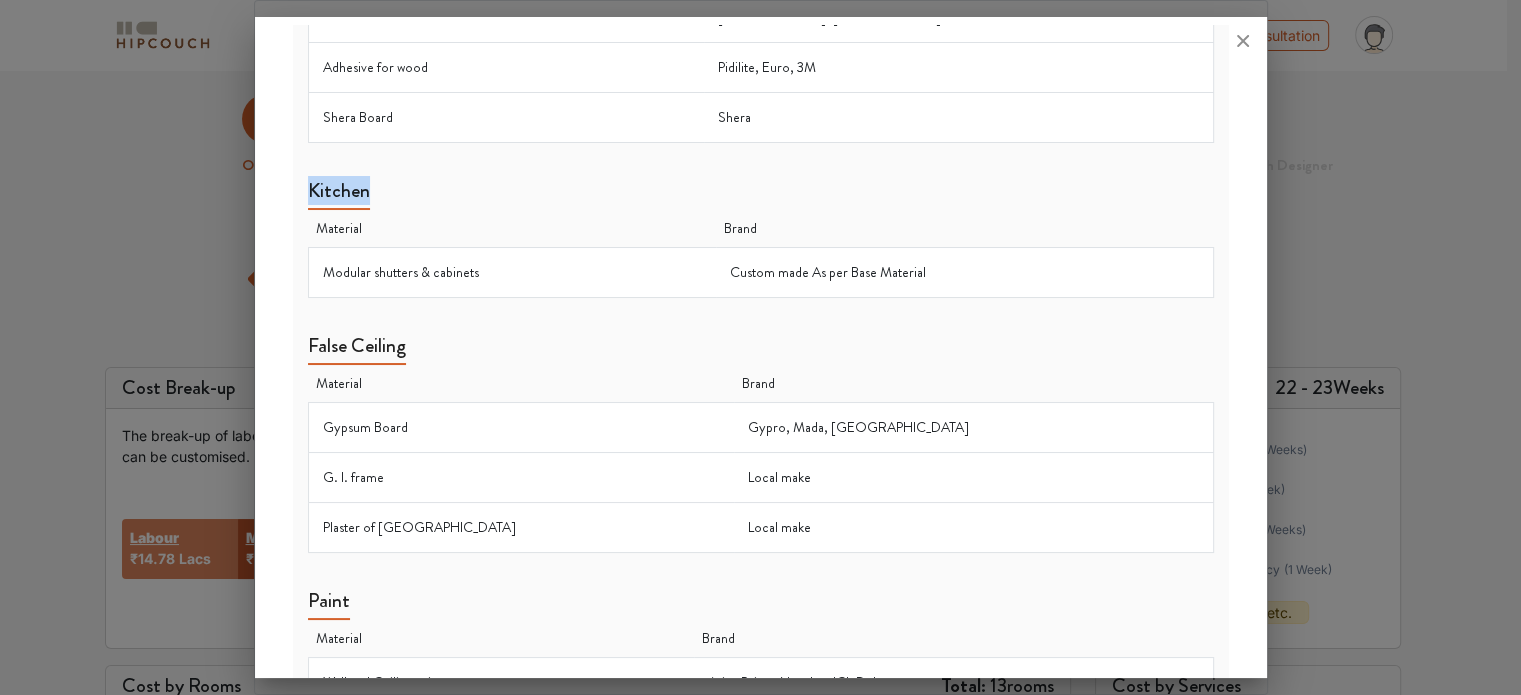 click on "Kitchen" at bounding box center (339, 194) 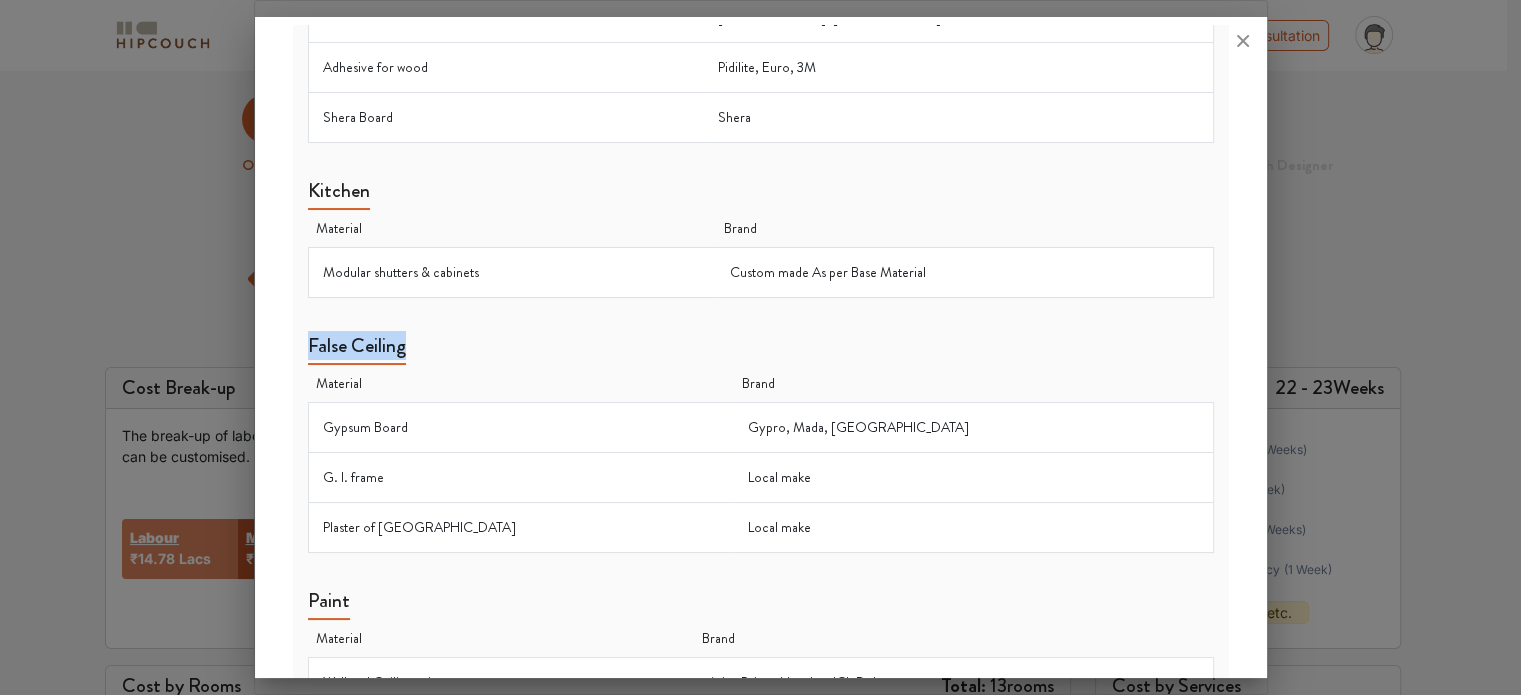 drag, startPoint x: 308, startPoint y: 334, endPoint x: 432, endPoint y: 331, distance: 124.036285 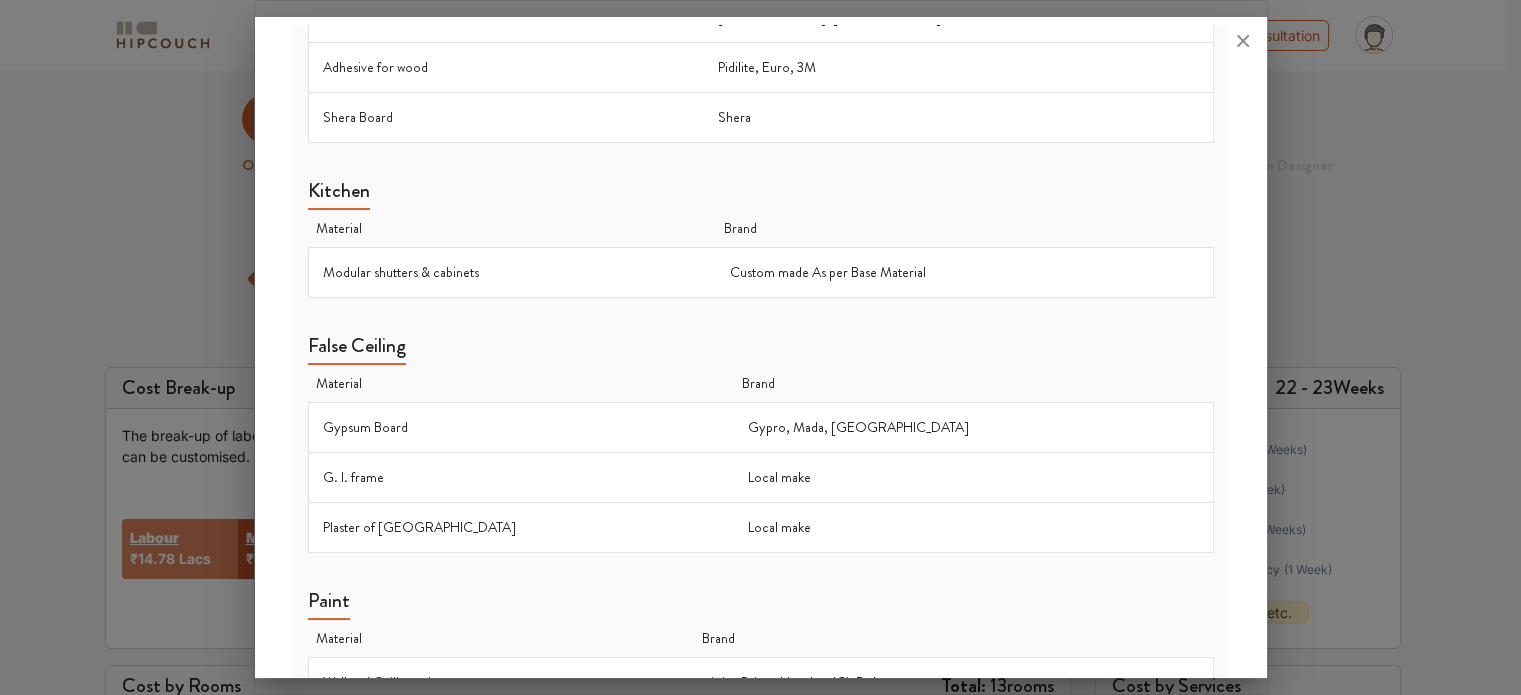 click on "Paint" at bounding box center (329, 604) 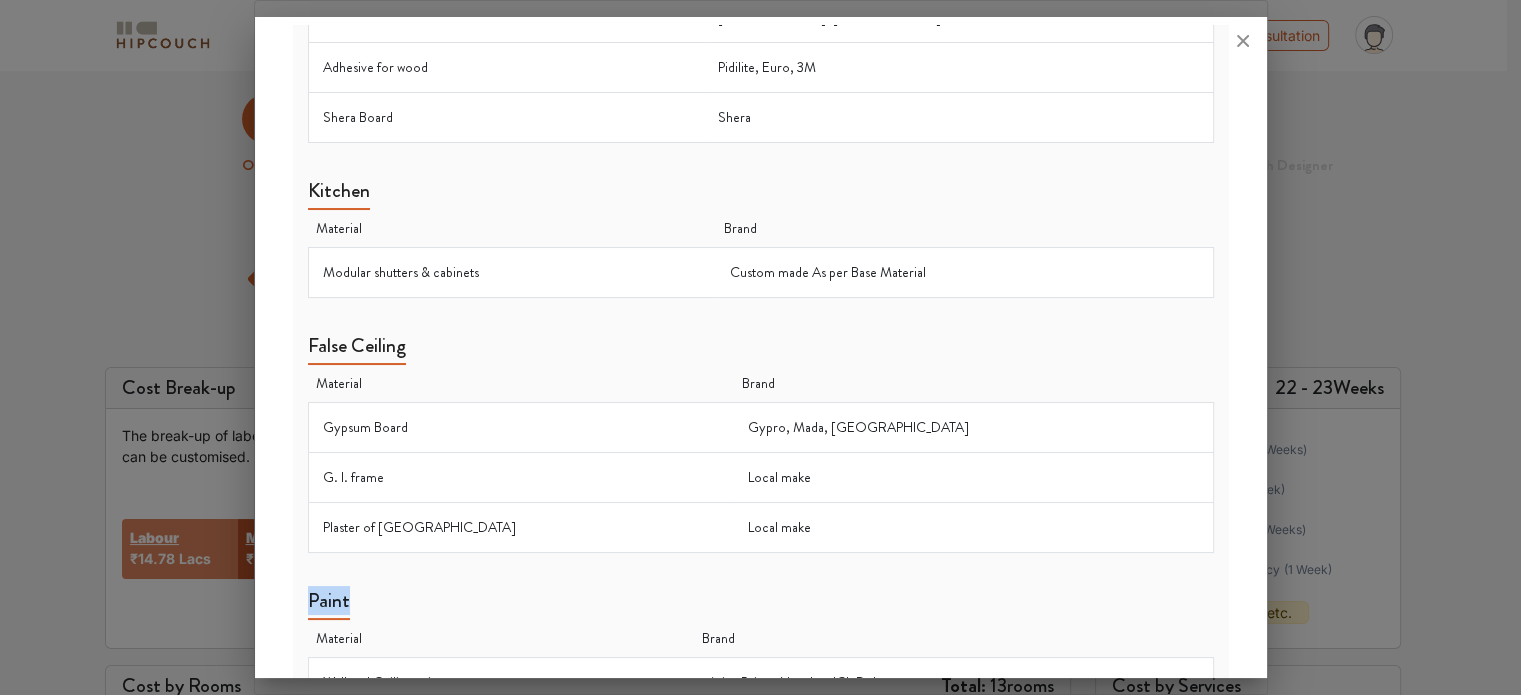 click on "Paint" at bounding box center [329, 604] 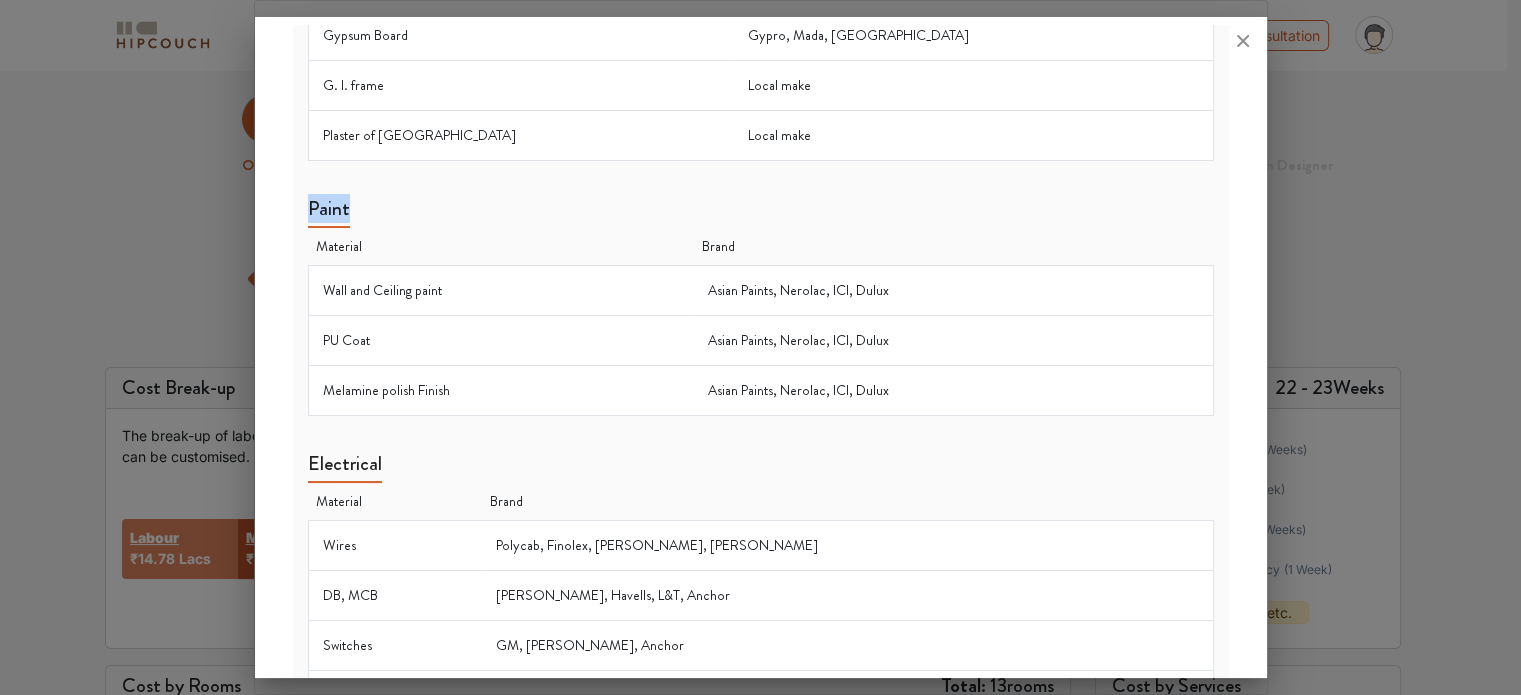 scroll, scrollTop: 1754, scrollLeft: 0, axis: vertical 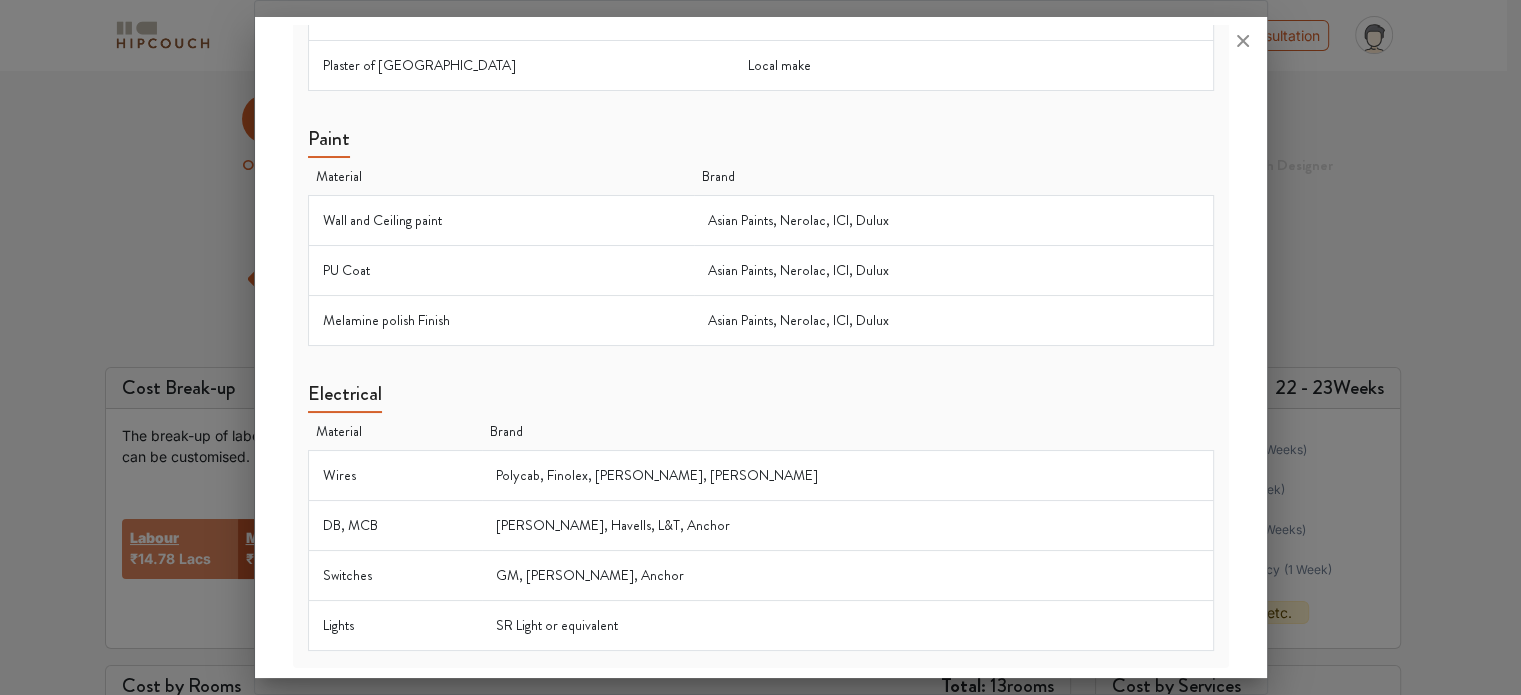 click on "Electrical" at bounding box center (345, 397) 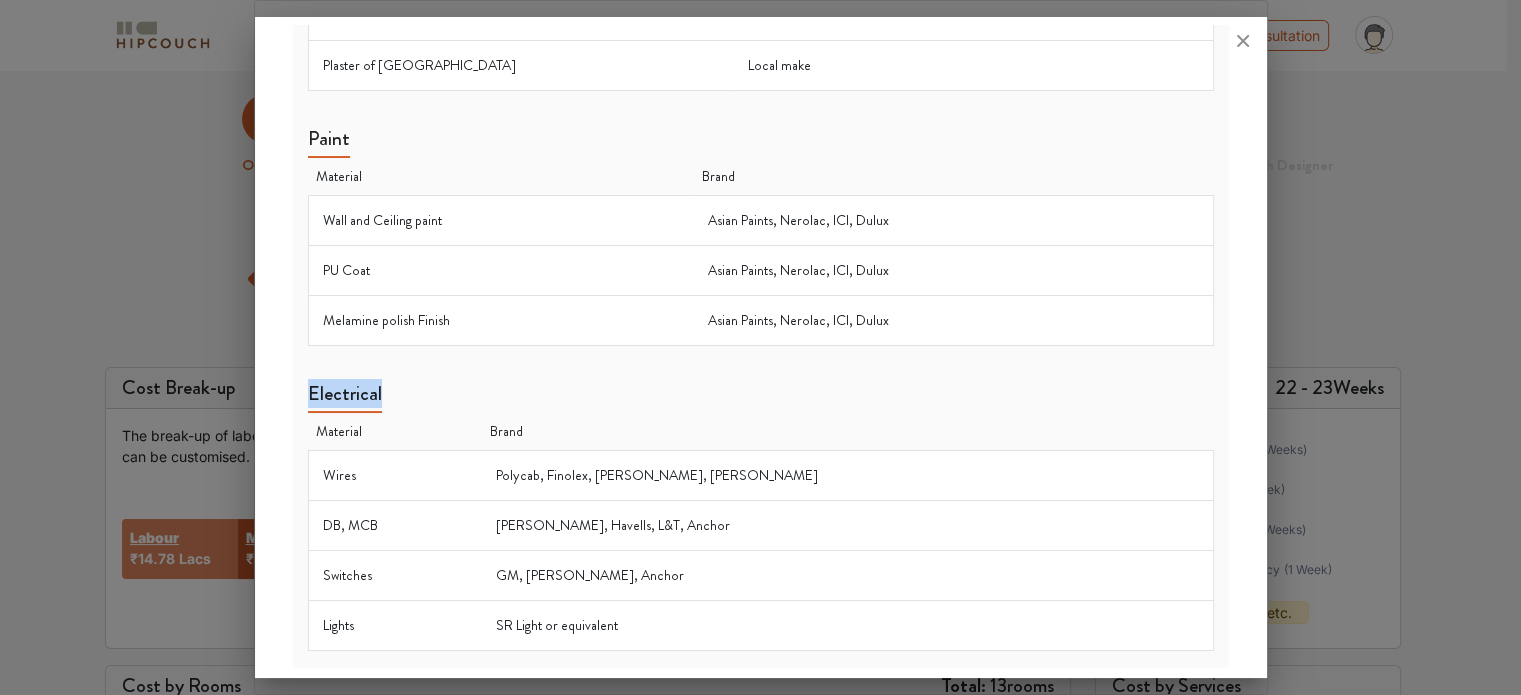 click on "Electrical" at bounding box center (345, 397) 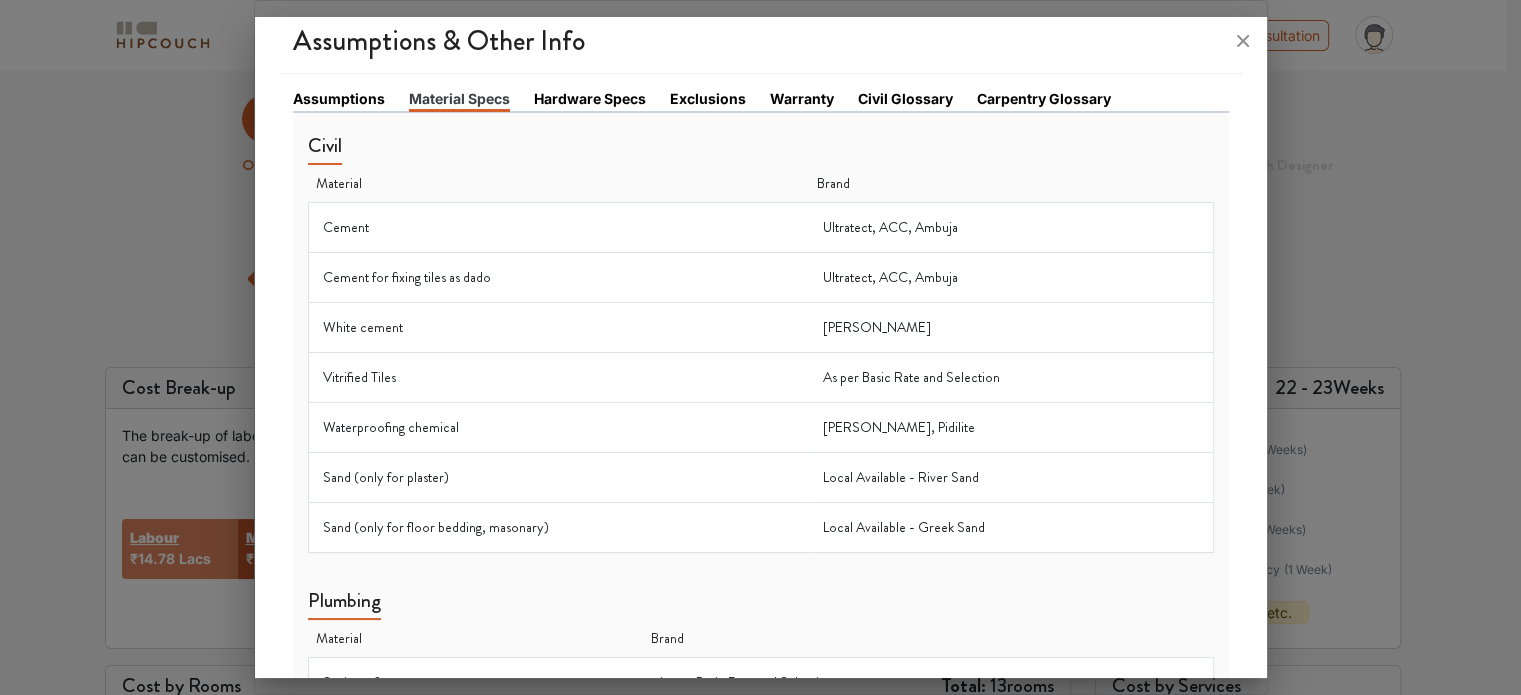scroll, scrollTop: 0, scrollLeft: 0, axis: both 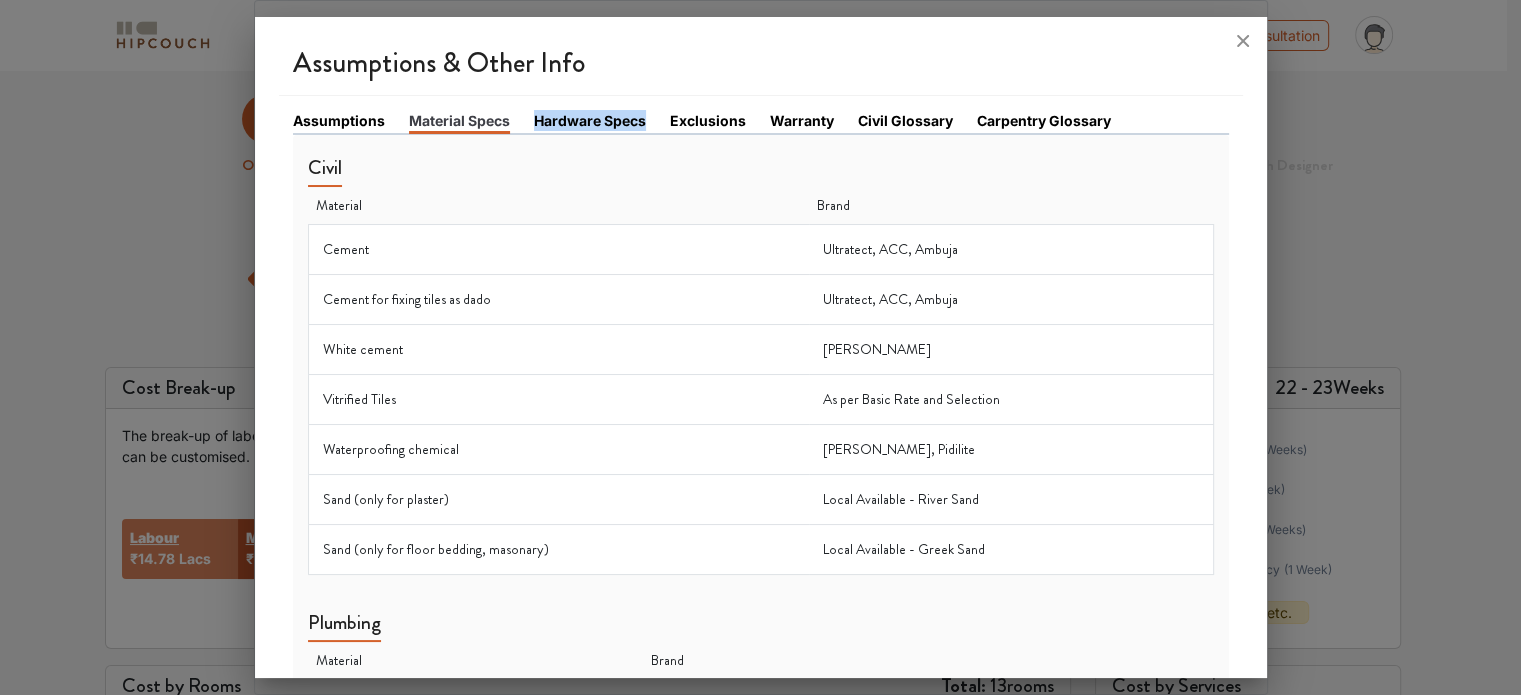 drag, startPoint x: 535, startPoint y: 123, endPoint x: 651, endPoint y: 123, distance: 116 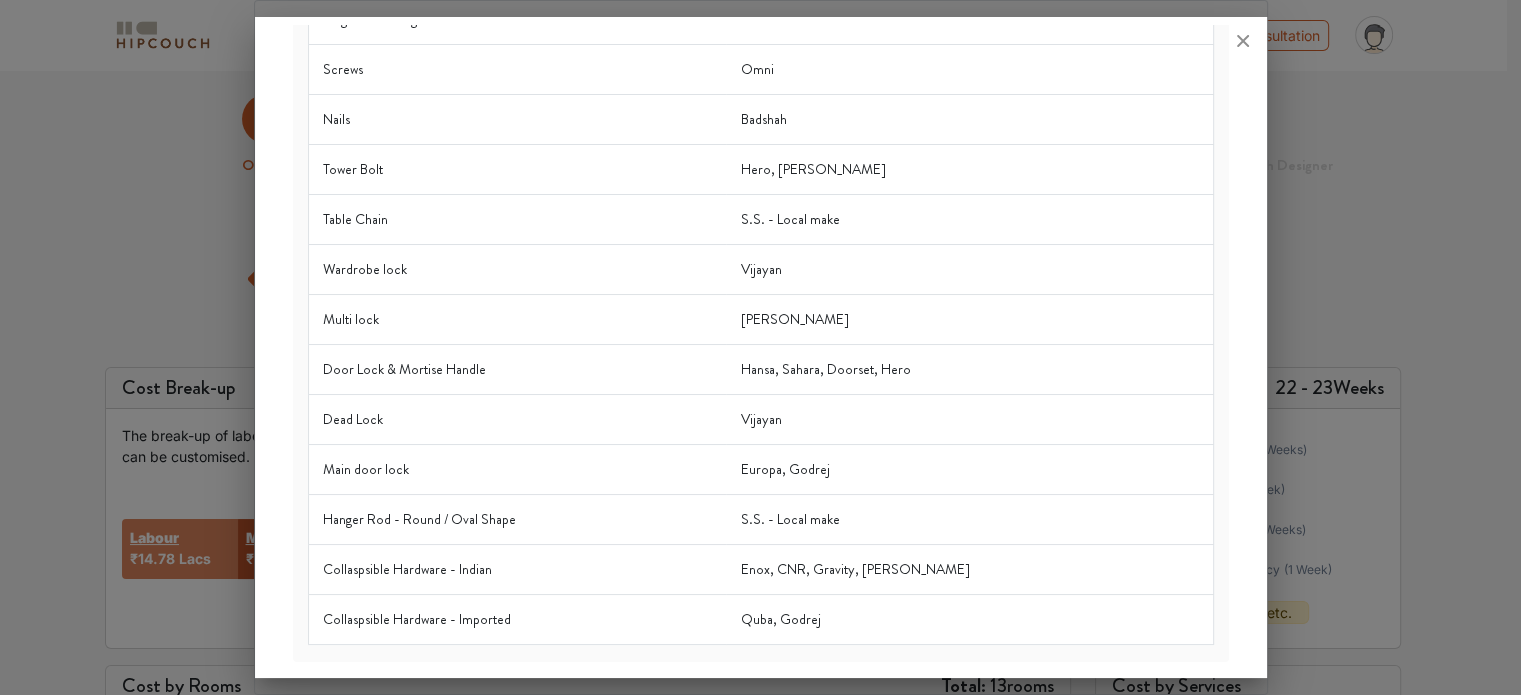 scroll, scrollTop: 0, scrollLeft: 0, axis: both 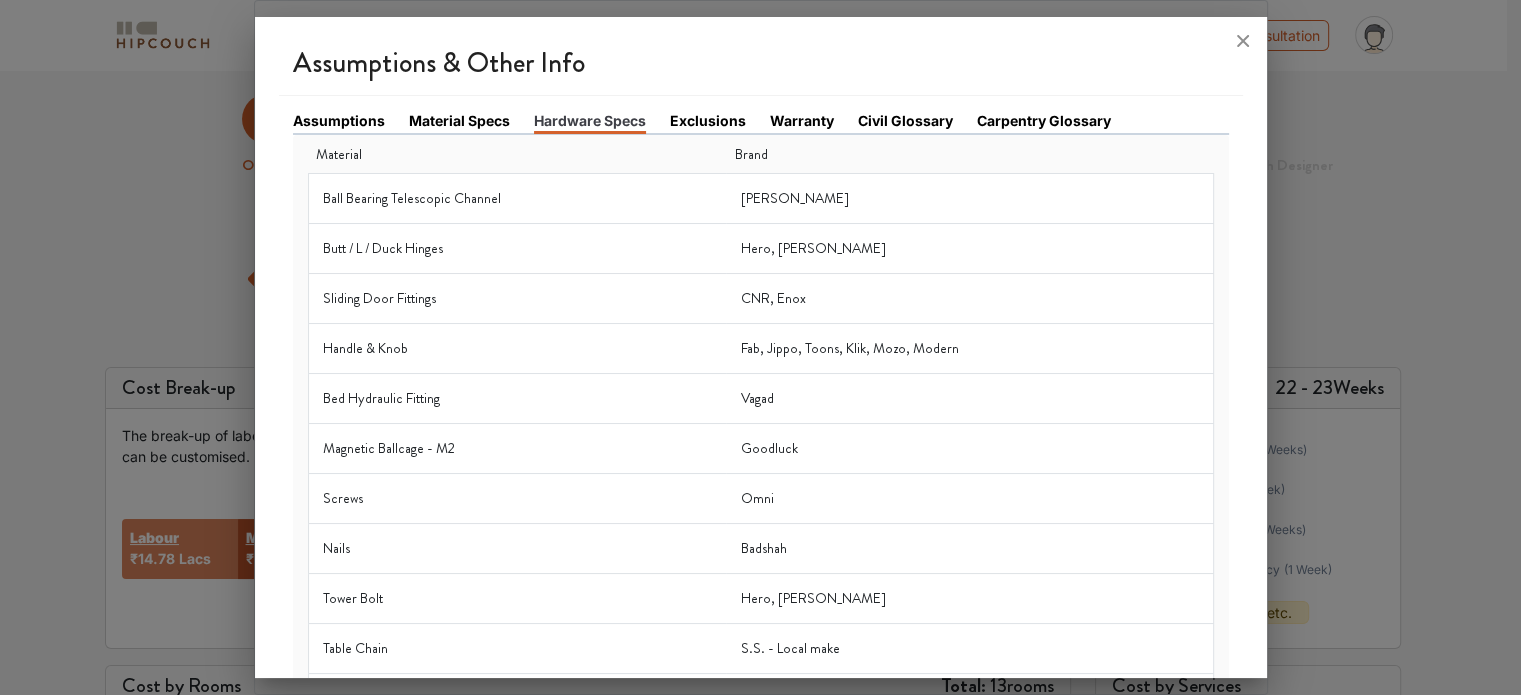 click on "Exclusions" at bounding box center (708, 120) 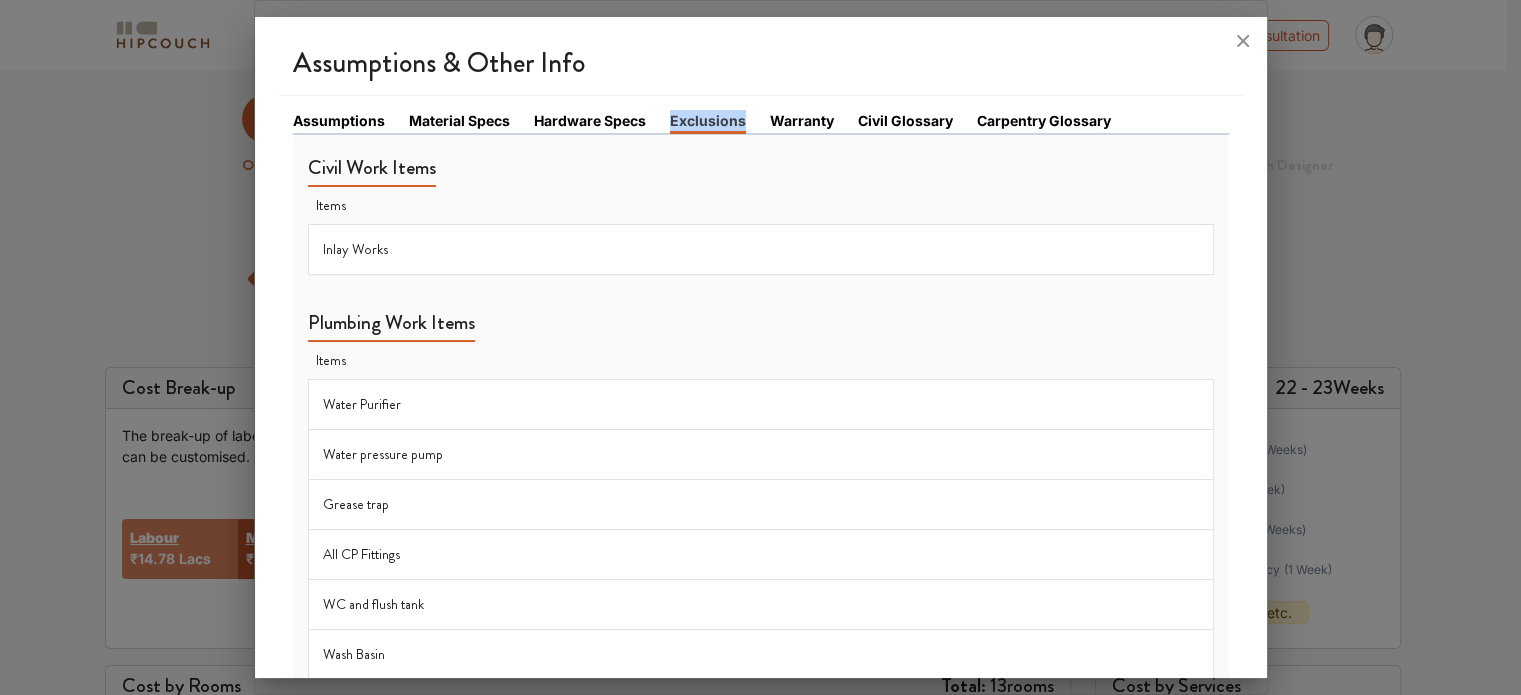 drag, startPoint x: 669, startPoint y: 117, endPoint x: 752, endPoint y: 114, distance: 83.0542 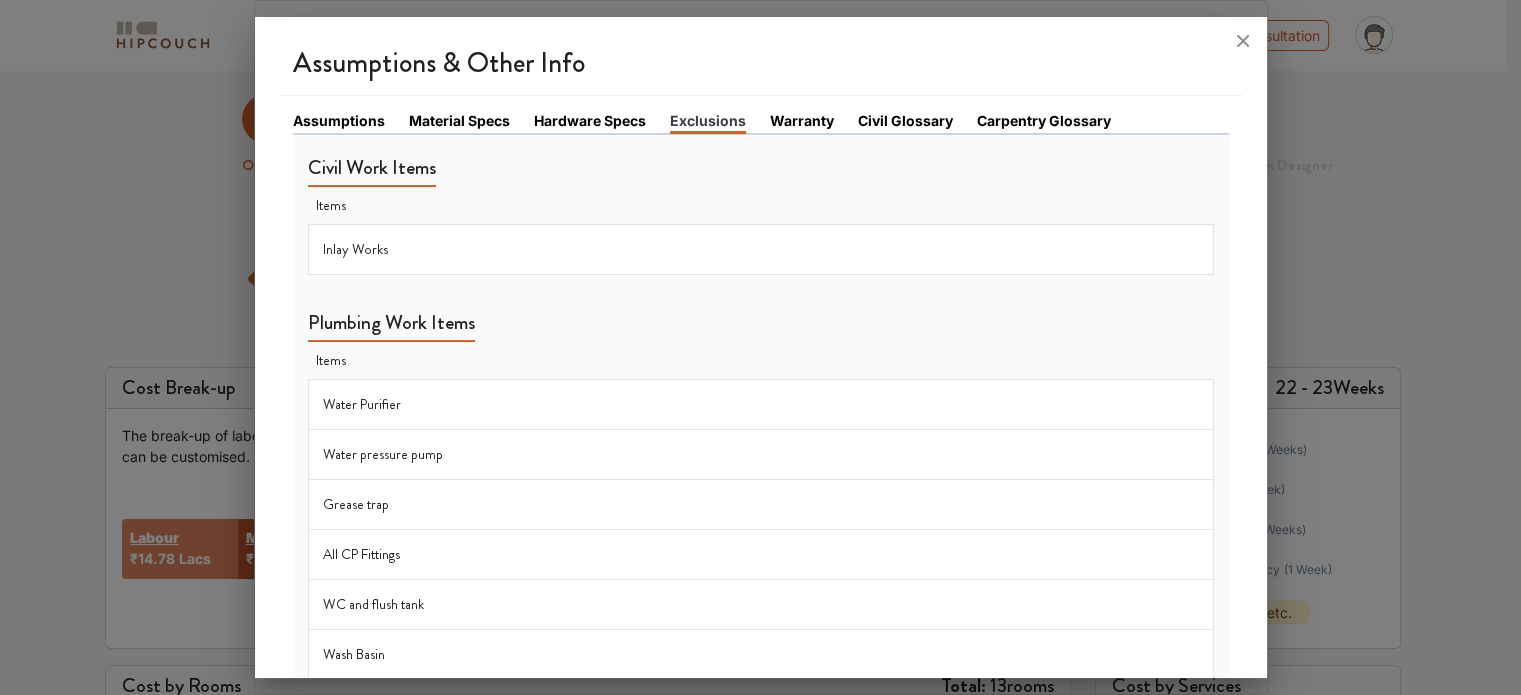 click on "Assumptions" at bounding box center (339, 120) 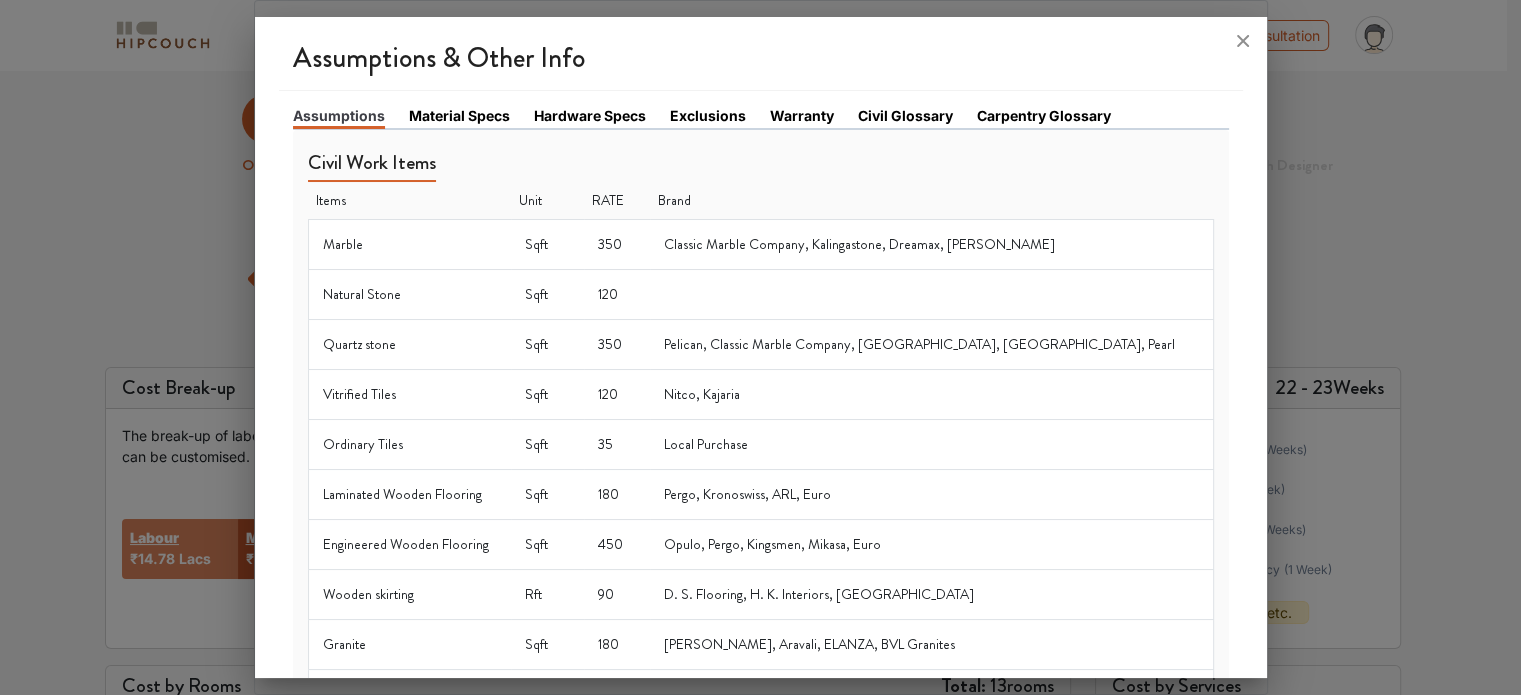 scroll, scrollTop: 0, scrollLeft: 0, axis: both 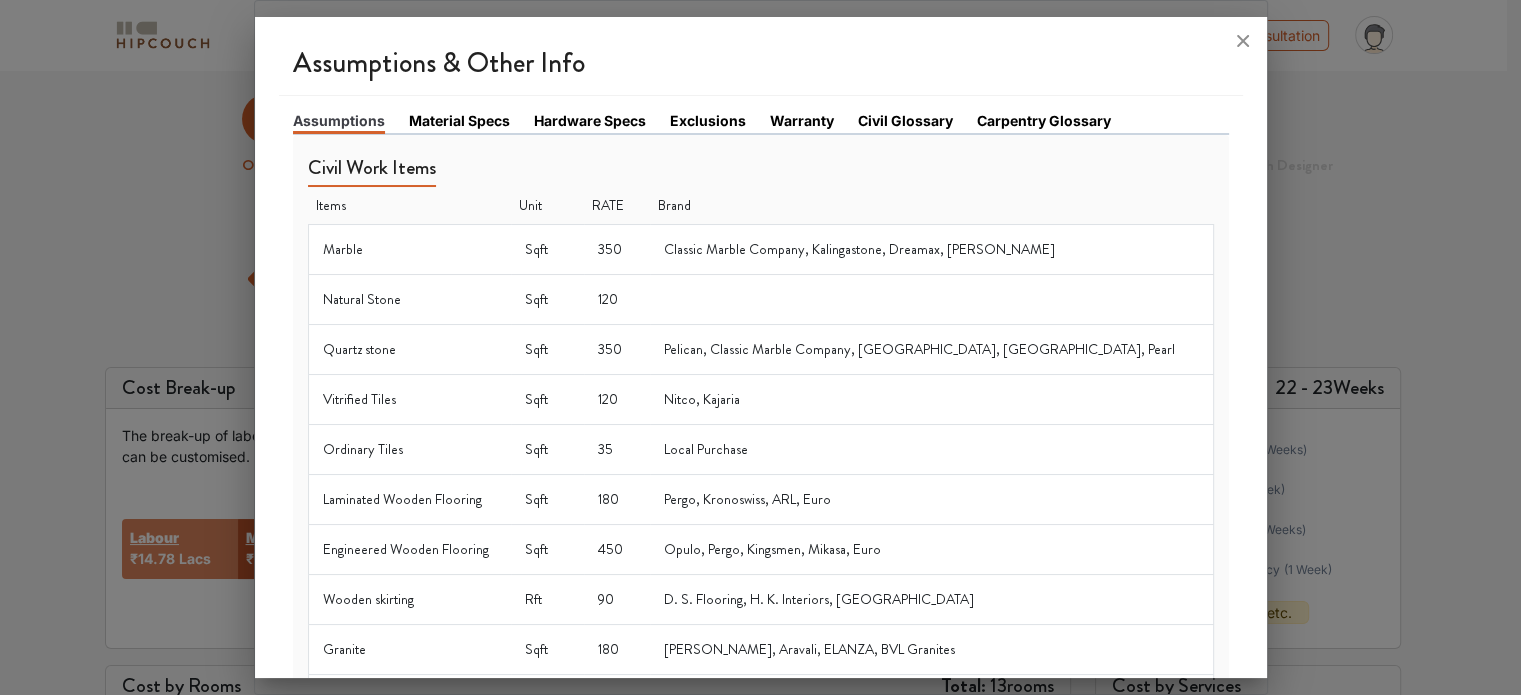 click on "Exclusions" at bounding box center (708, 120) 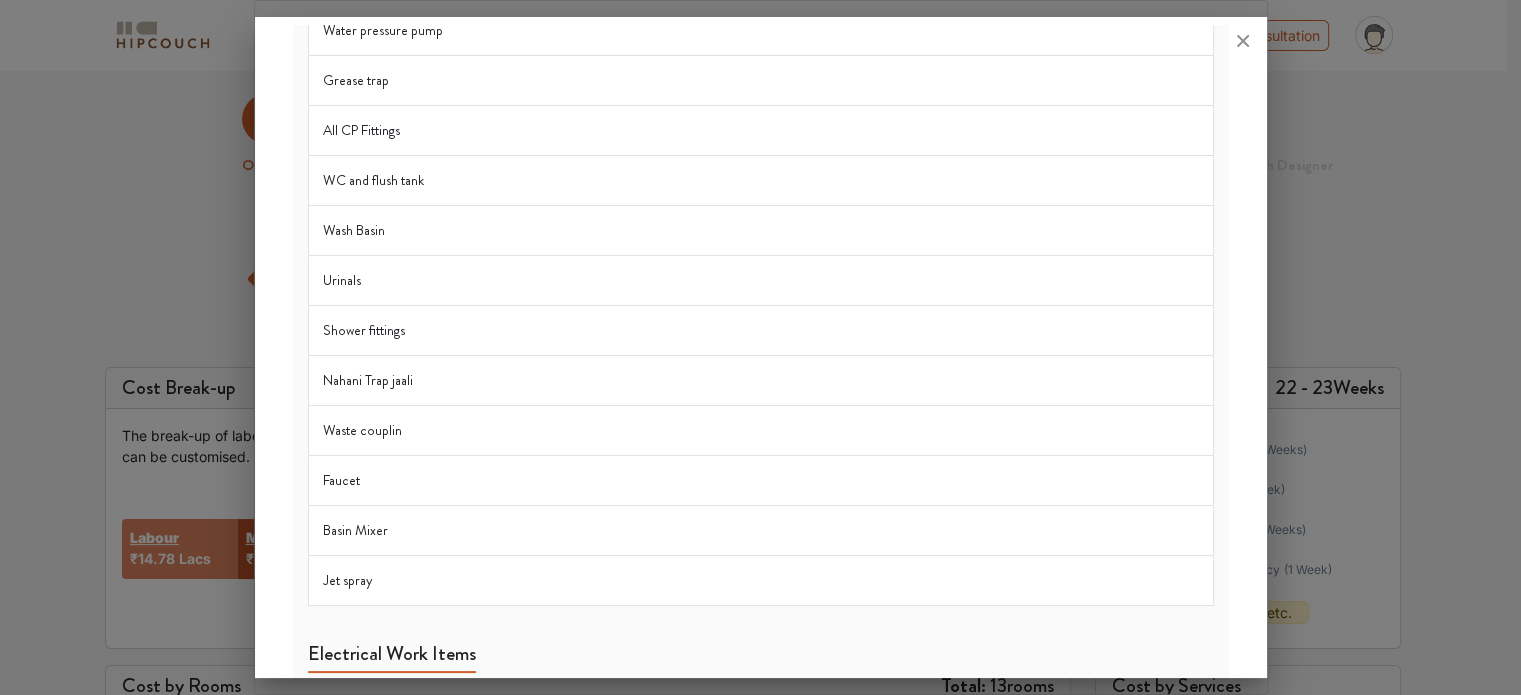 scroll, scrollTop: 0, scrollLeft: 0, axis: both 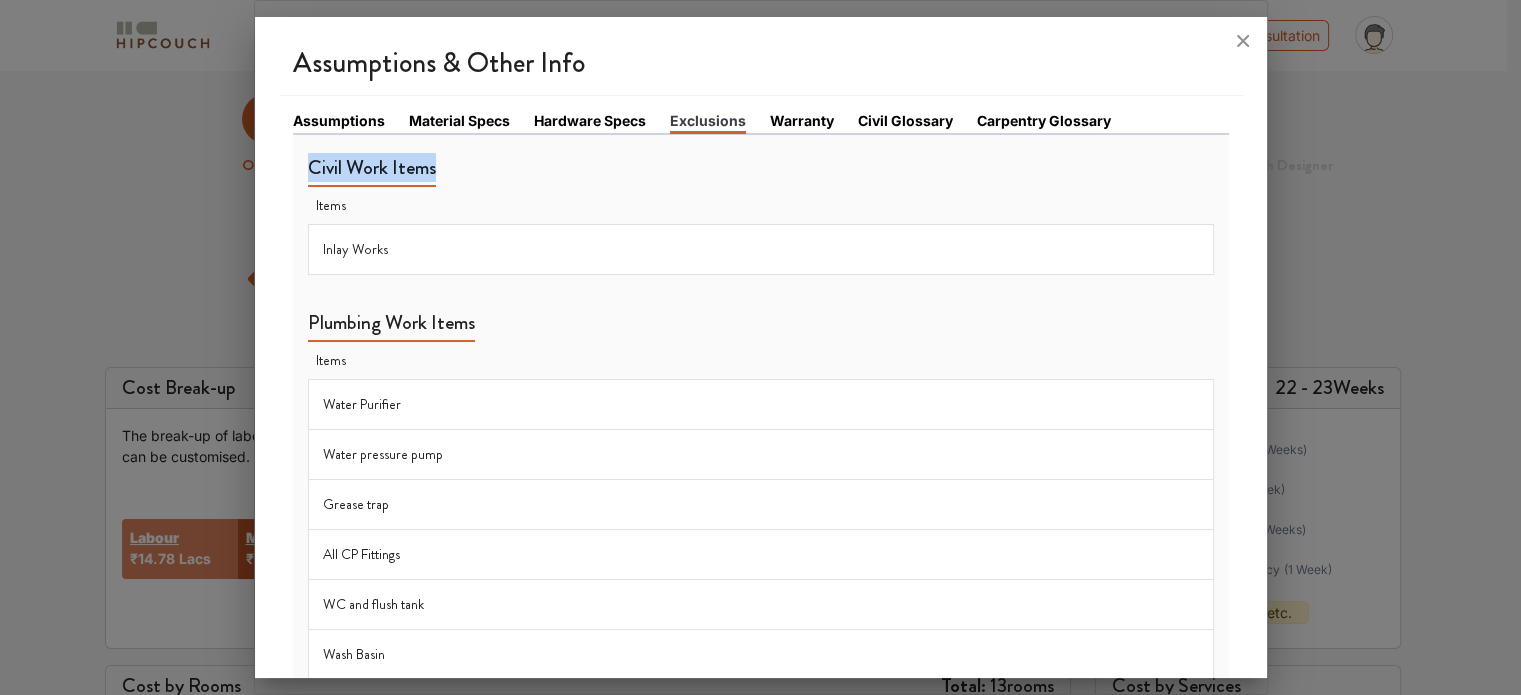 drag, startPoint x: 309, startPoint y: 167, endPoint x: 445, endPoint y: 172, distance: 136.09187 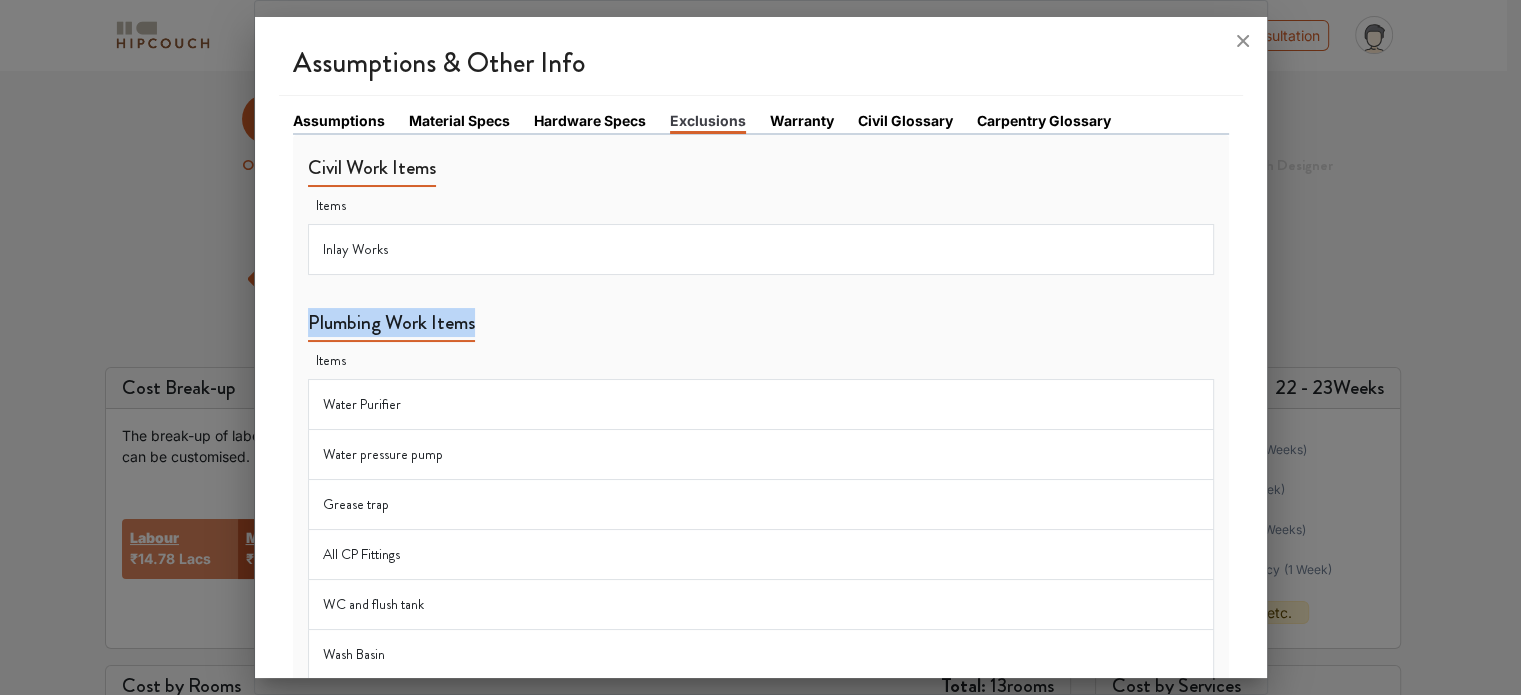 drag, startPoint x: 308, startPoint y: 319, endPoint x: 544, endPoint y: 310, distance: 236.17155 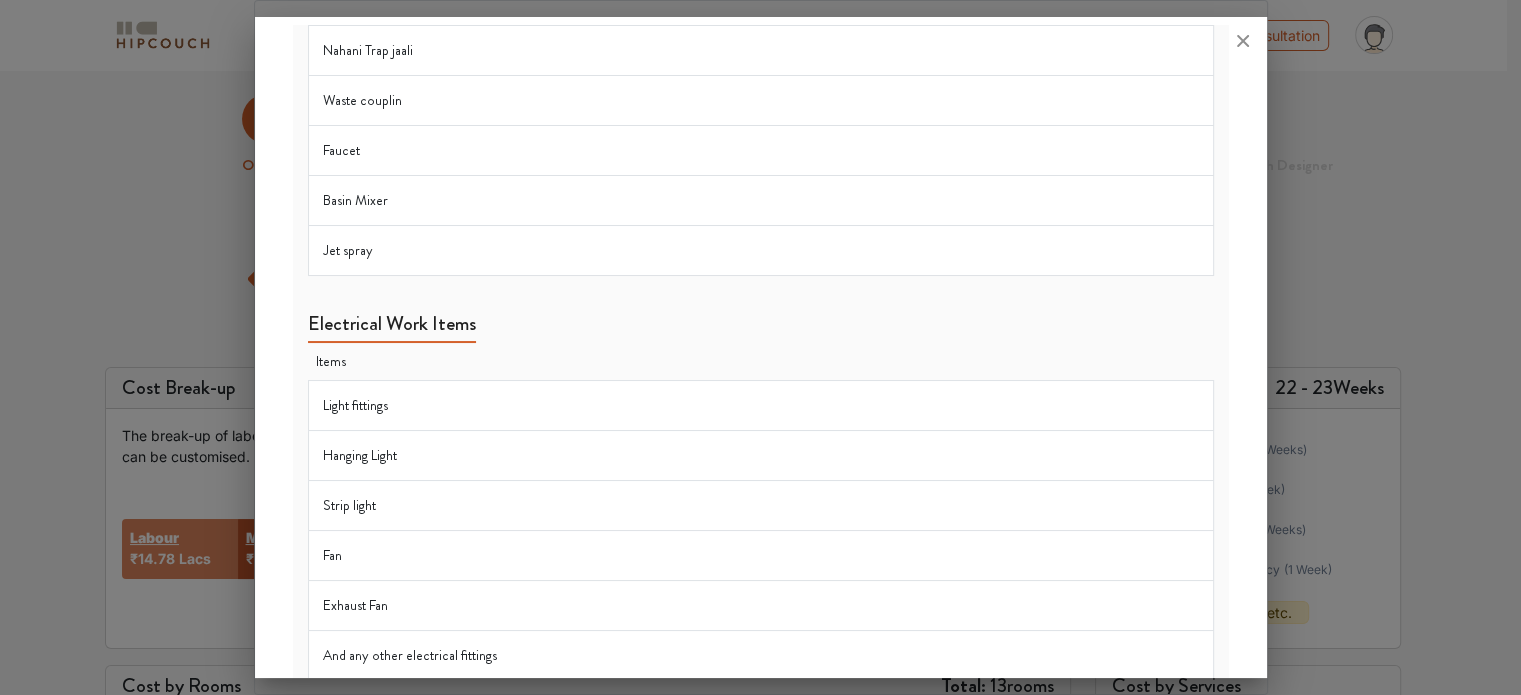 scroll, scrollTop: 930, scrollLeft: 0, axis: vertical 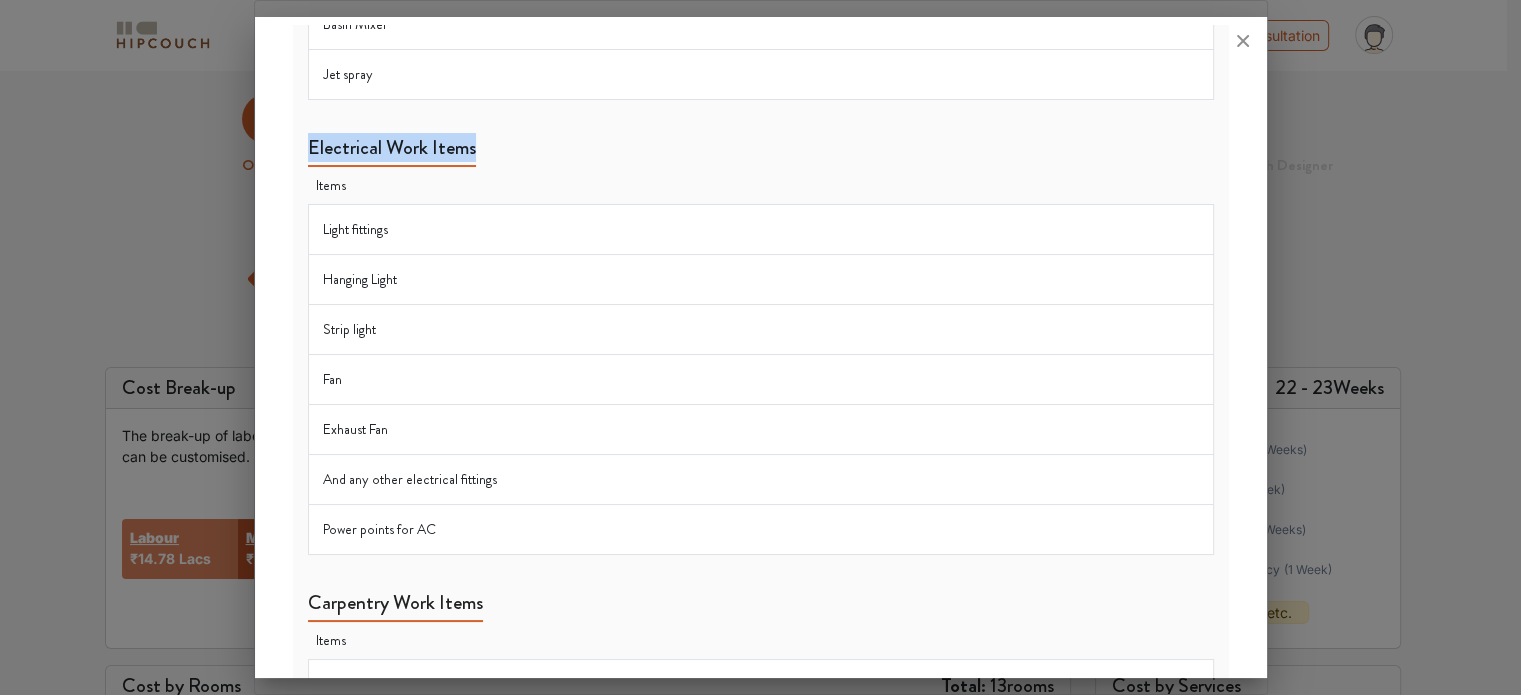drag, startPoint x: 309, startPoint y: 145, endPoint x: 492, endPoint y: 119, distance: 184.83777 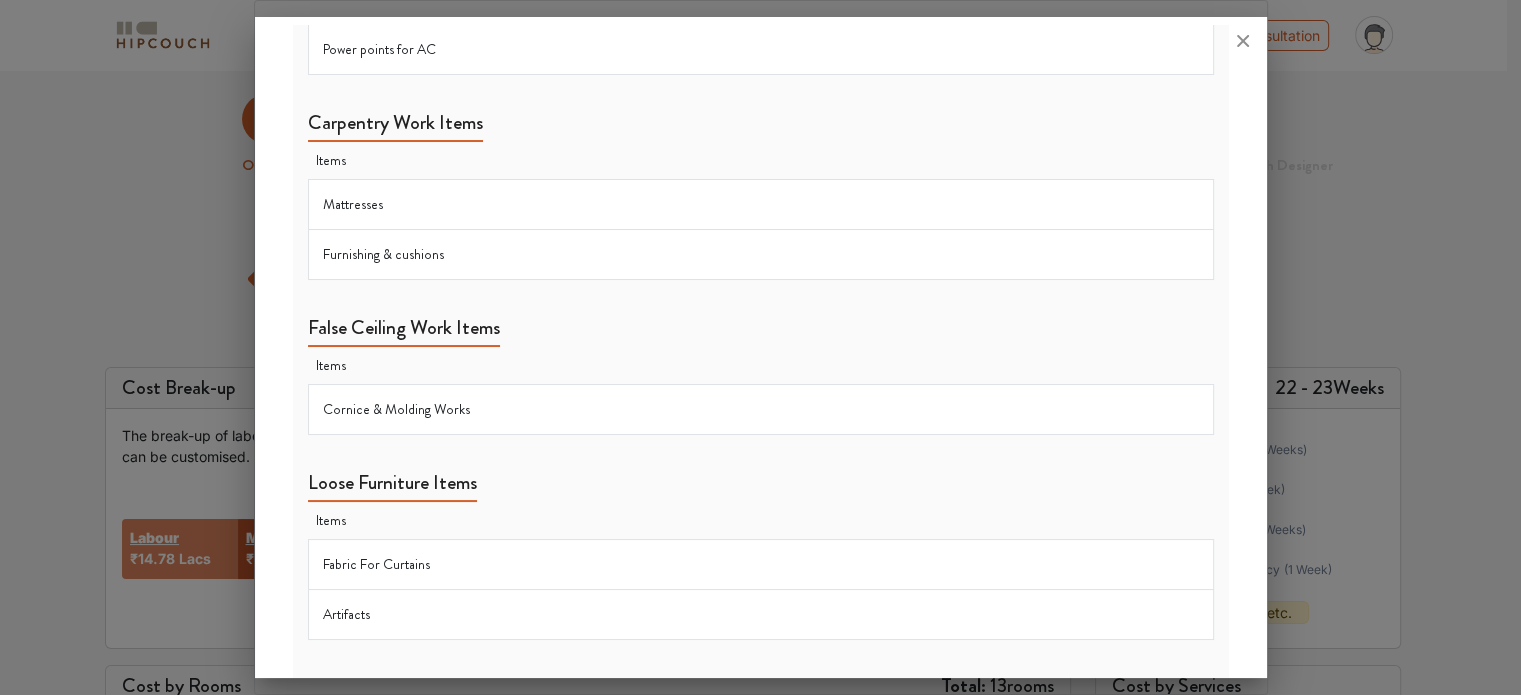 scroll, scrollTop: 1414, scrollLeft: 0, axis: vertical 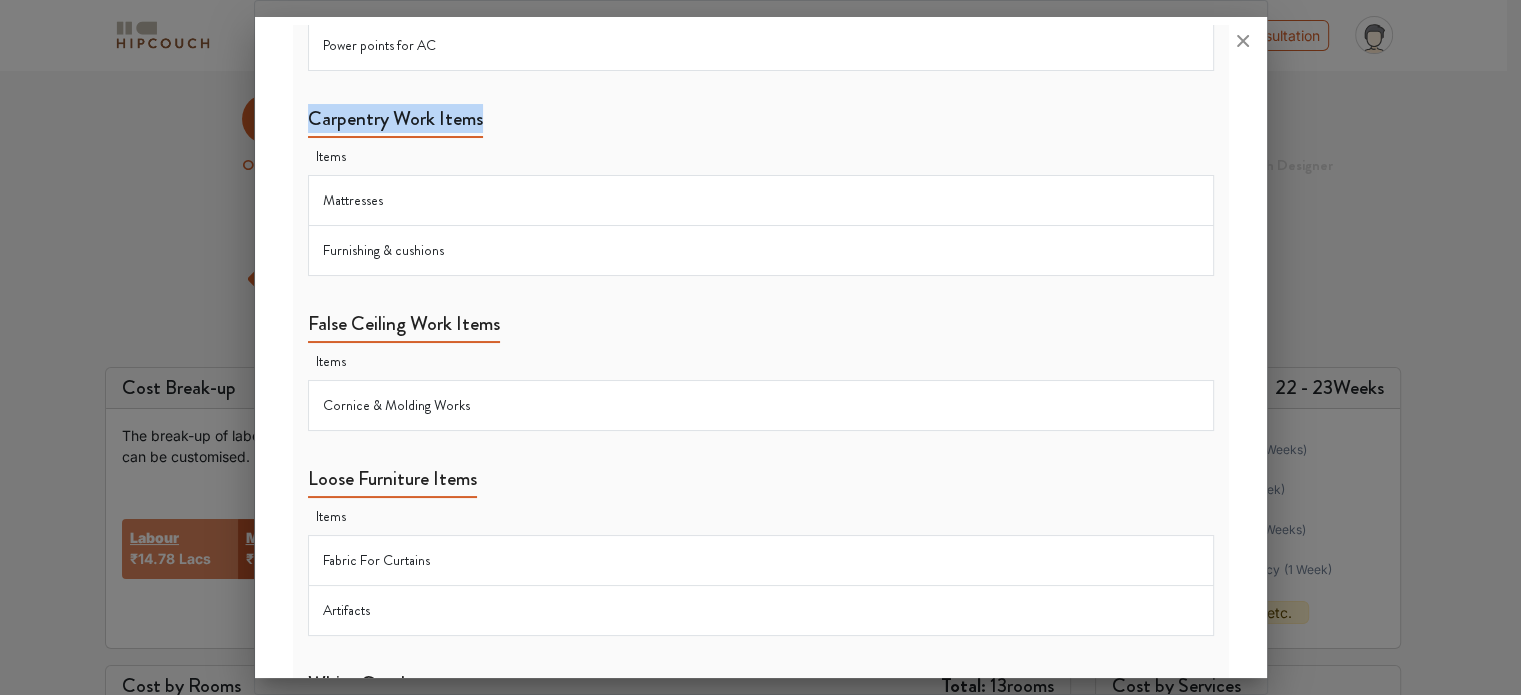 drag, startPoint x: 309, startPoint y: 111, endPoint x: 521, endPoint y: 119, distance: 212.1509 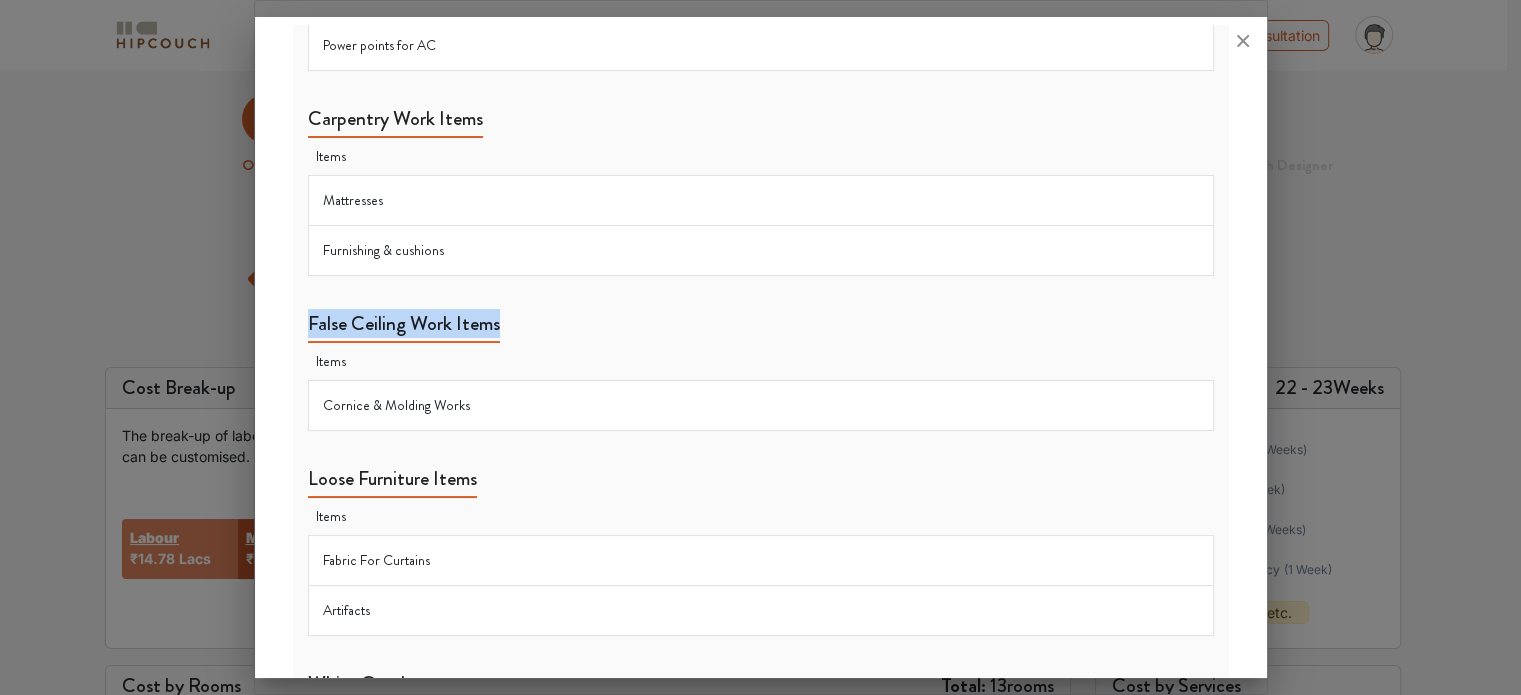 drag, startPoint x: 306, startPoint y: 311, endPoint x: 512, endPoint y: 301, distance: 206.24257 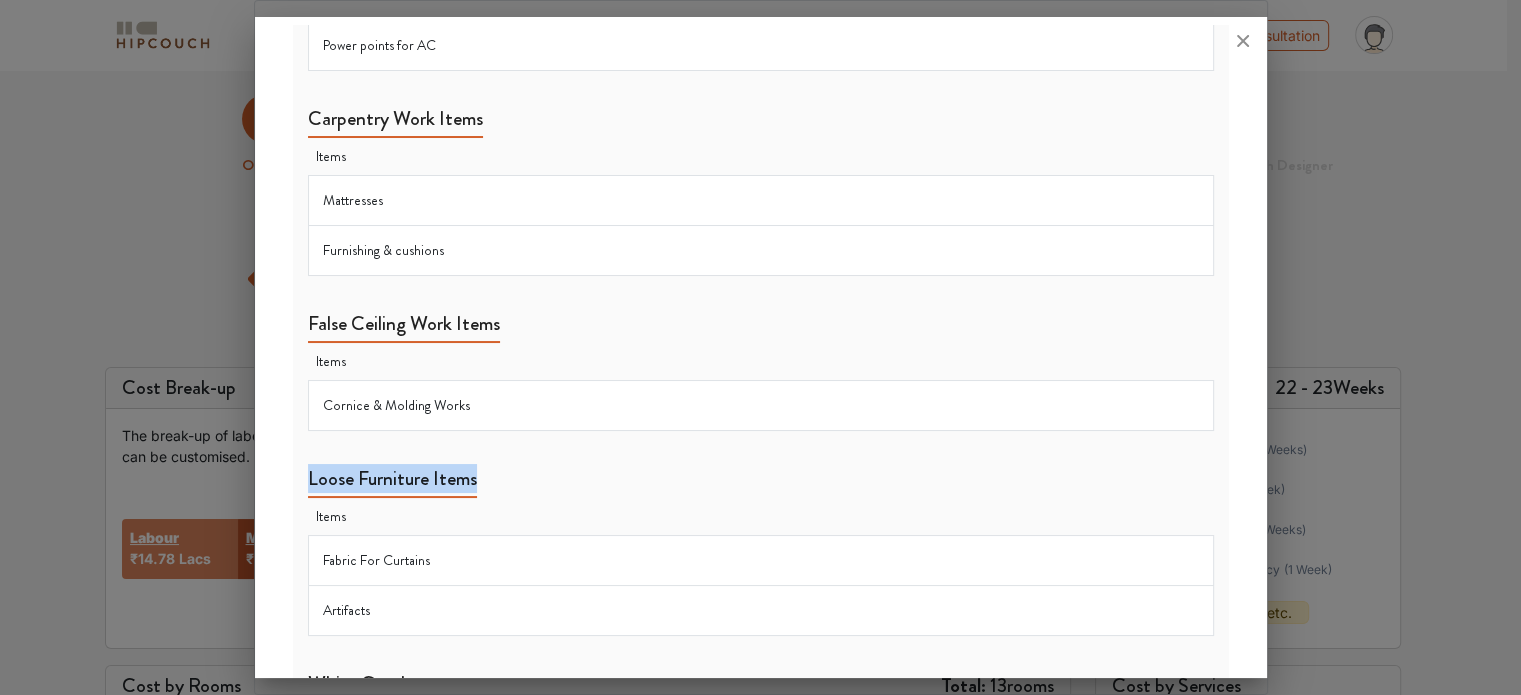 drag, startPoint x: 311, startPoint y: 467, endPoint x: 476, endPoint y: 454, distance: 165.51132 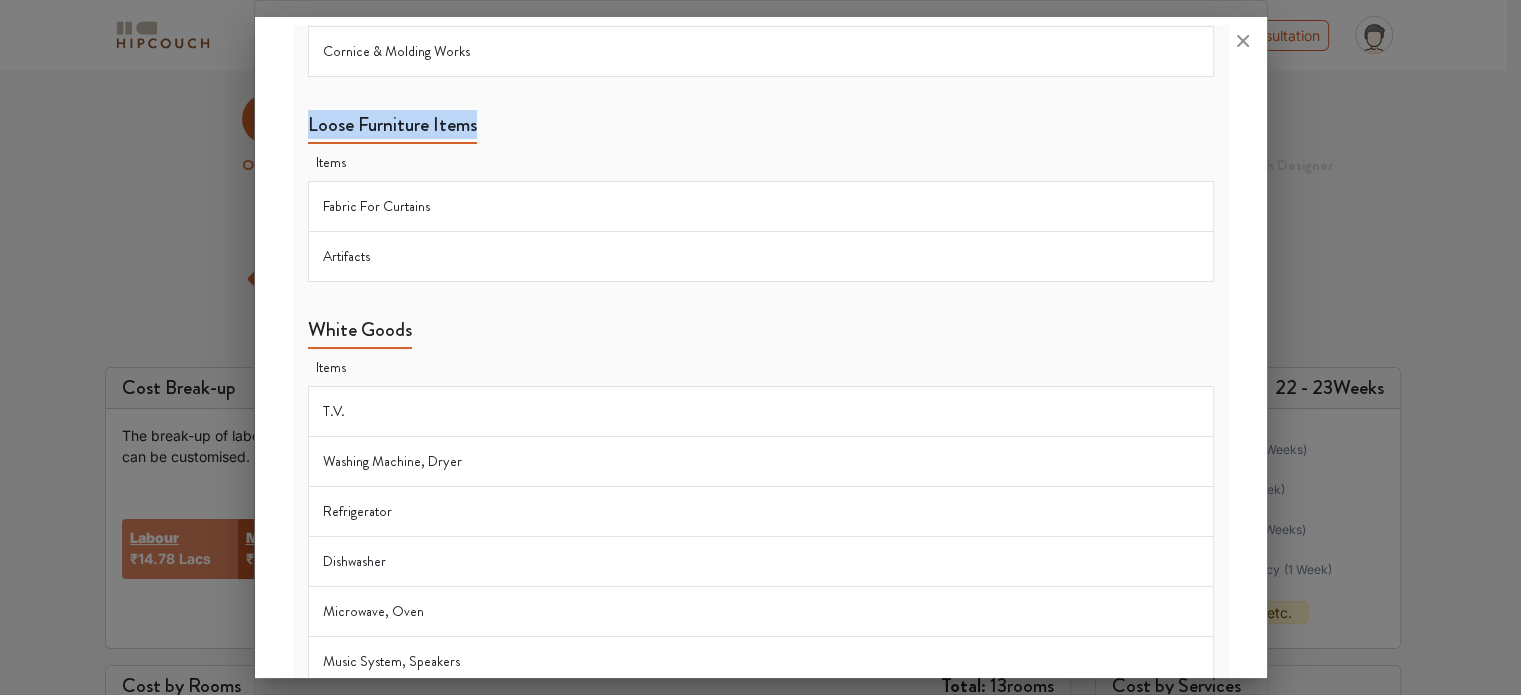 scroll, scrollTop: 1924, scrollLeft: 0, axis: vertical 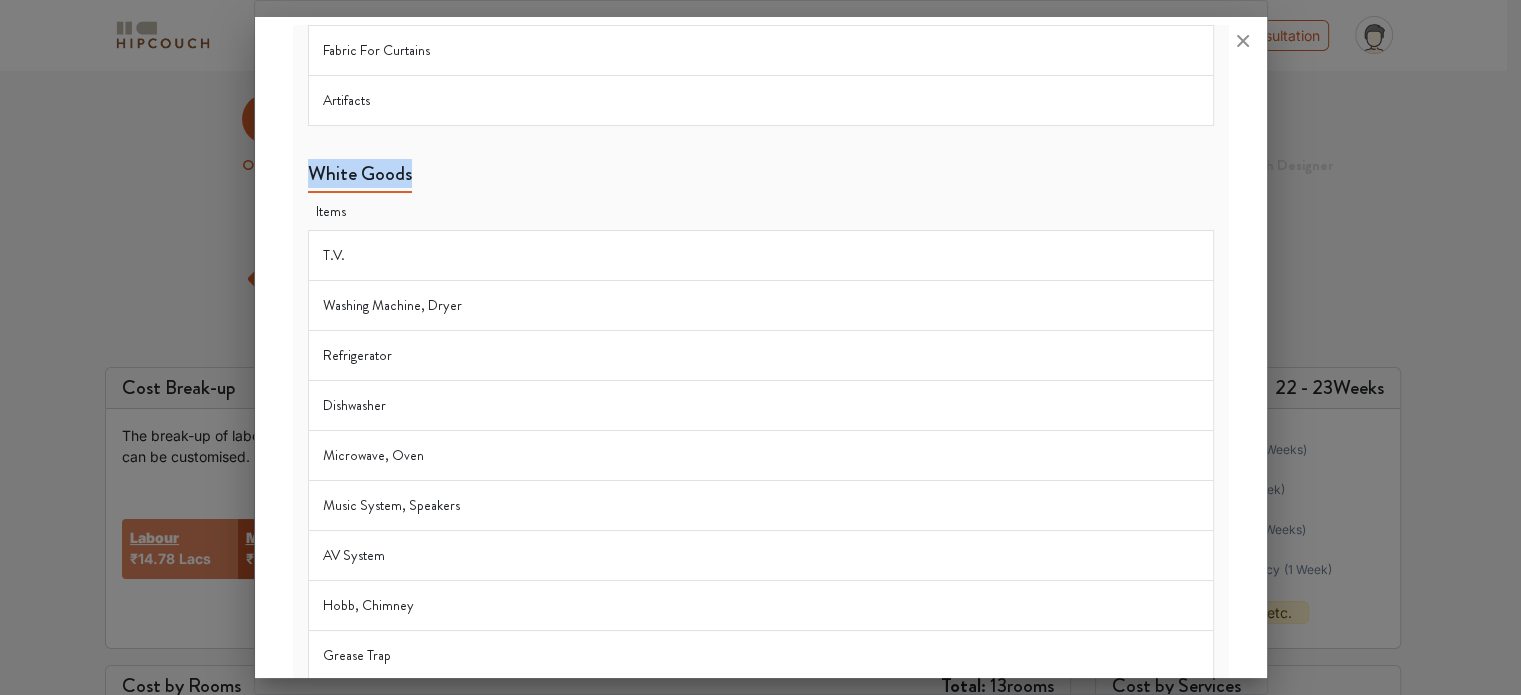 drag, startPoint x: 310, startPoint y: 163, endPoint x: 426, endPoint y: 158, distance: 116.10771 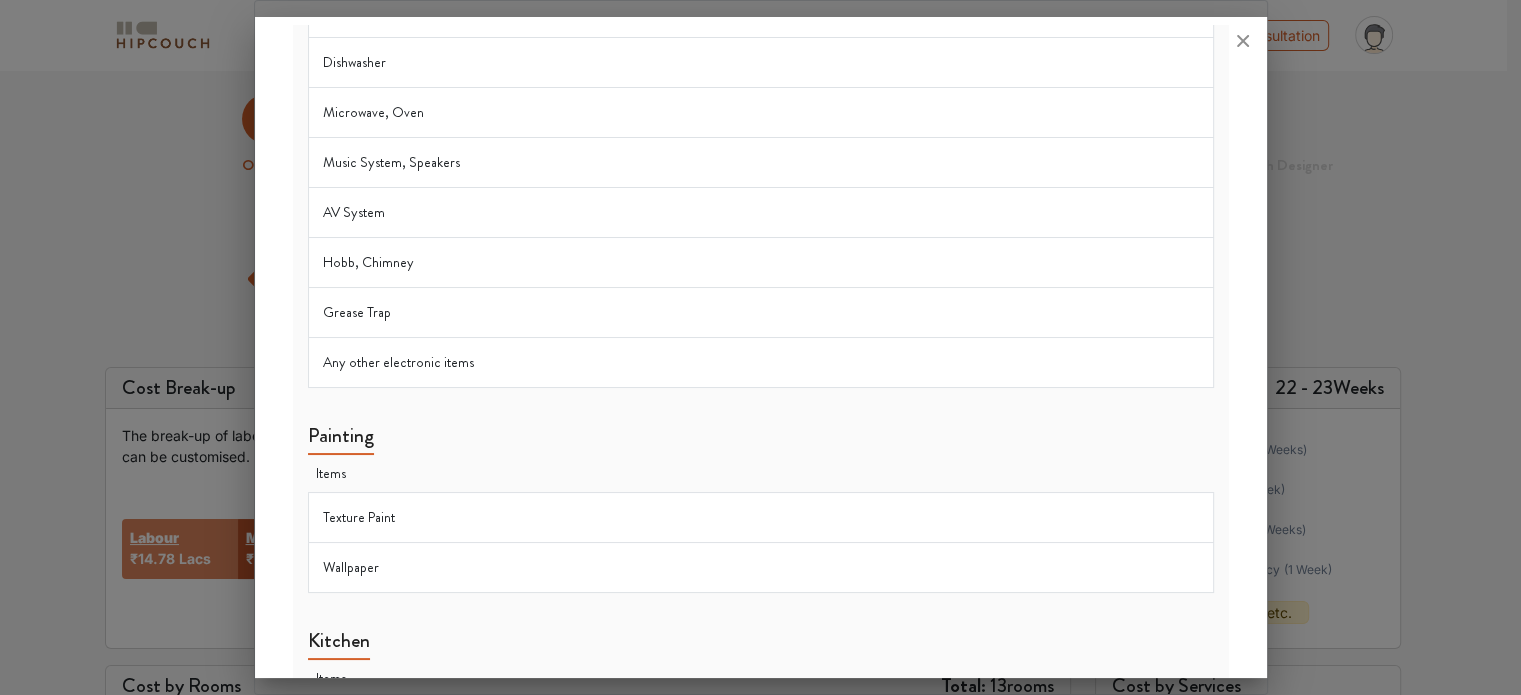 scroll, scrollTop: 2361, scrollLeft: 0, axis: vertical 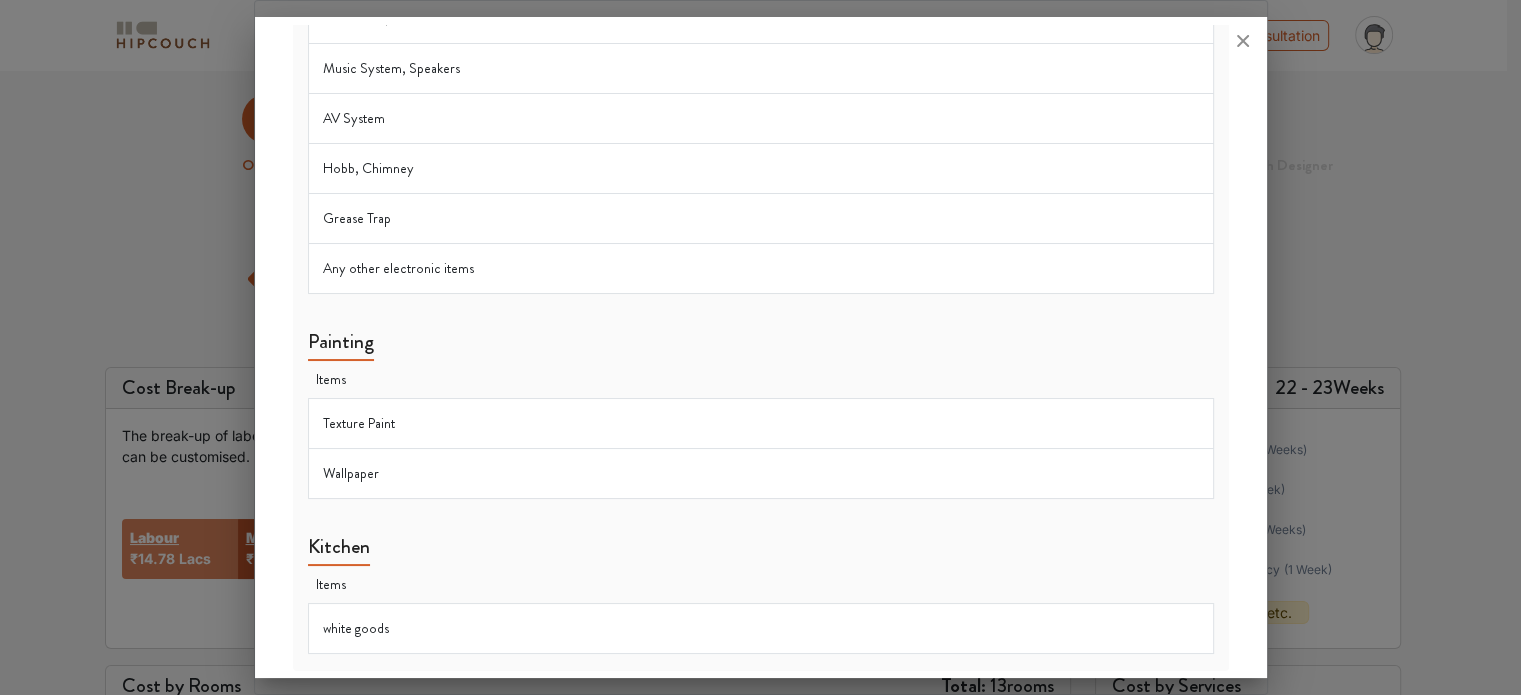 click on "Painting" at bounding box center (341, 345) 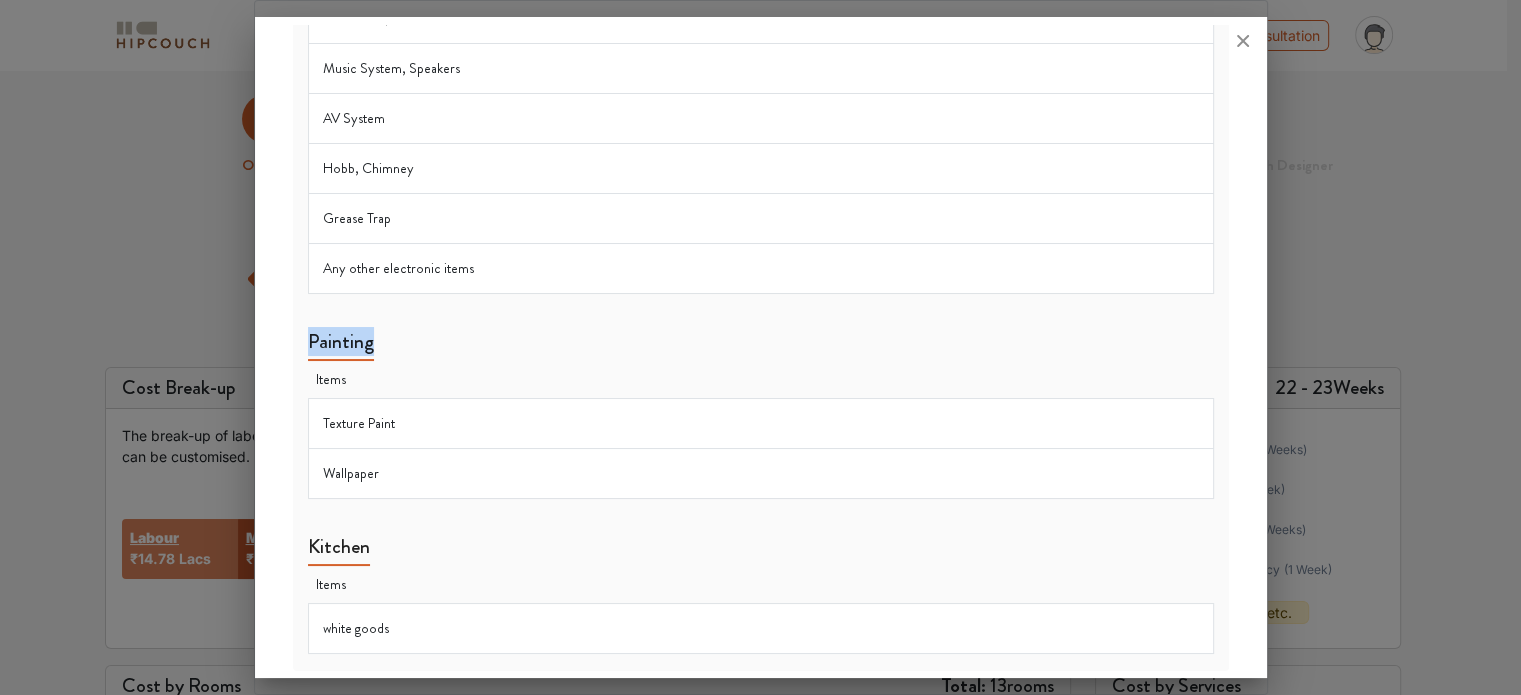 click on "Painting" at bounding box center [341, 345] 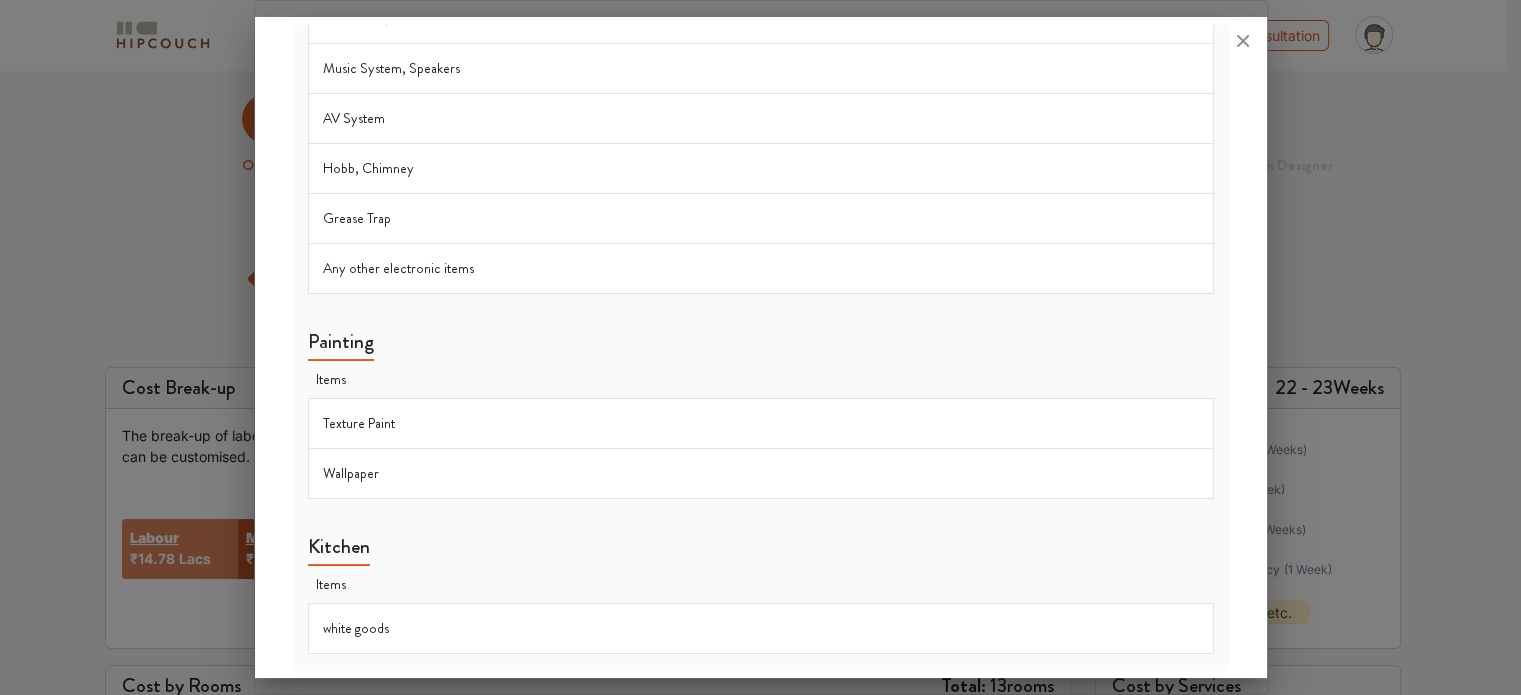 click on "Kitchen" at bounding box center [339, 550] 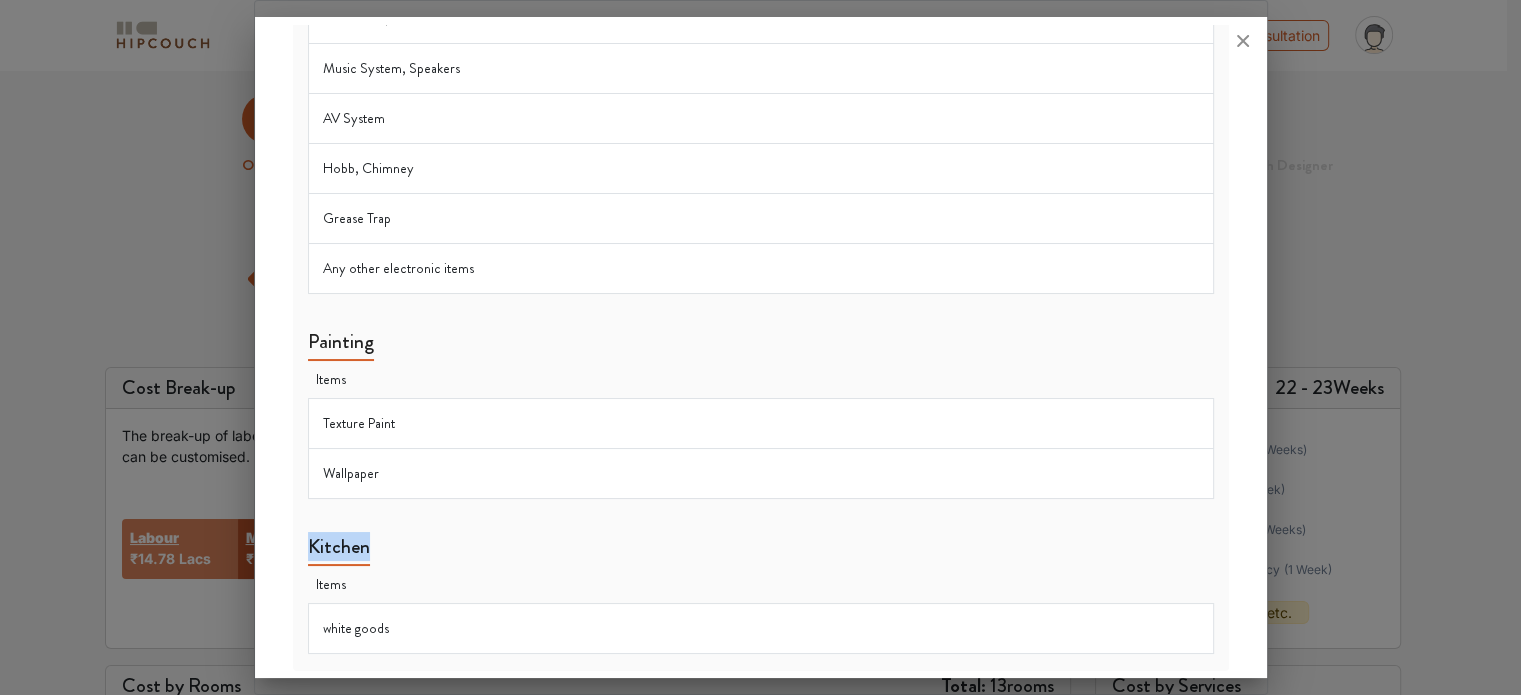 click on "Kitchen" at bounding box center [339, 550] 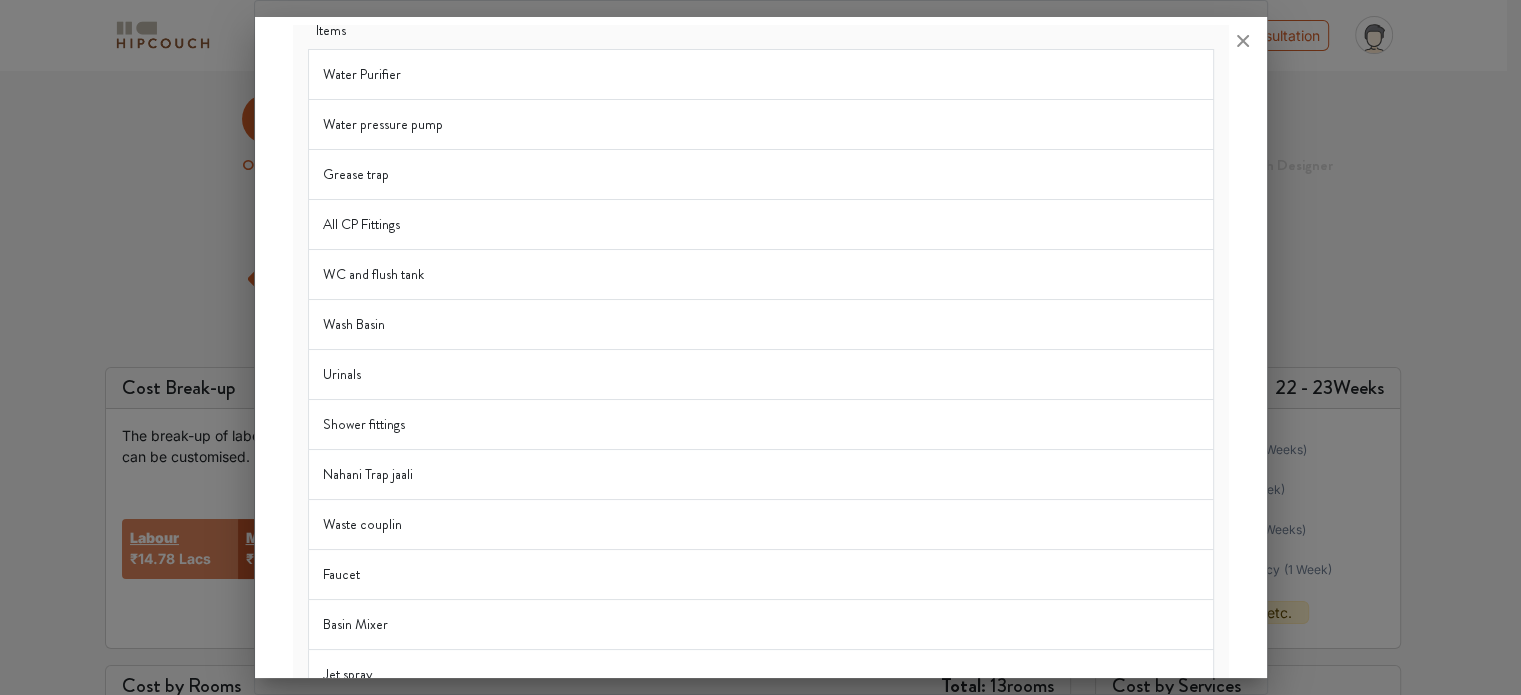 scroll, scrollTop: 0, scrollLeft: 0, axis: both 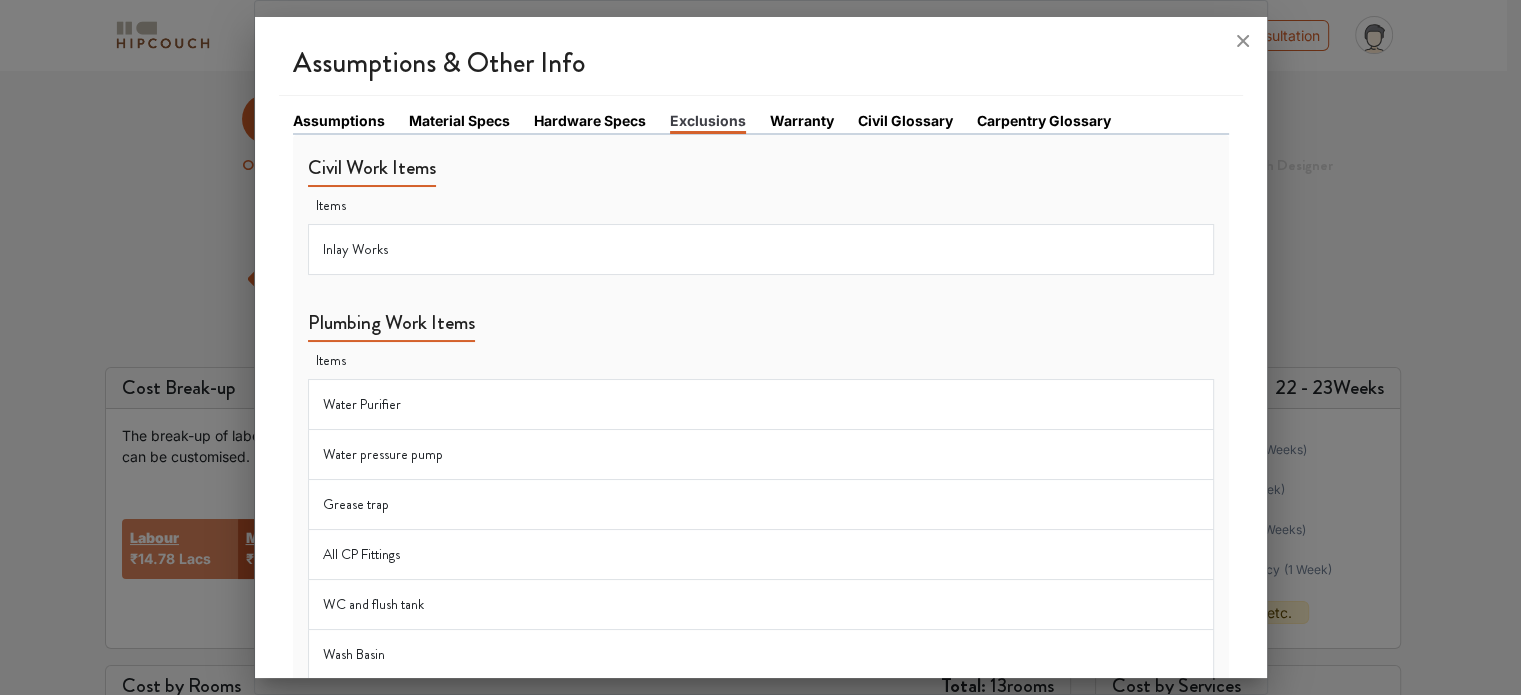 click on "Warranty" at bounding box center [802, 120] 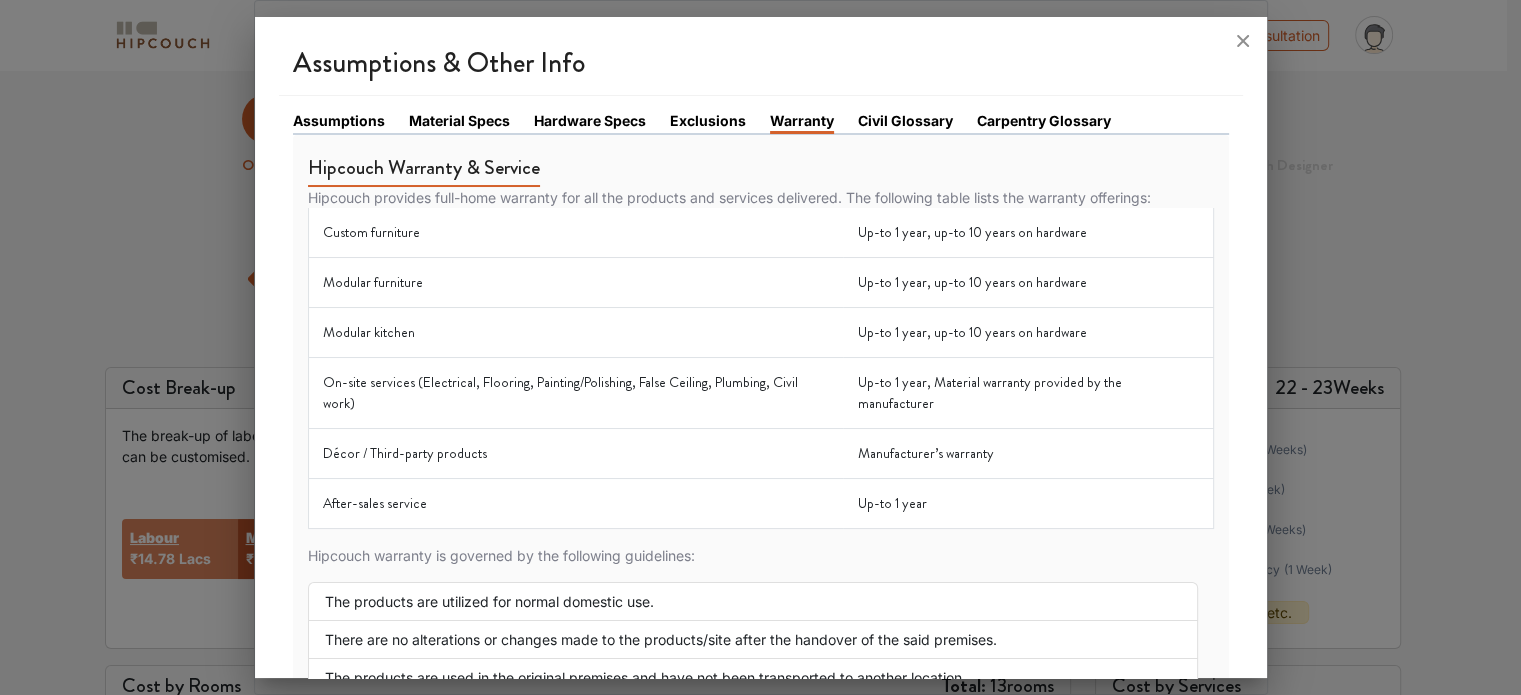 click on "Warranty" at bounding box center [802, 122] 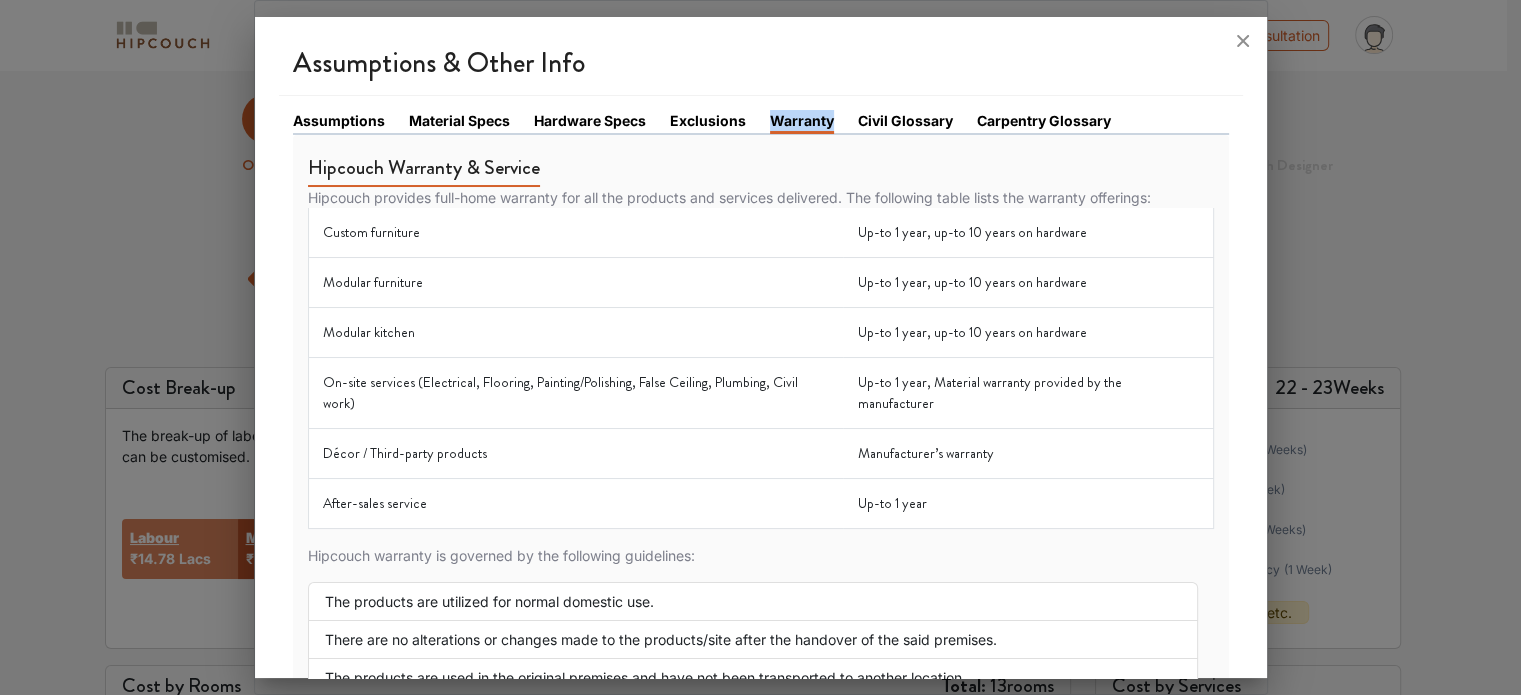 click on "Warranty" at bounding box center (802, 122) 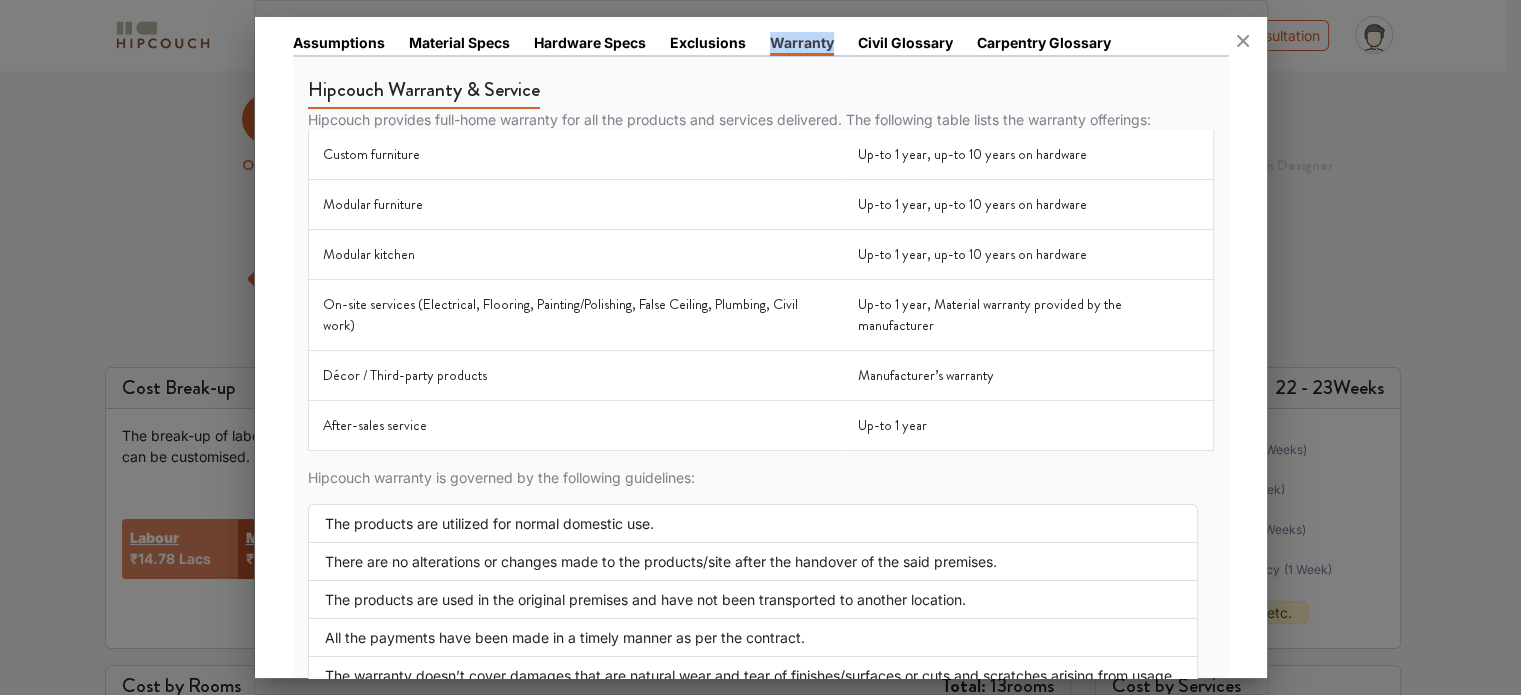 scroll, scrollTop: 0, scrollLeft: 0, axis: both 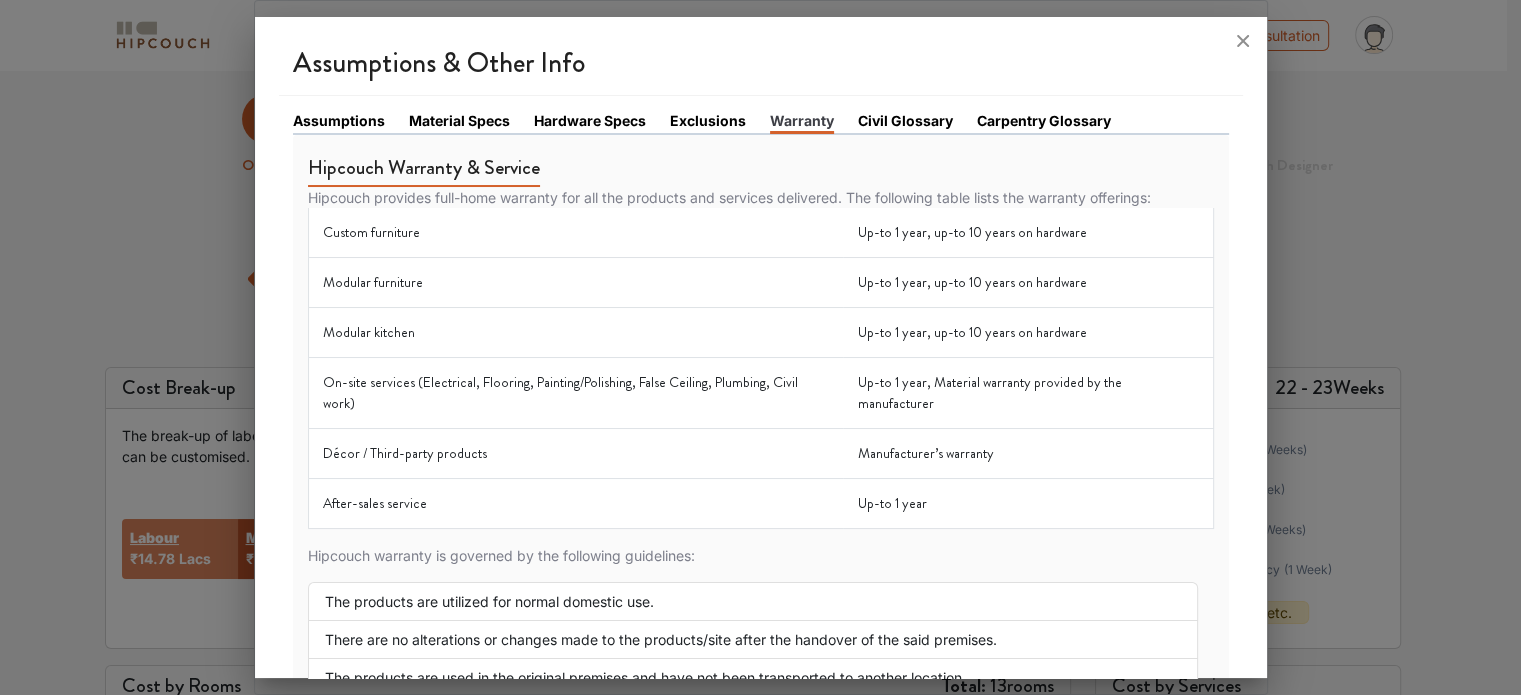 click on "Civil Glossary" at bounding box center (905, 120) 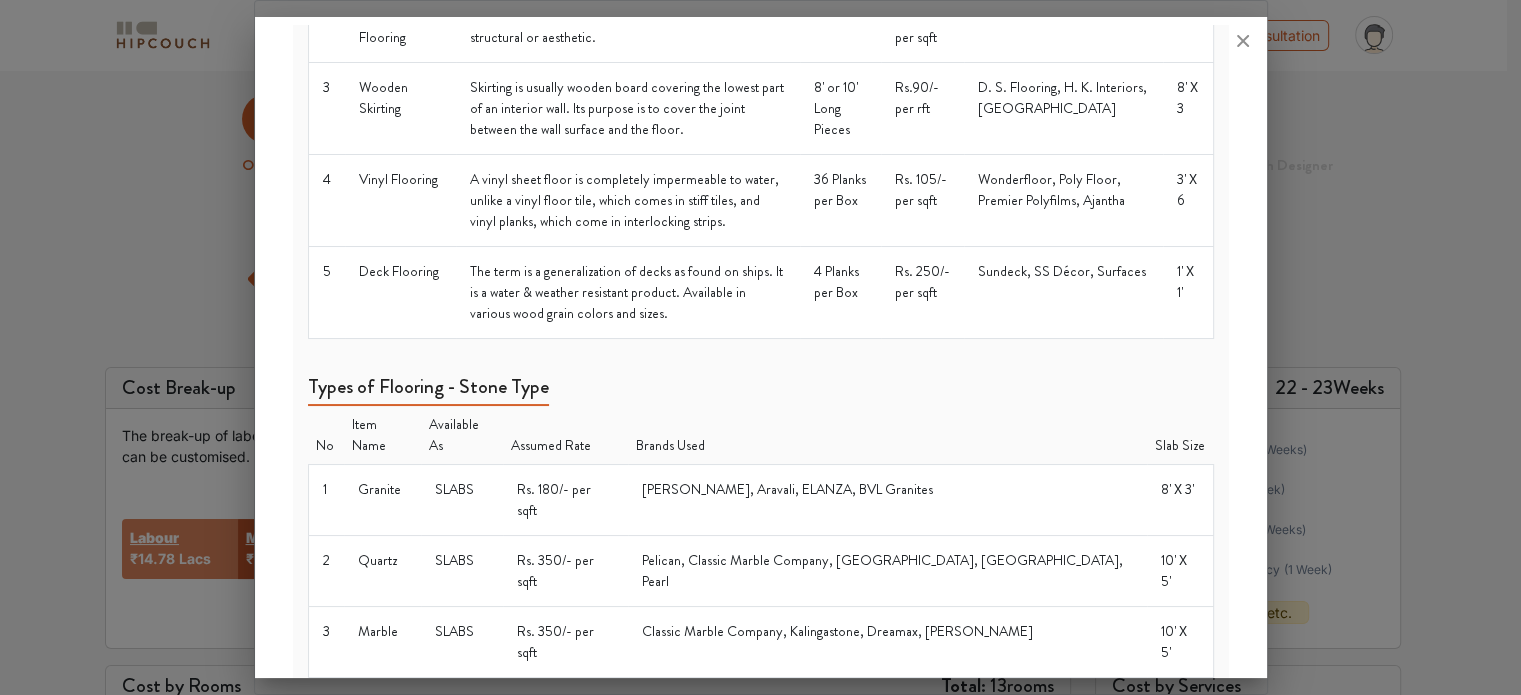 scroll, scrollTop: 0, scrollLeft: 0, axis: both 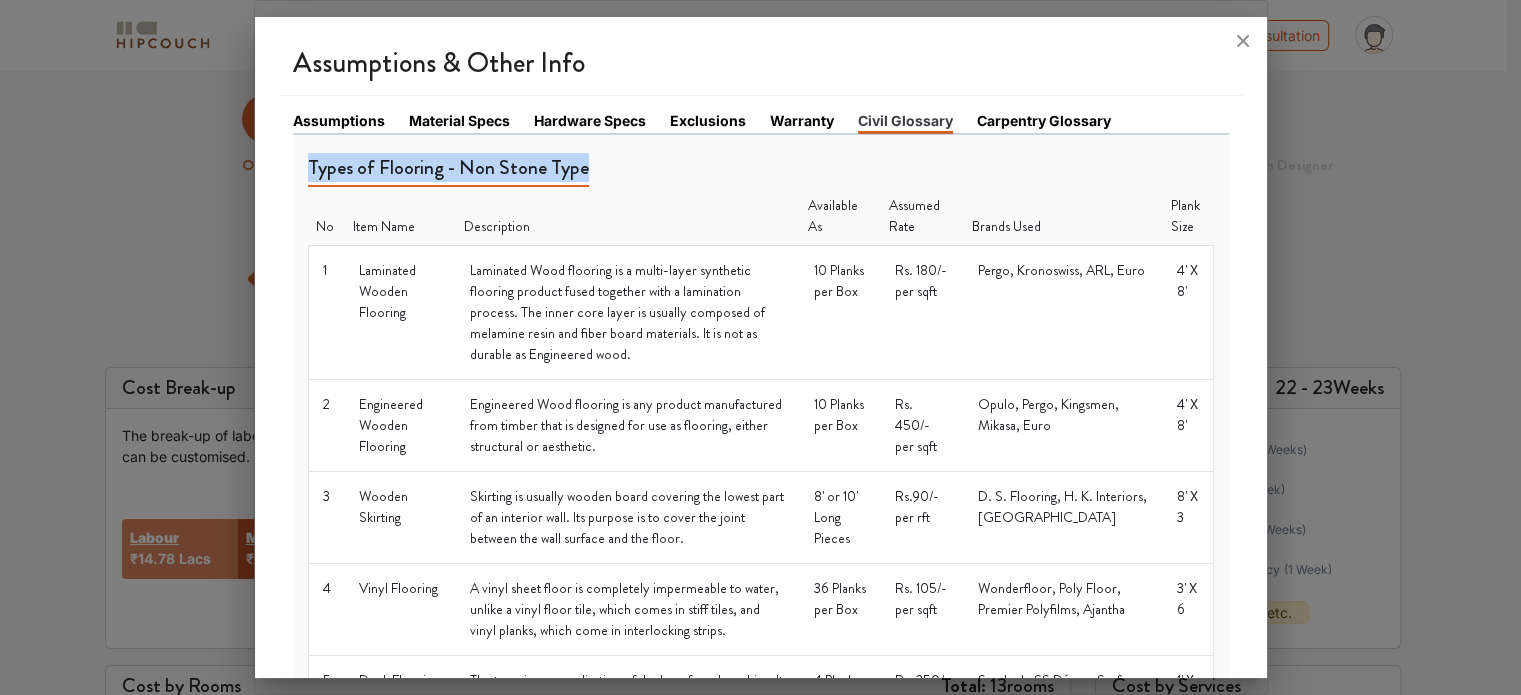 drag, startPoint x: 308, startPoint y: 166, endPoint x: 595, endPoint y: 153, distance: 287.29428 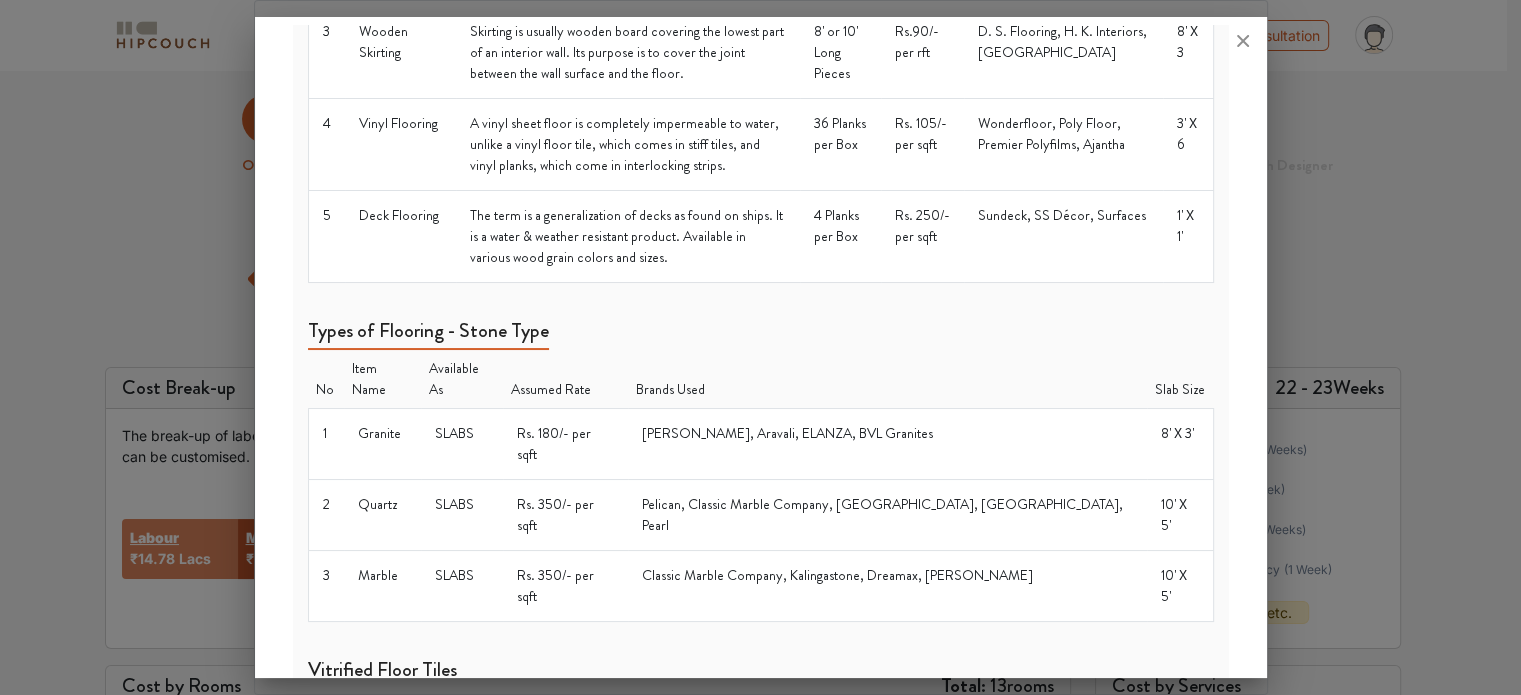 scroll, scrollTop: 508, scrollLeft: 0, axis: vertical 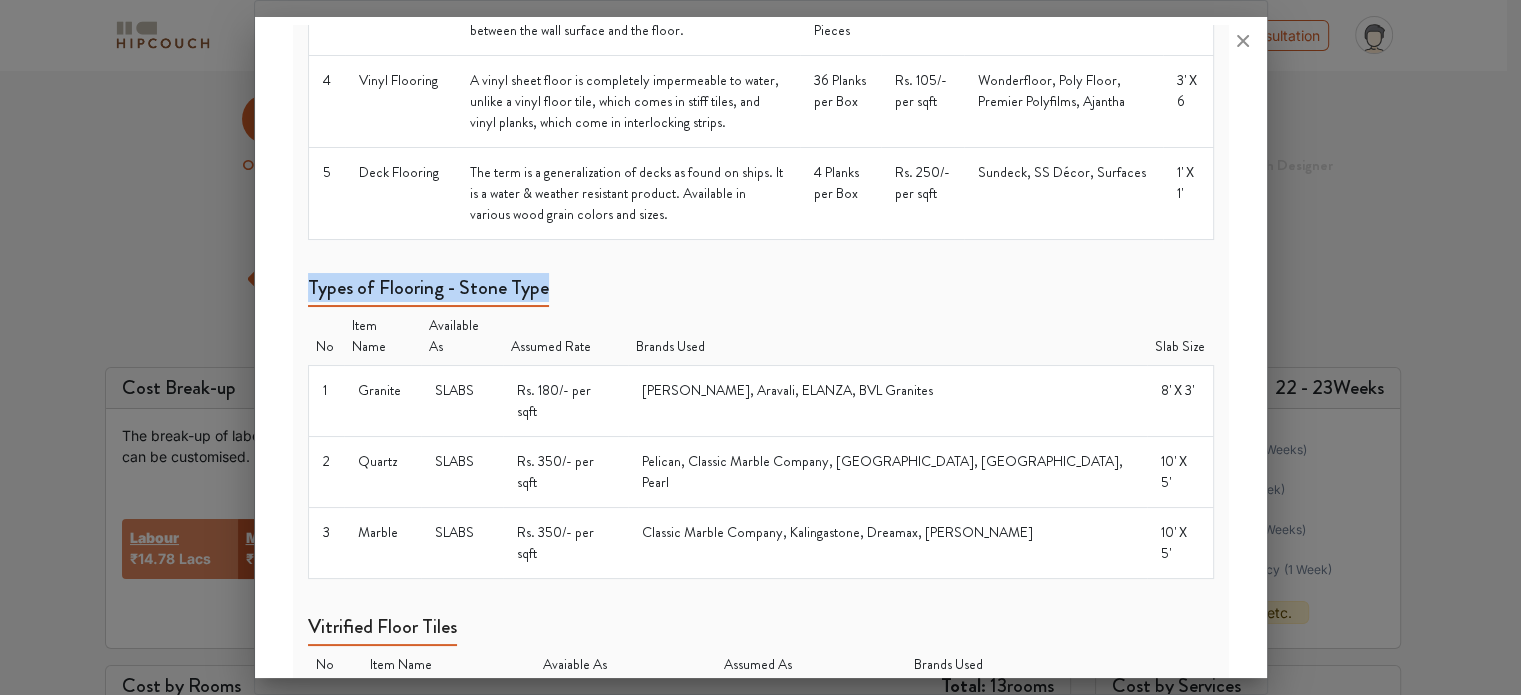 drag, startPoint x: 308, startPoint y: 259, endPoint x: 545, endPoint y: 247, distance: 237.3036 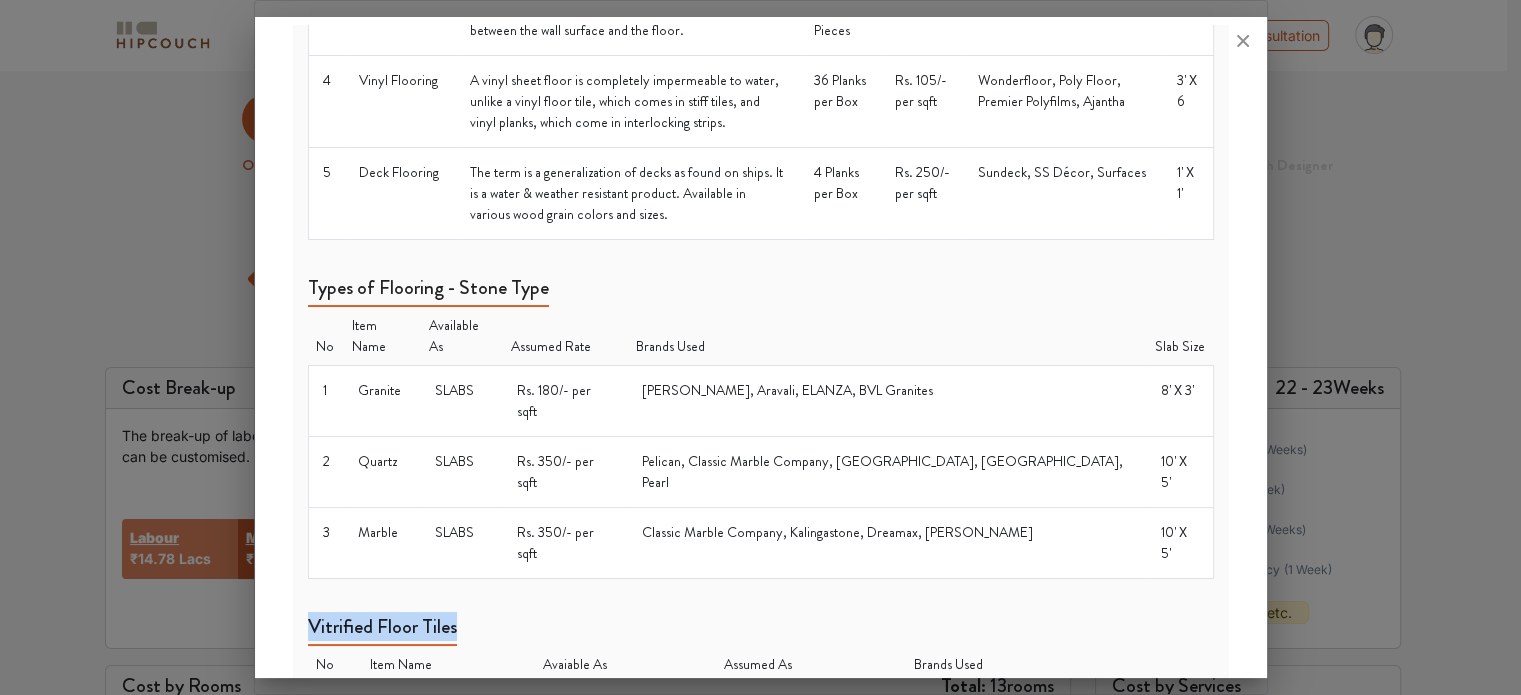 drag, startPoint x: 308, startPoint y: 506, endPoint x: 511, endPoint y: 487, distance: 203.88722 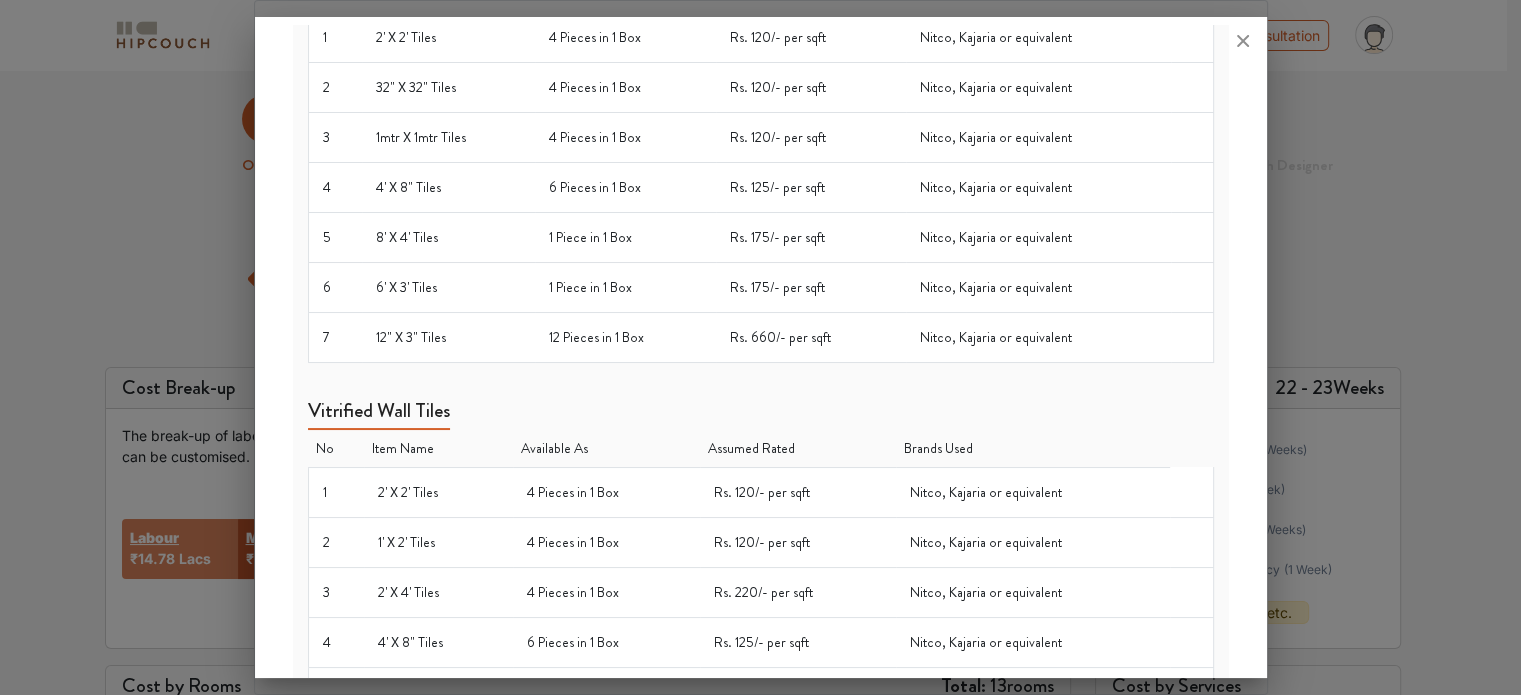 scroll, scrollTop: 1256, scrollLeft: 0, axis: vertical 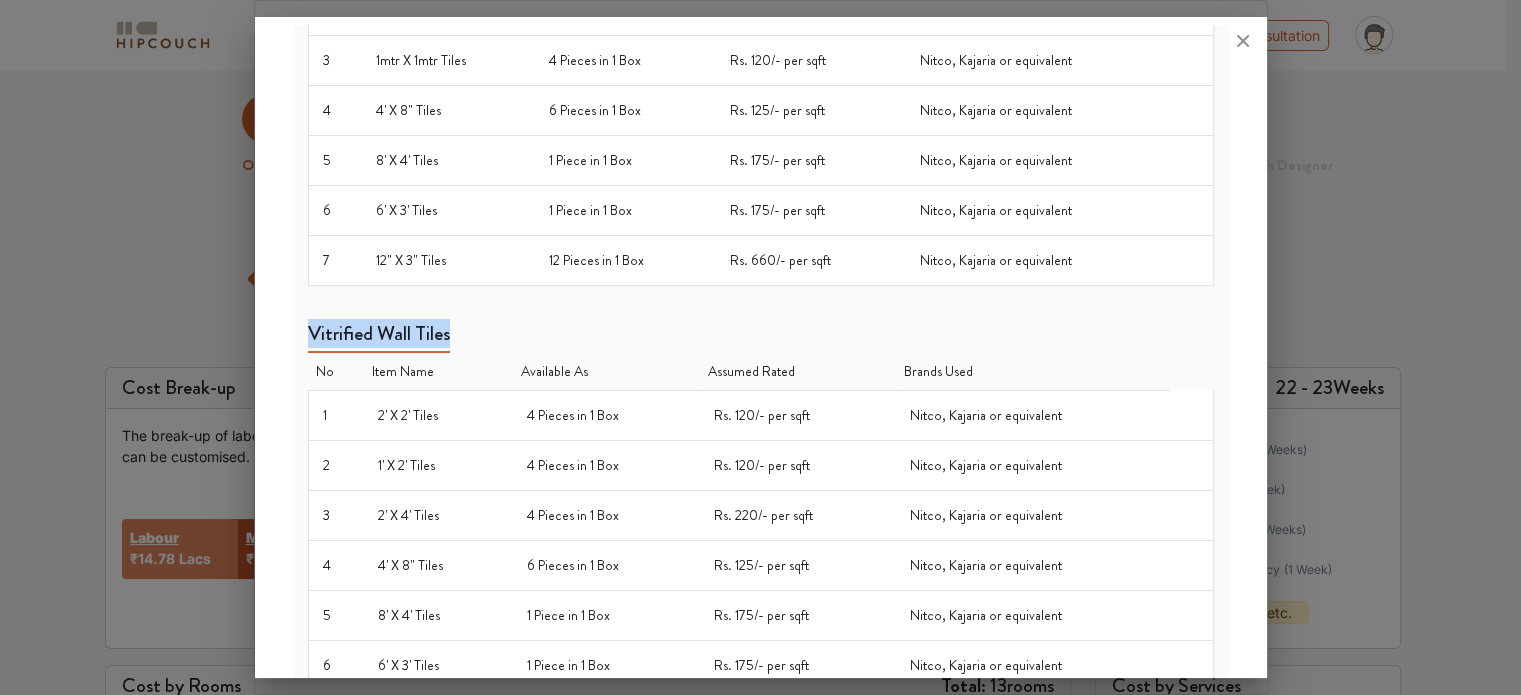 drag, startPoint x: 308, startPoint y: 218, endPoint x: 590, endPoint y: 223, distance: 282.0443 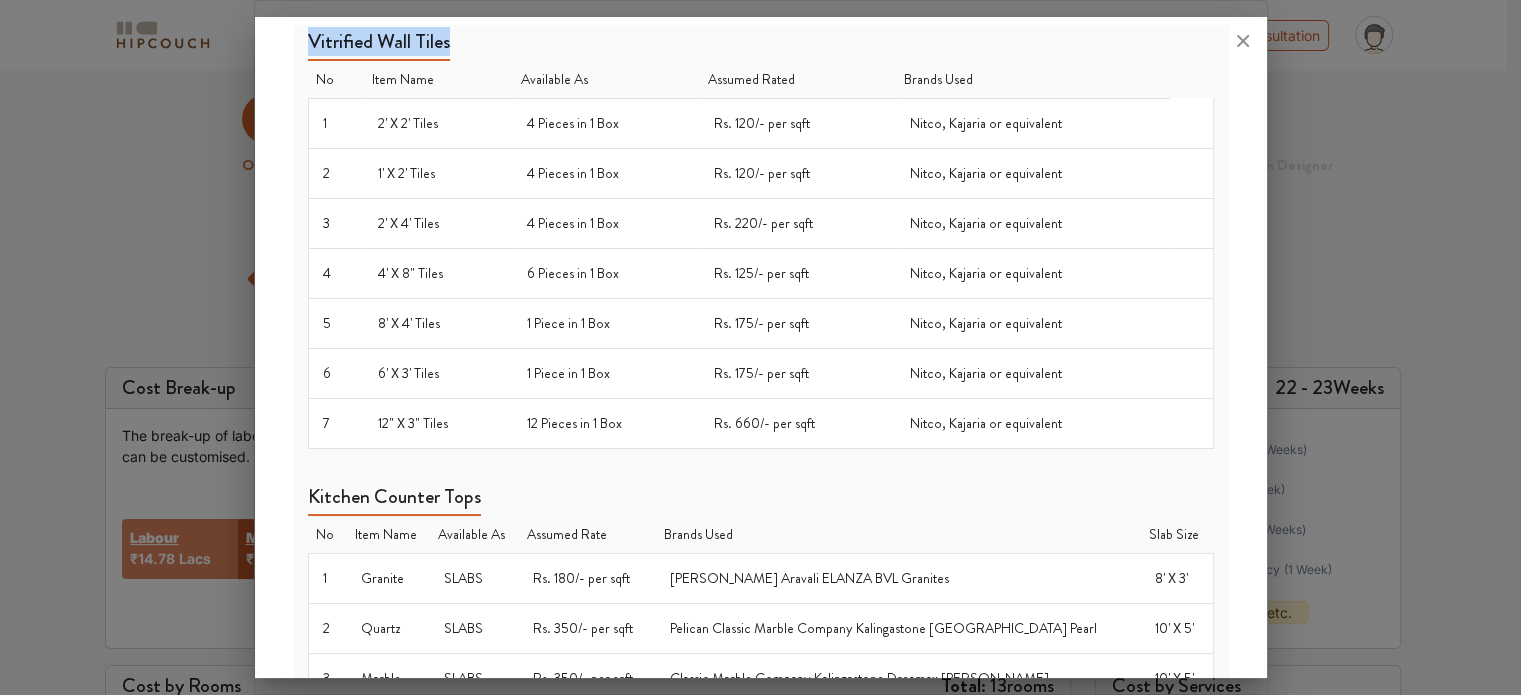 scroll, scrollTop: 1729, scrollLeft: 0, axis: vertical 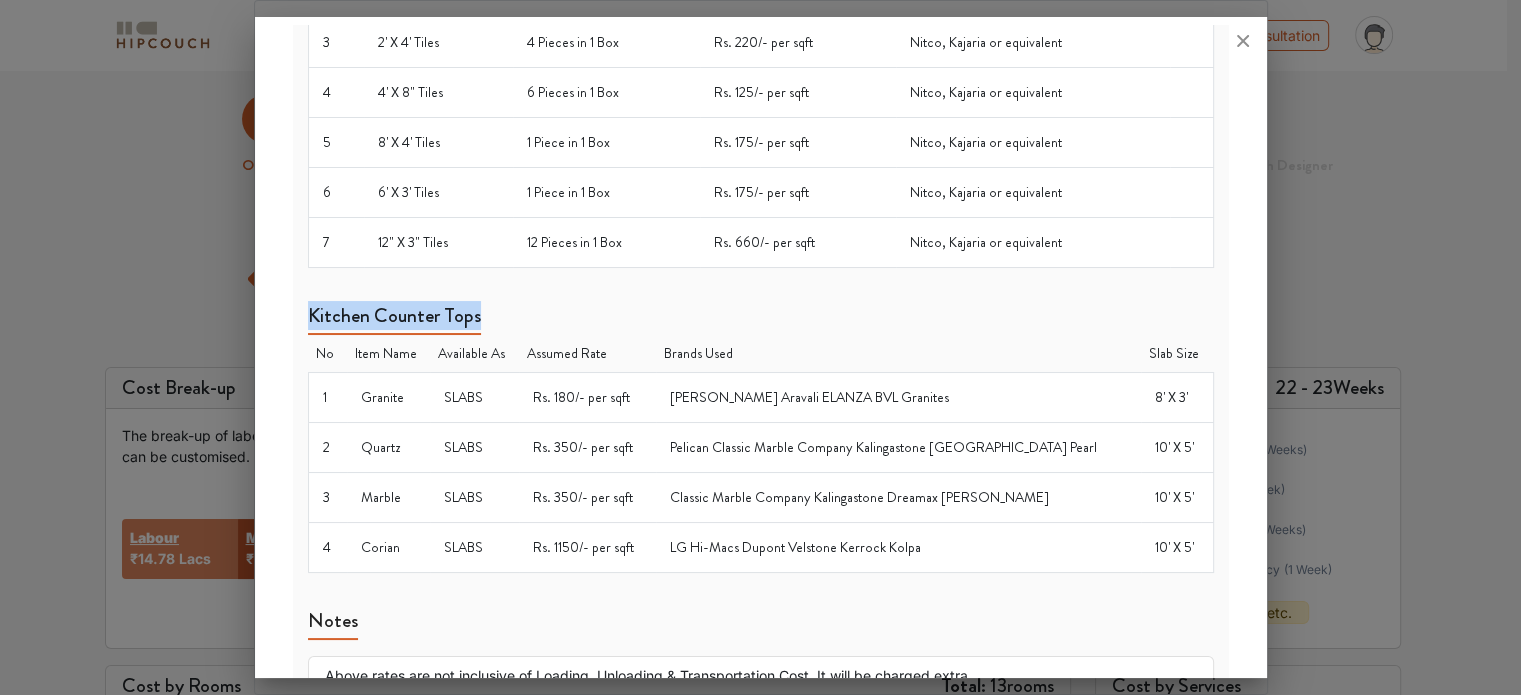 drag, startPoint x: 308, startPoint y: 198, endPoint x: 545, endPoint y: 201, distance: 237.01898 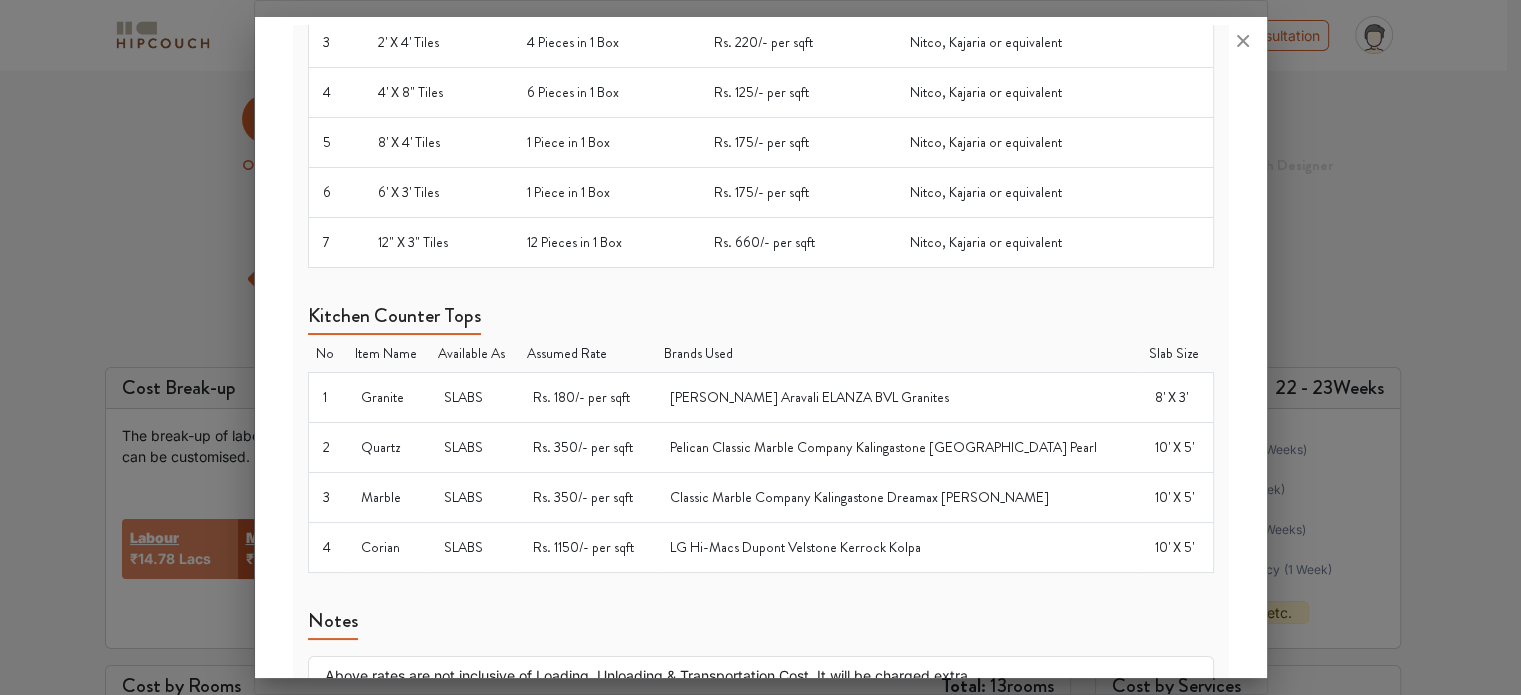 click on "Notes" at bounding box center (333, 624) 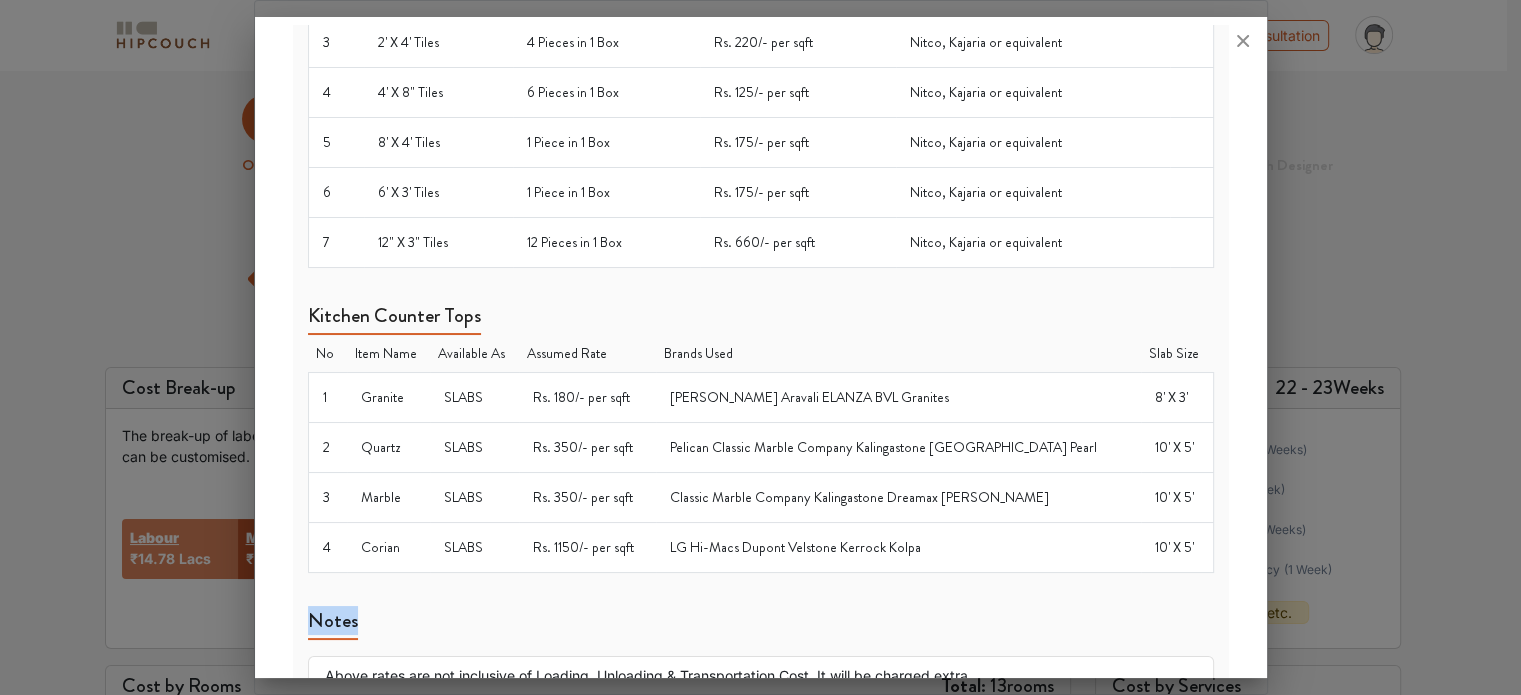 click on "Notes" at bounding box center [333, 624] 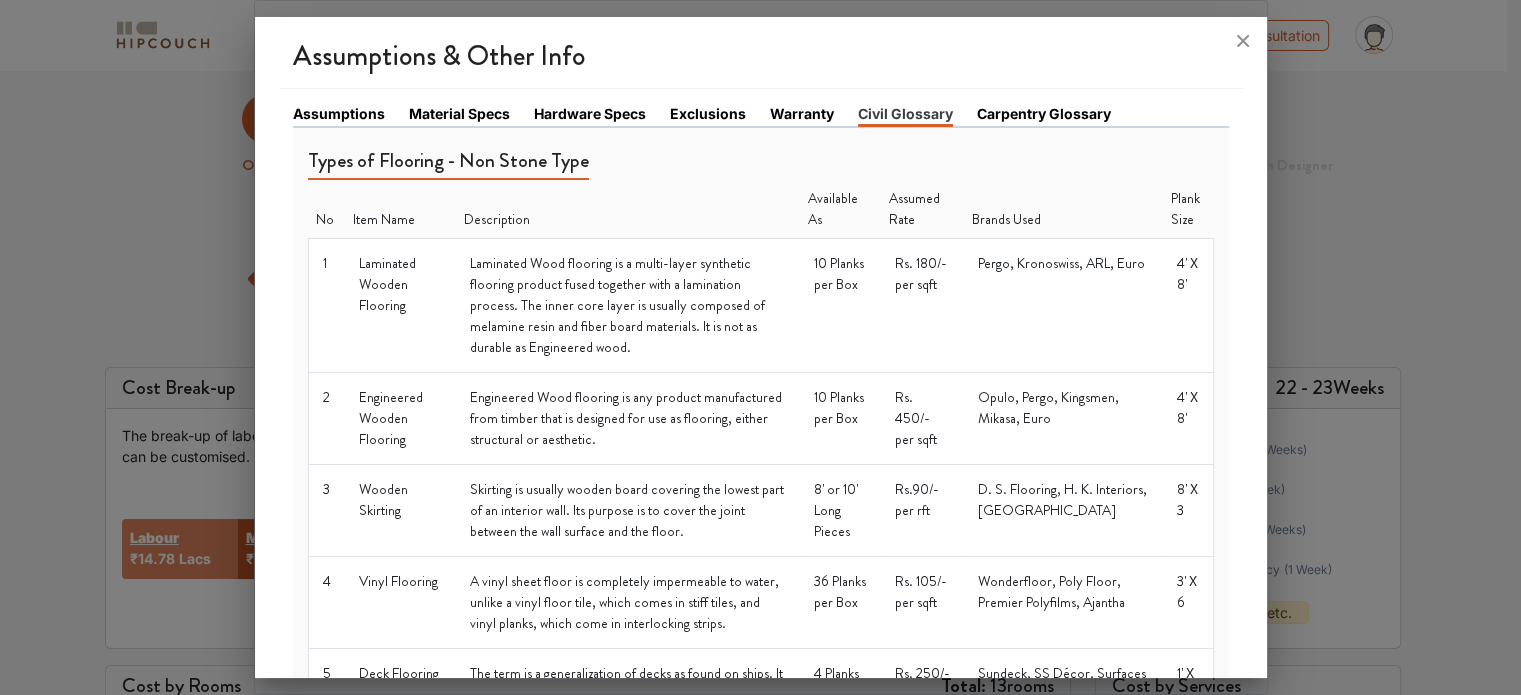 scroll, scrollTop: 0, scrollLeft: 0, axis: both 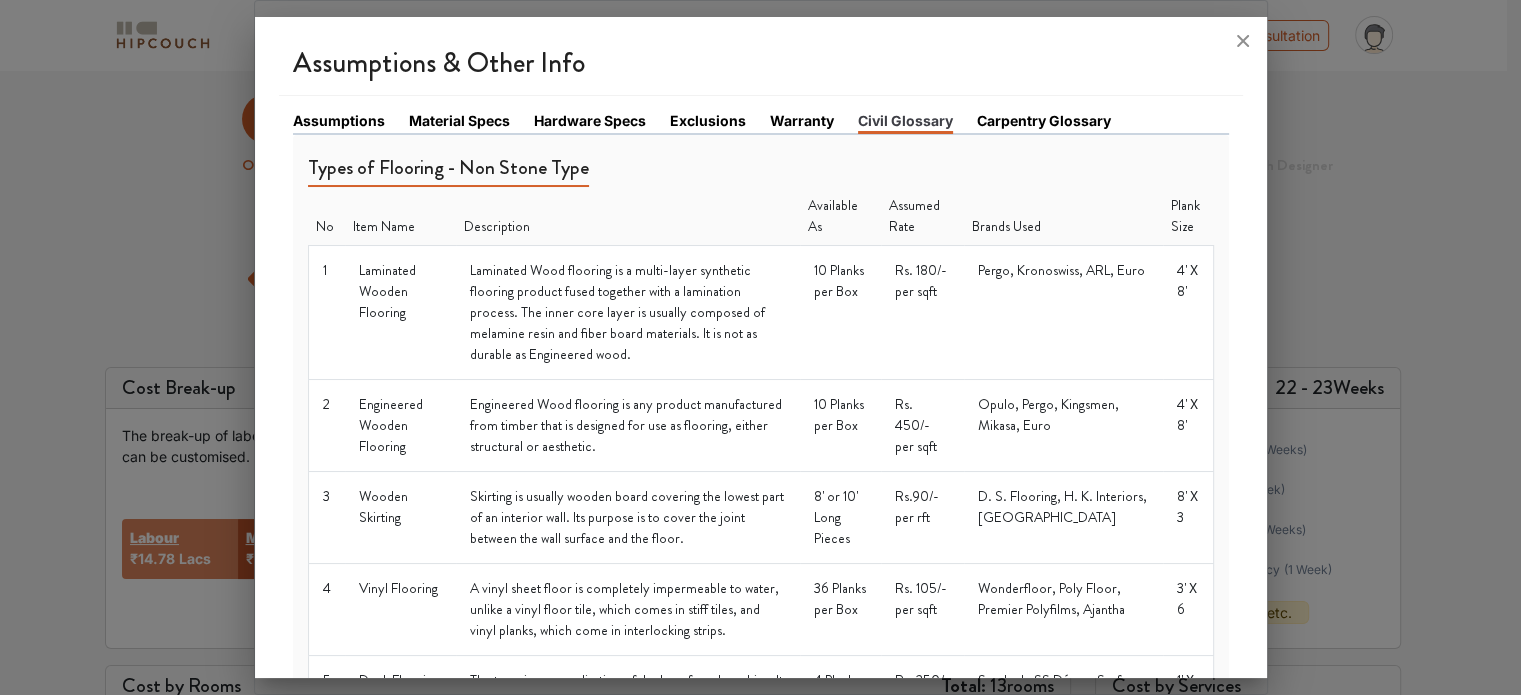 click on "Carpentry Glossary" at bounding box center (1044, 120) 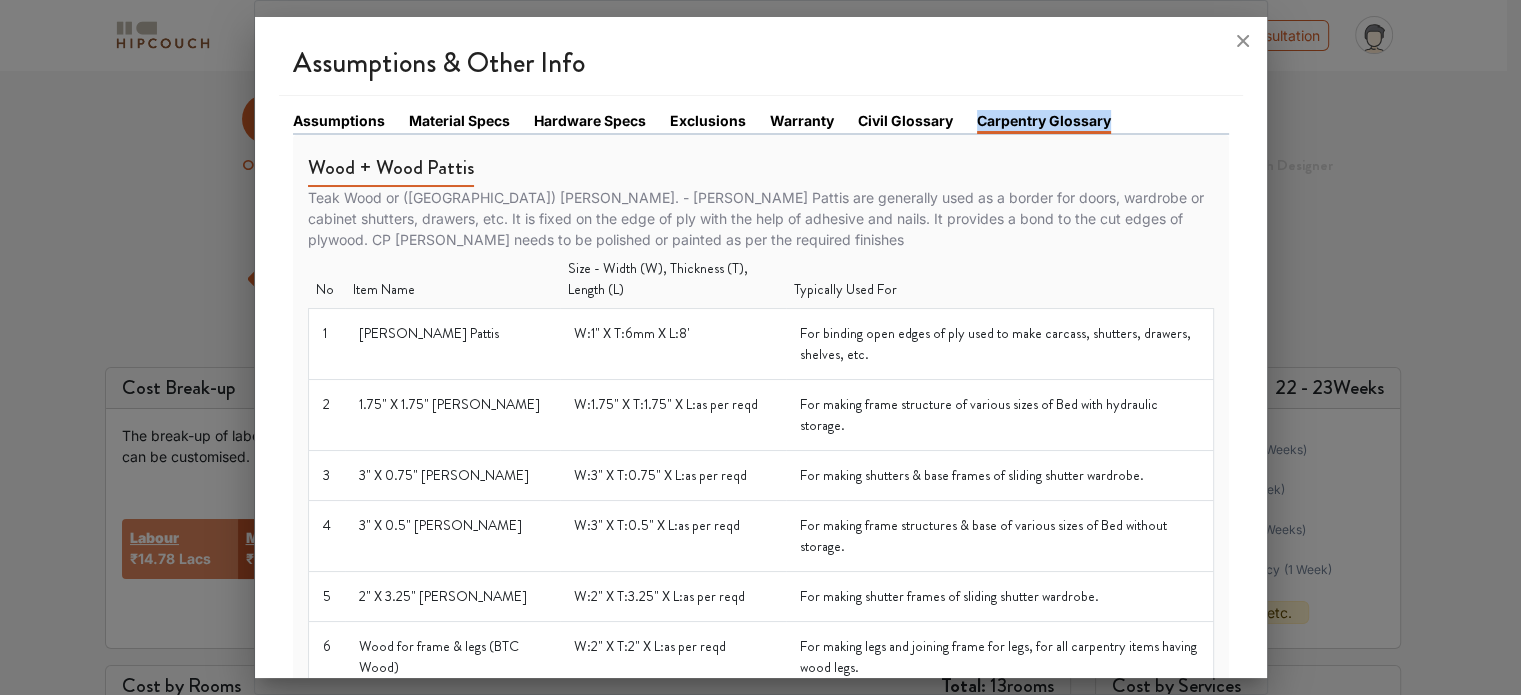 drag, startPoint x: 976, startPoint y: 121, endPoint x: 1105, endPoint y: 115, distance: 129.13947 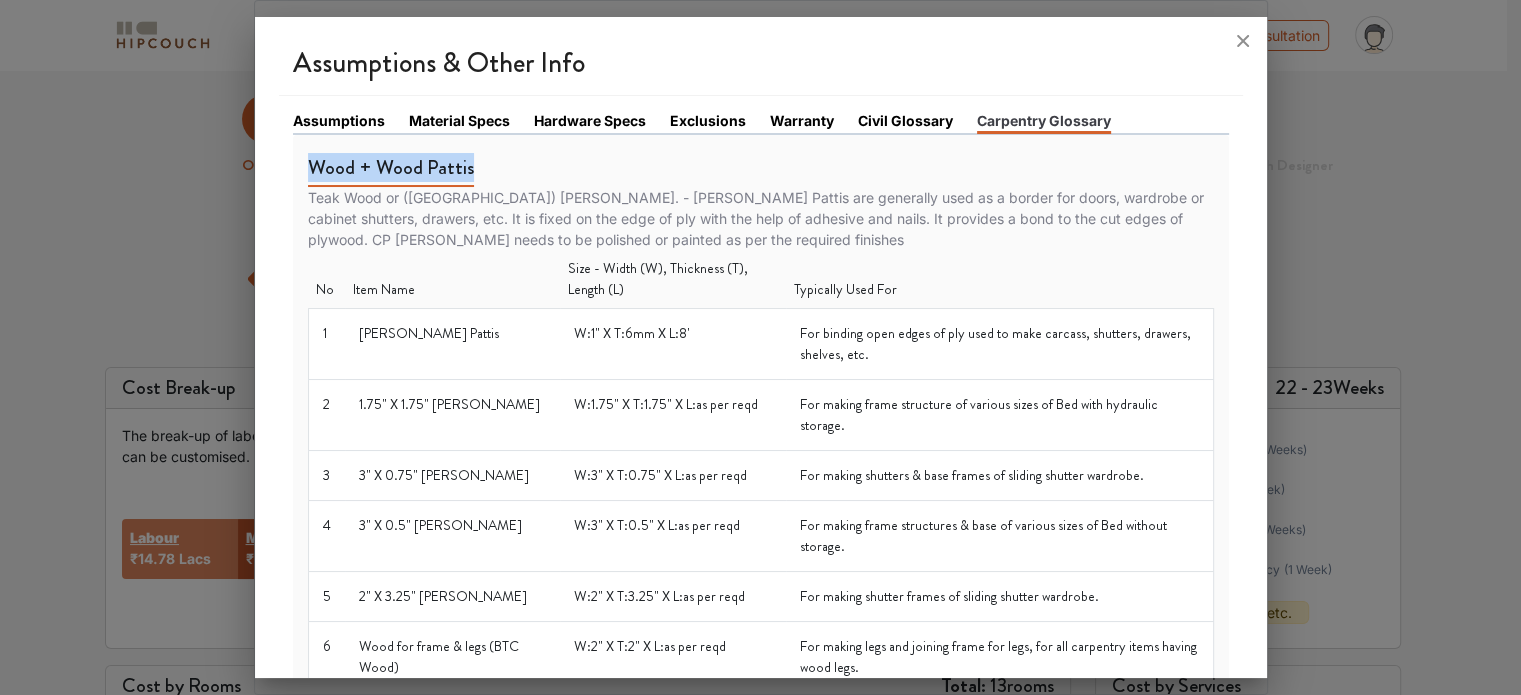 drag, startPoint x: 308, startPoint y: 165, endPoint x: 552, endPoint y: 140, distance: 245.27739 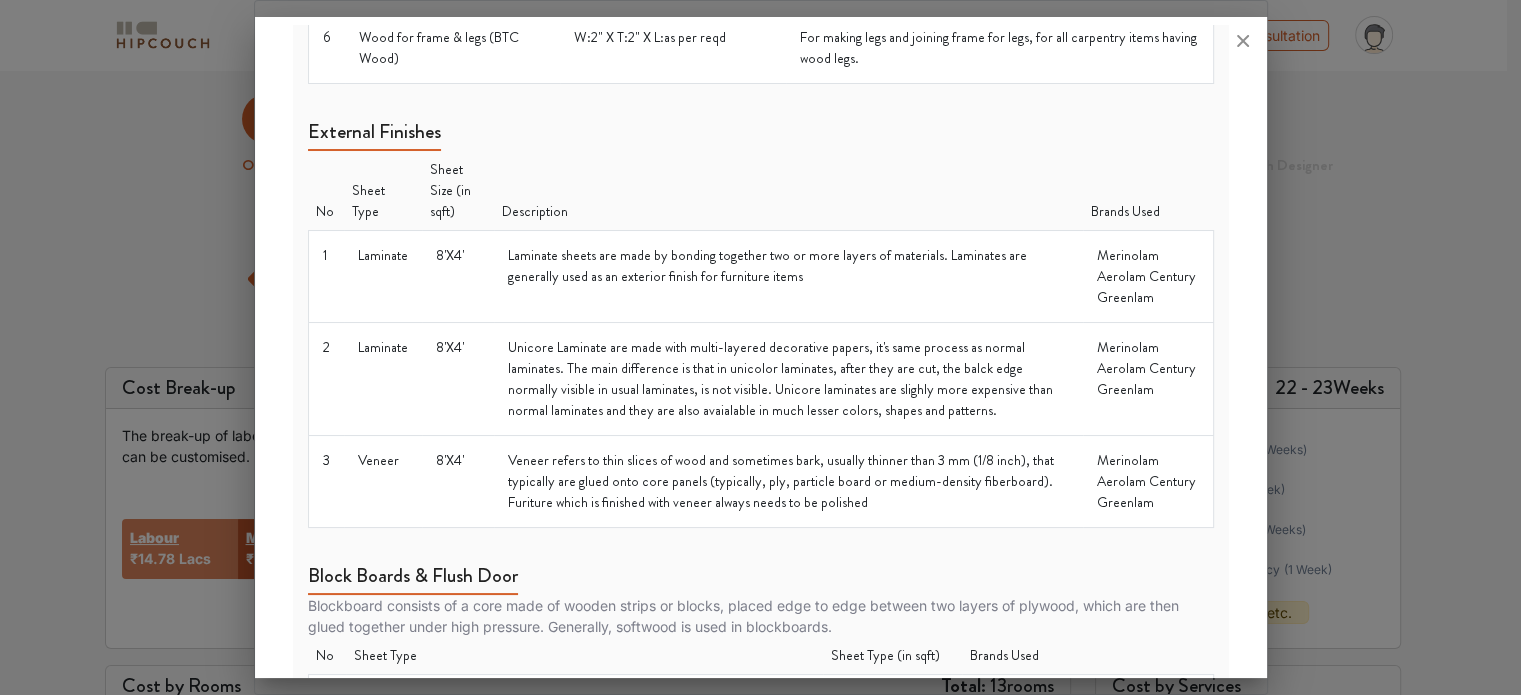 scroll, scrollTop: 597, scrollLeft: 0, axis: vertical 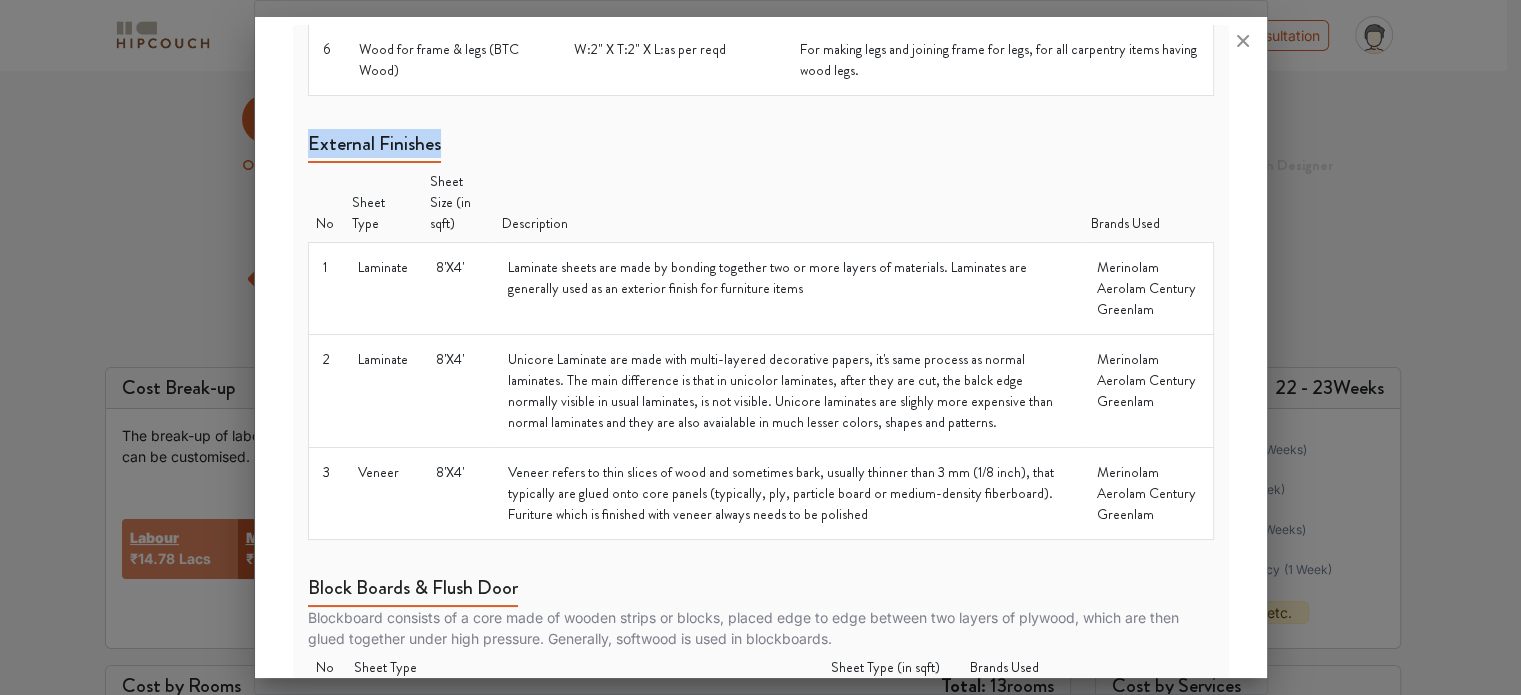 drag, startPoint x: 310, startPoint y: 135, endPoint x: 445, endPoint y: 132, distance: 135.03333 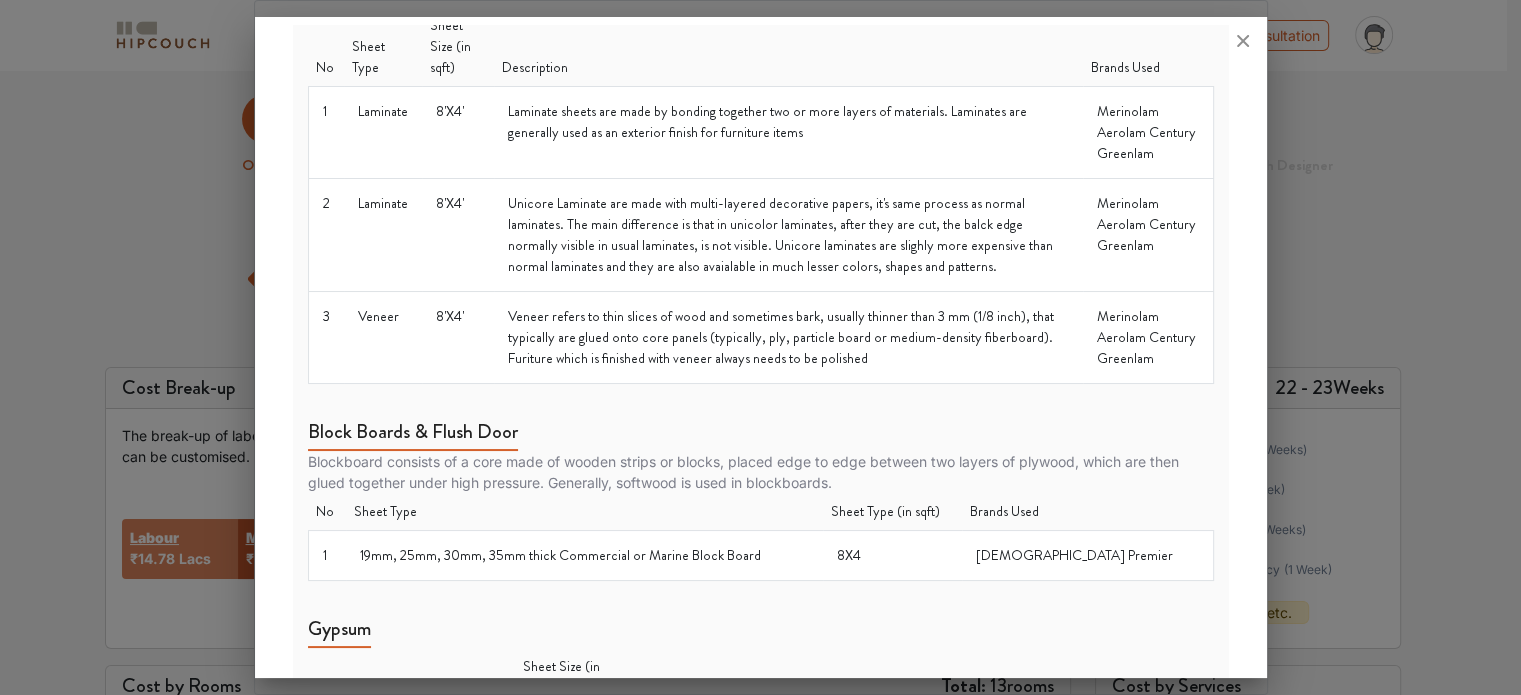 scroll, scrollTop: 946, scrollLeft: 0, axis: vertical 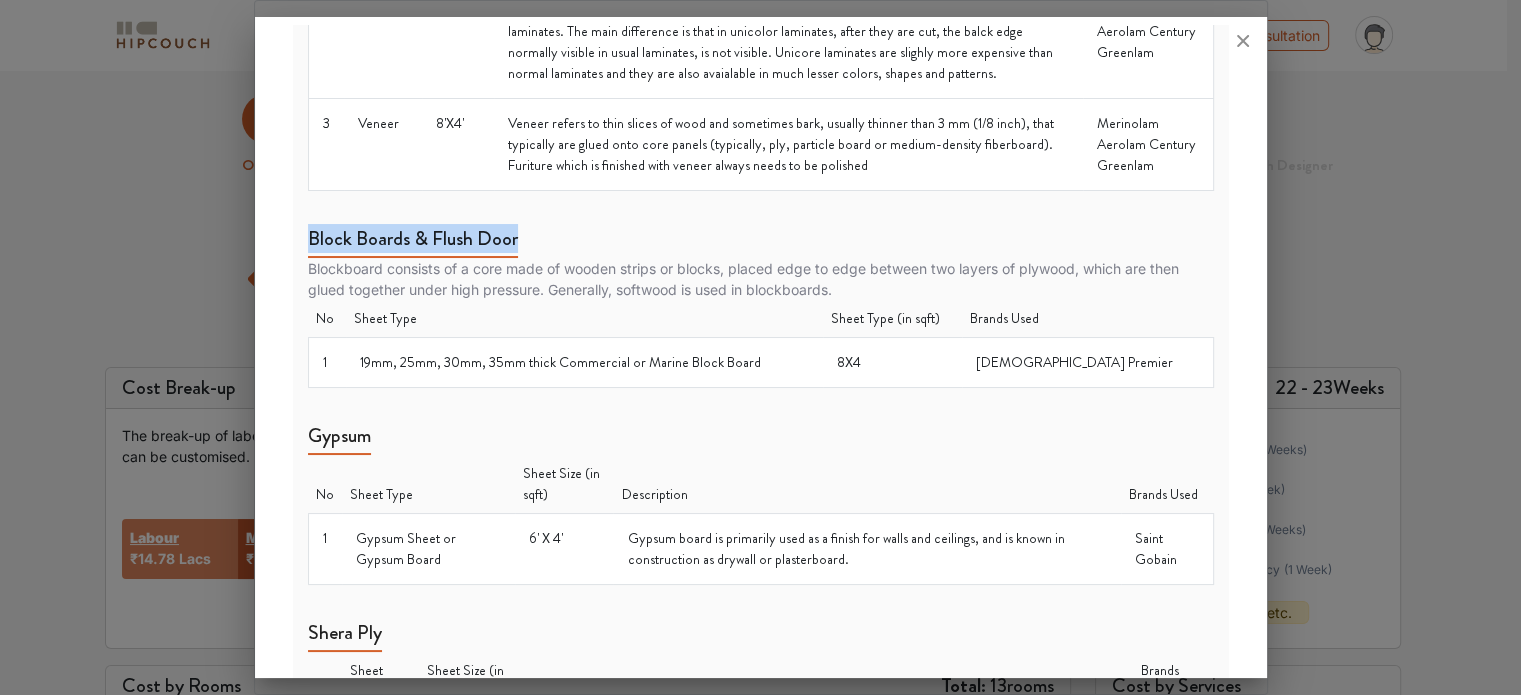 drag, startPoint x: 308, startPoint y: 232, endPoint x: 531, endPoint y: 233, distance: 223.00224 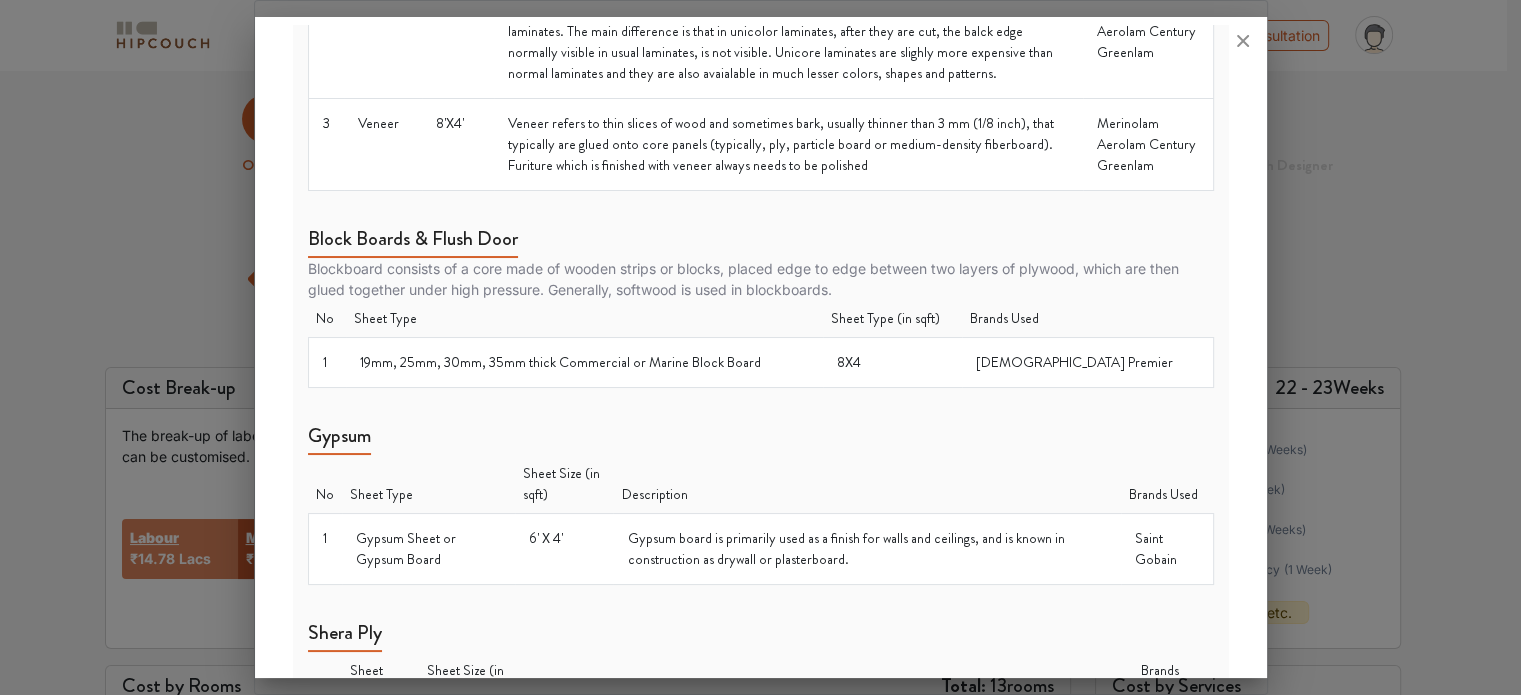 click on "Gypsum" at bounding box center (339, 439) 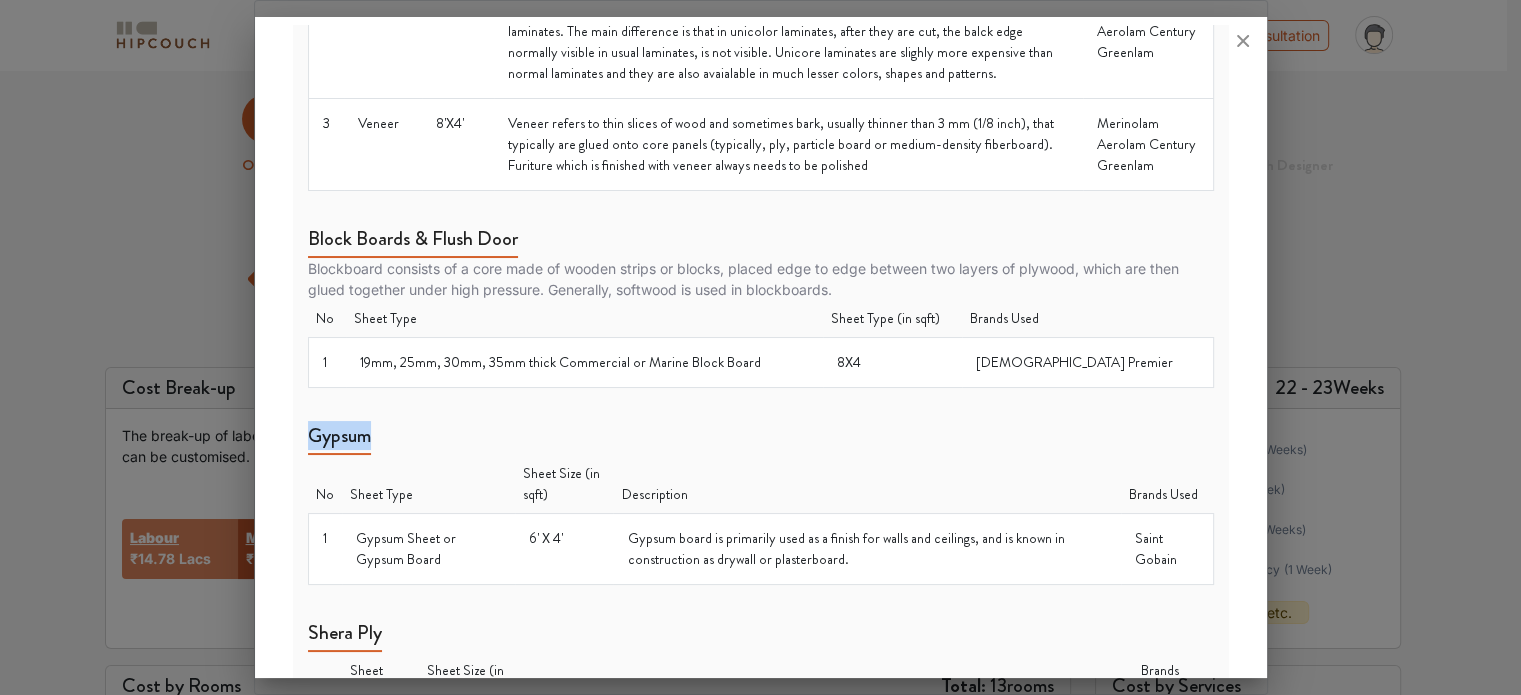 click on "Gypsum" at bounding box center [339, 439] 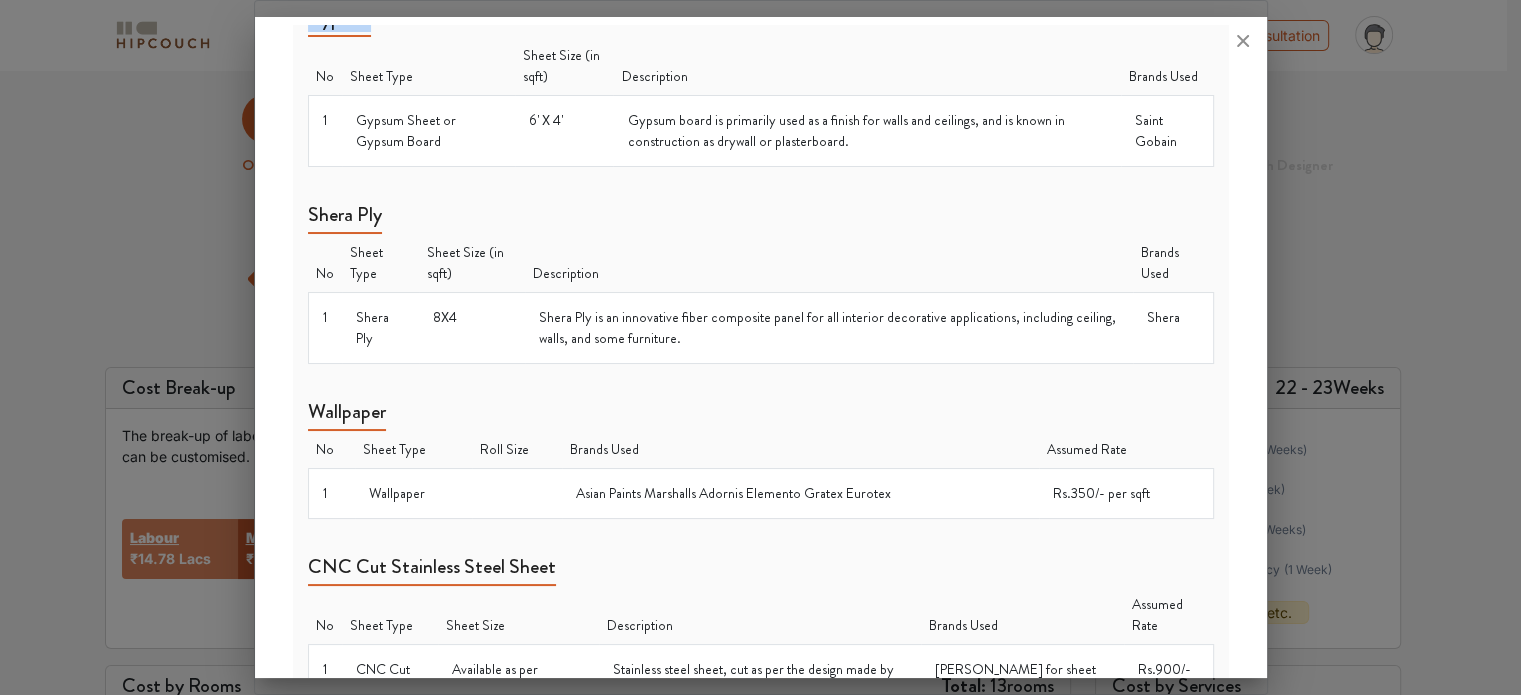 scroll, scrollTop: 1368, scrollLeft: 0, axis: vertical 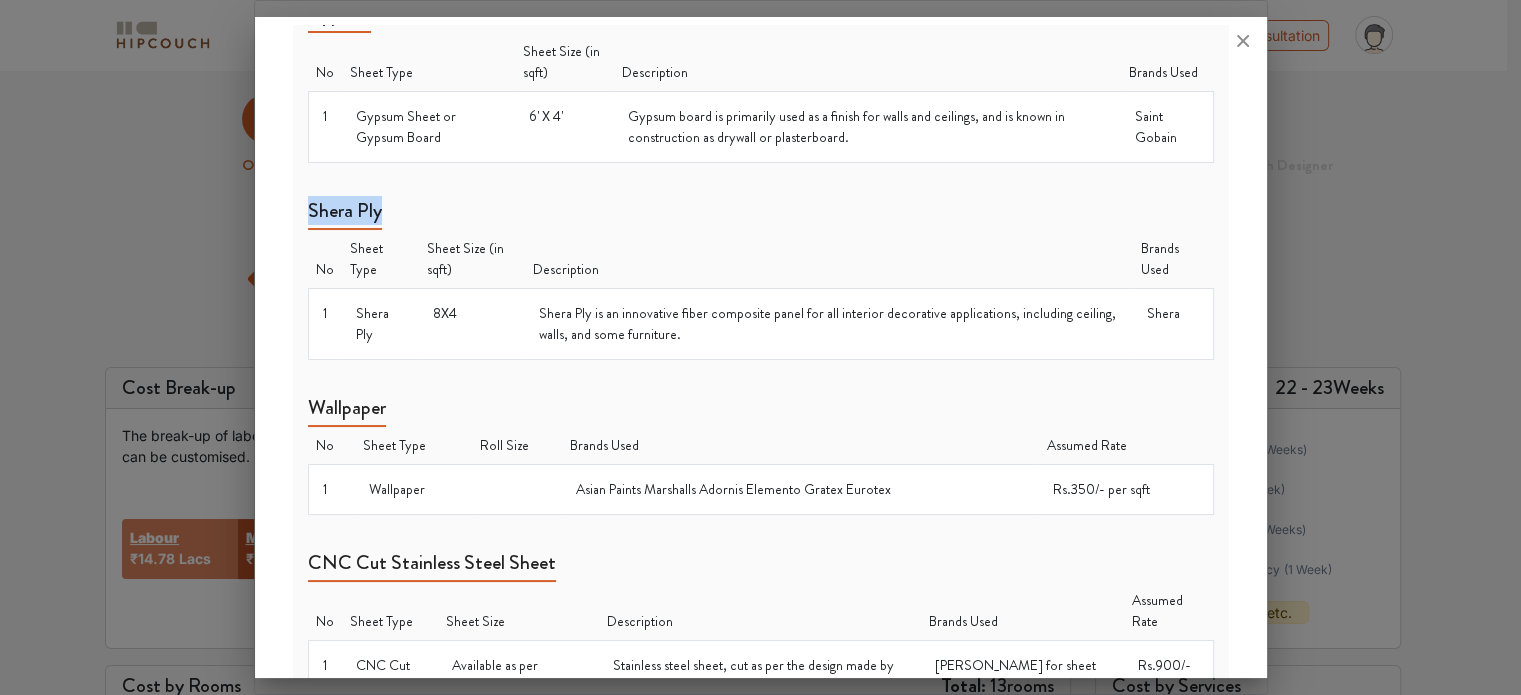 drag, startPoint x: 308, startPoint y: 199, endPoint x: 382, endPoint y: 199, distance: 74 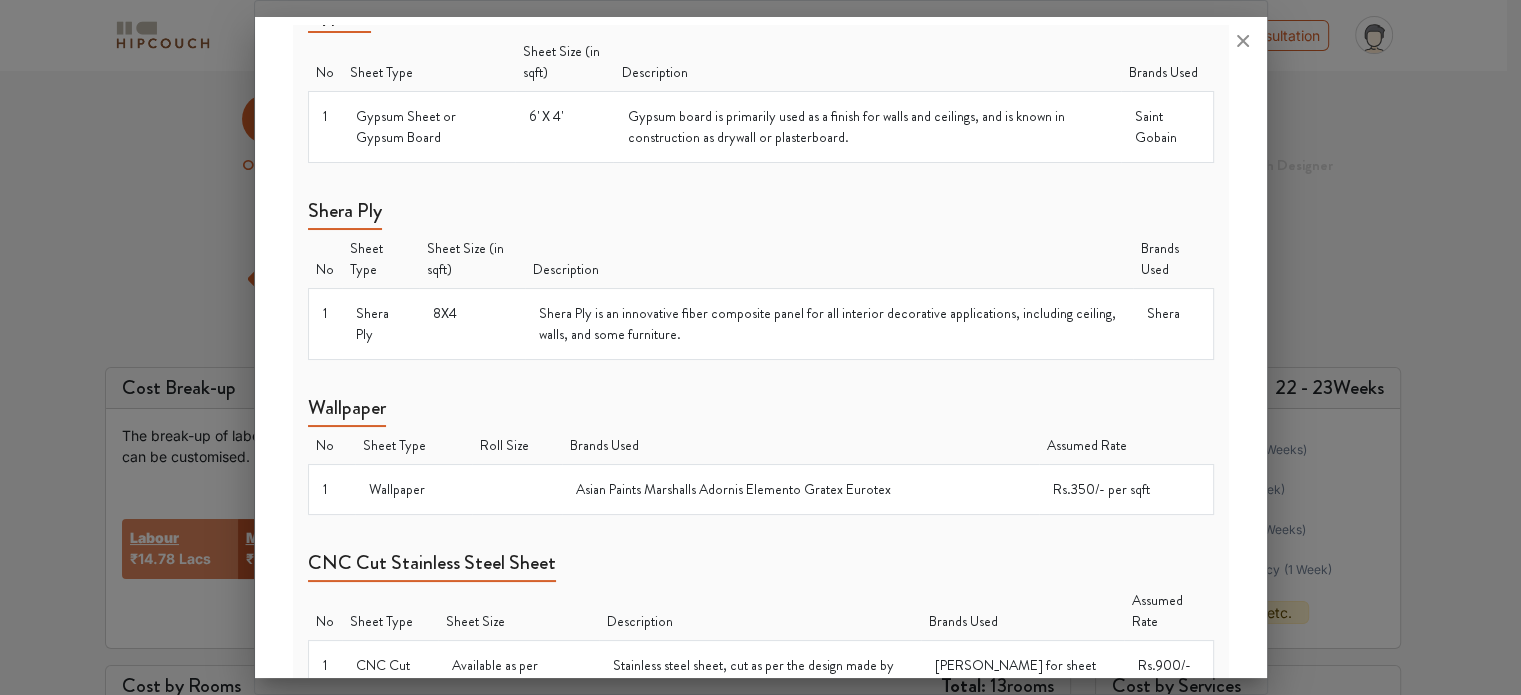 click on "Wallpaper" at bounding box center [347, 411] 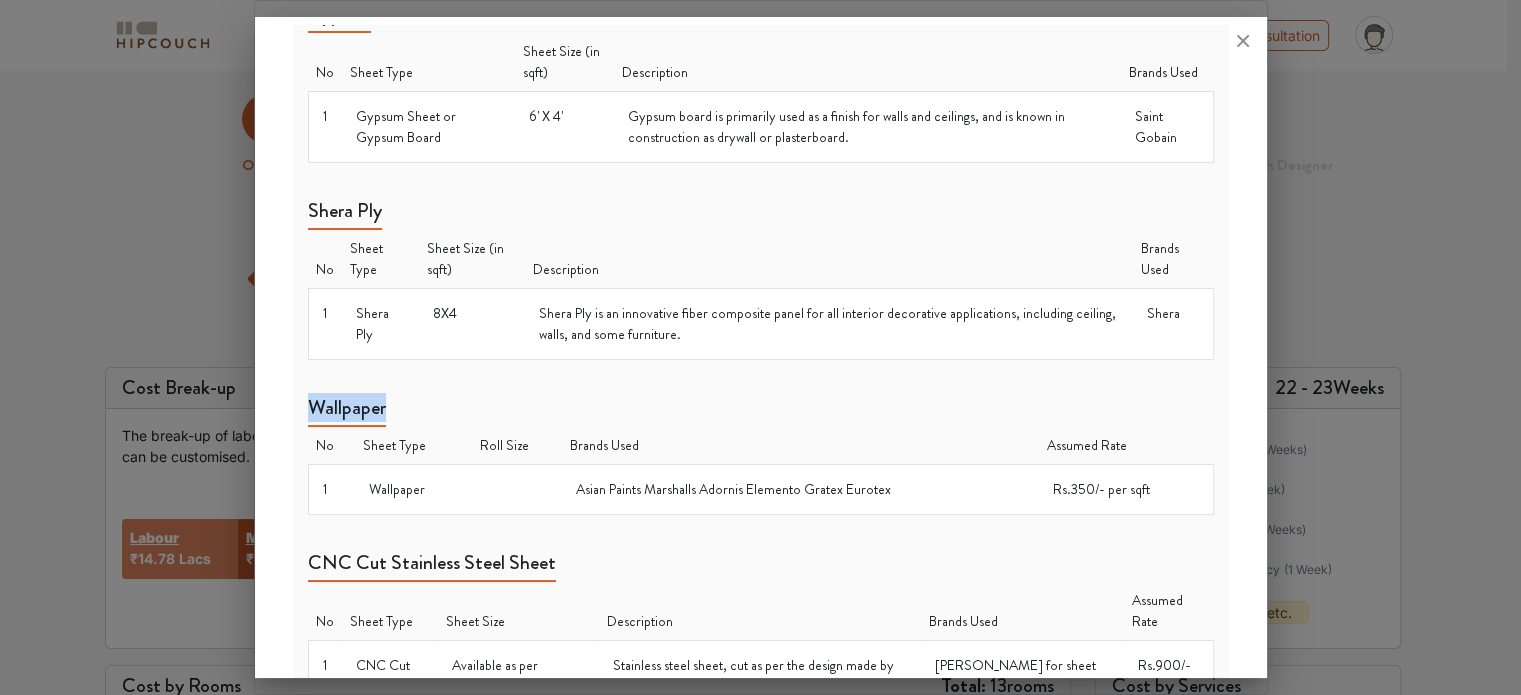 click on "Wallpaper" at bounding box center [347, 411] 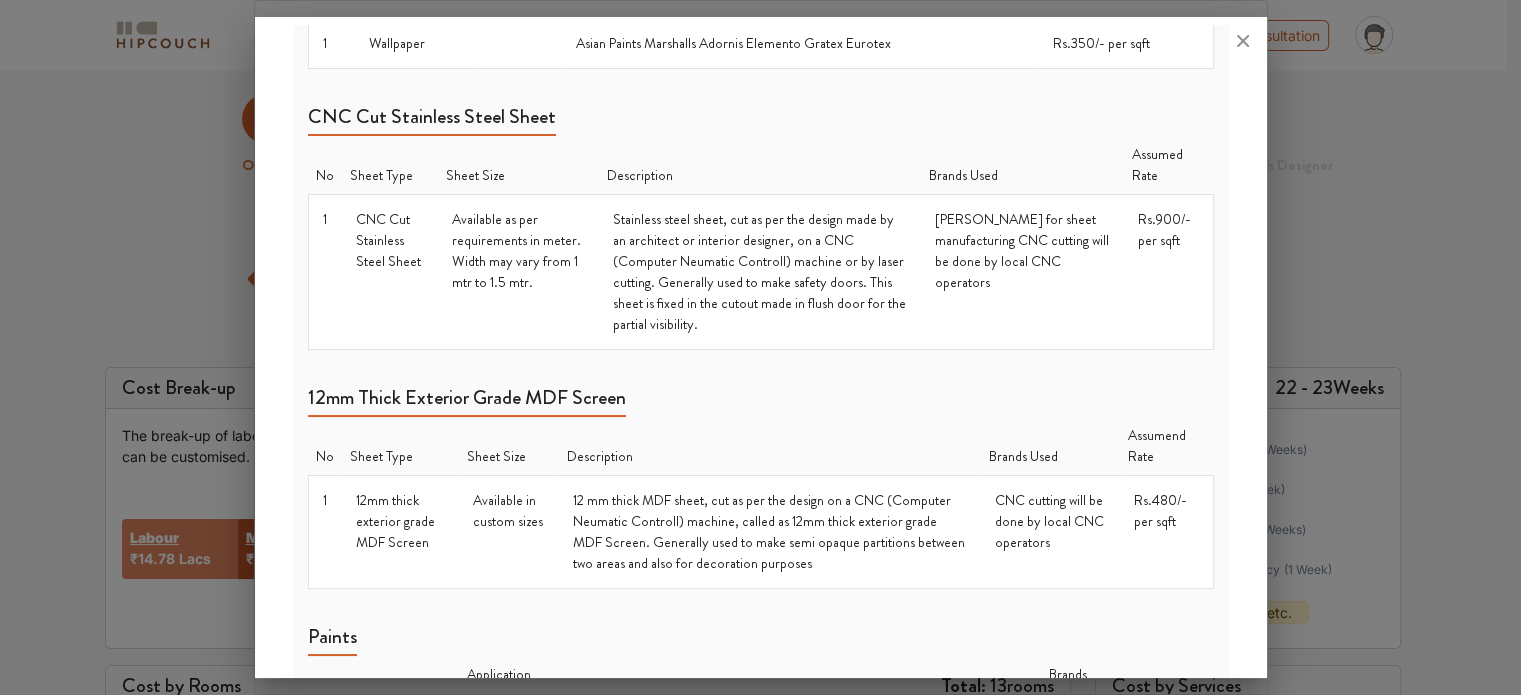 scroll, scrollTop: 1818, scrollLeft: 0, axis: vertical 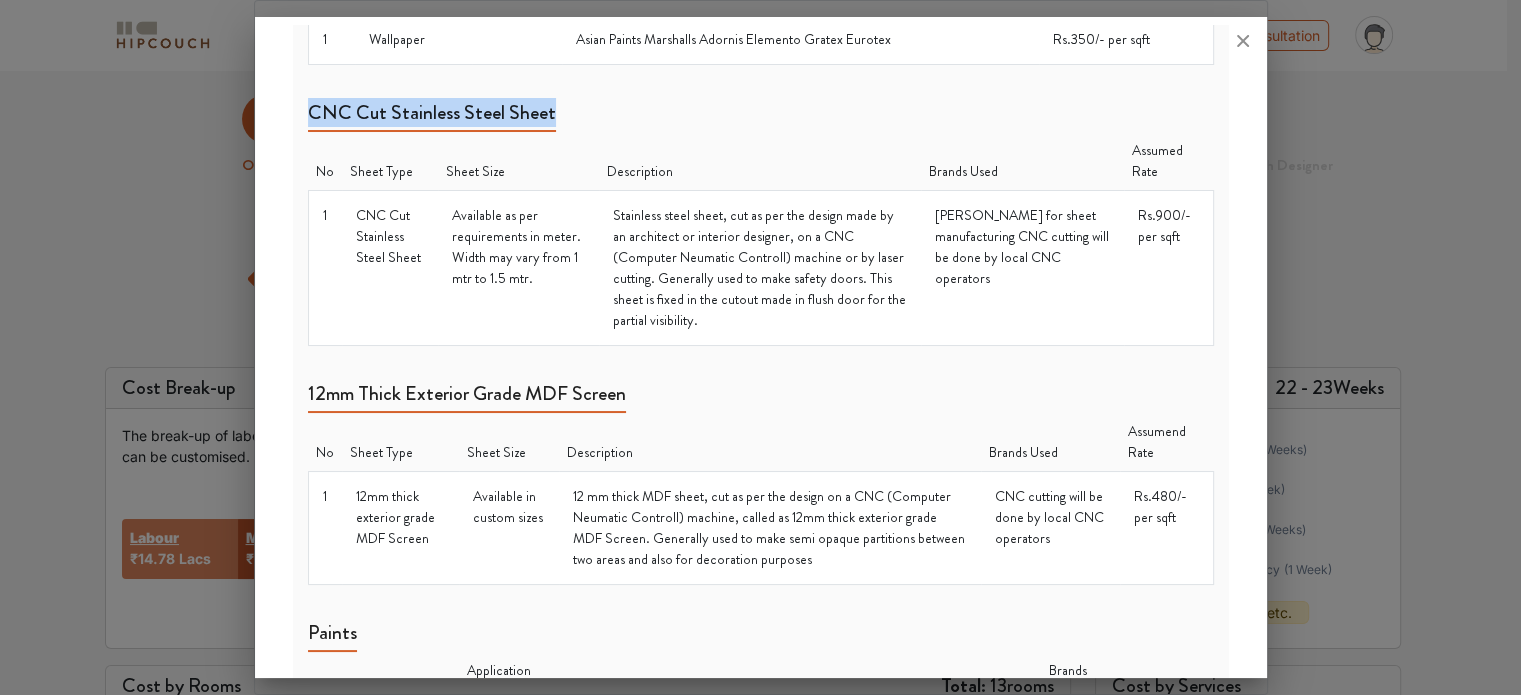drag, startPoint x: 310, startPoint y: 96, endPoint x: 548, endPoint y: 91, distance: 238.05252 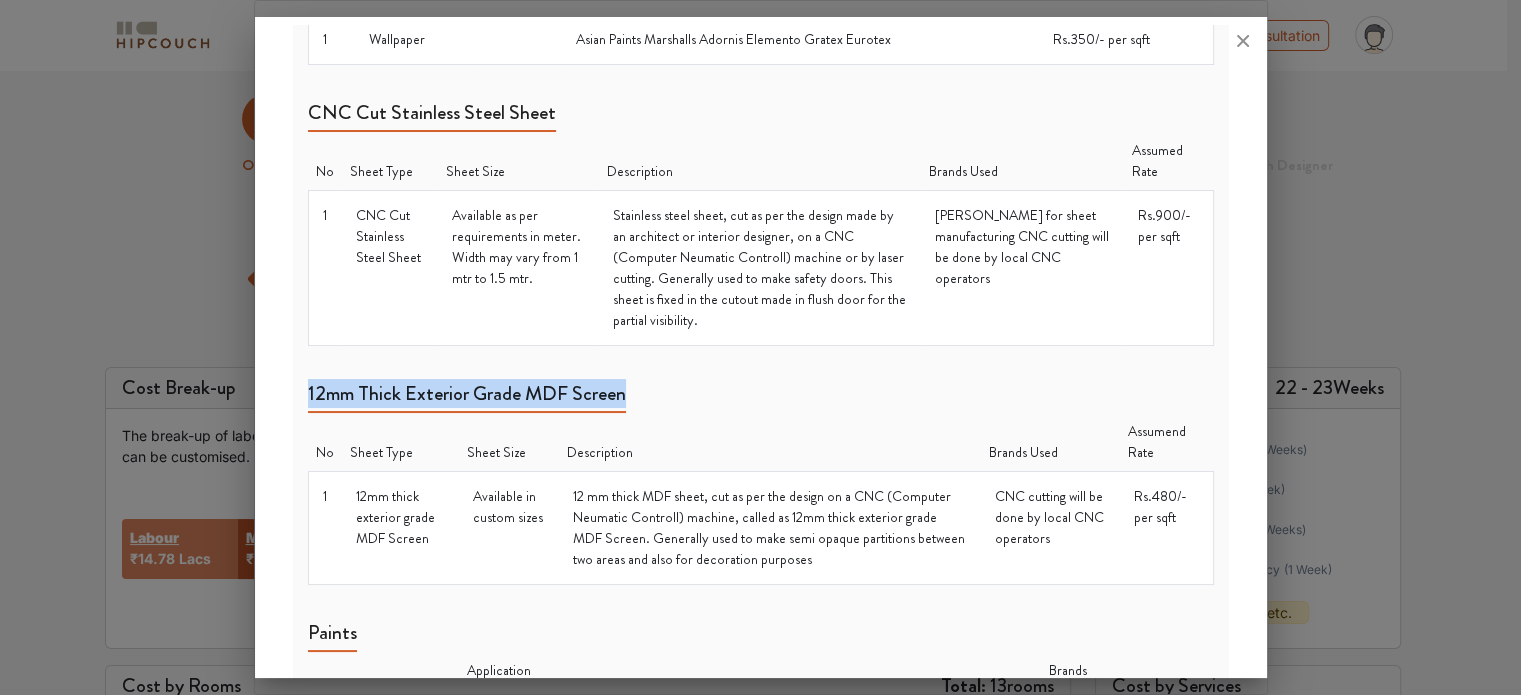 drag, startPoint x: 308, startPoint y: 356, endPoint x: 629, endPoint y: 357, distance: 321.00156 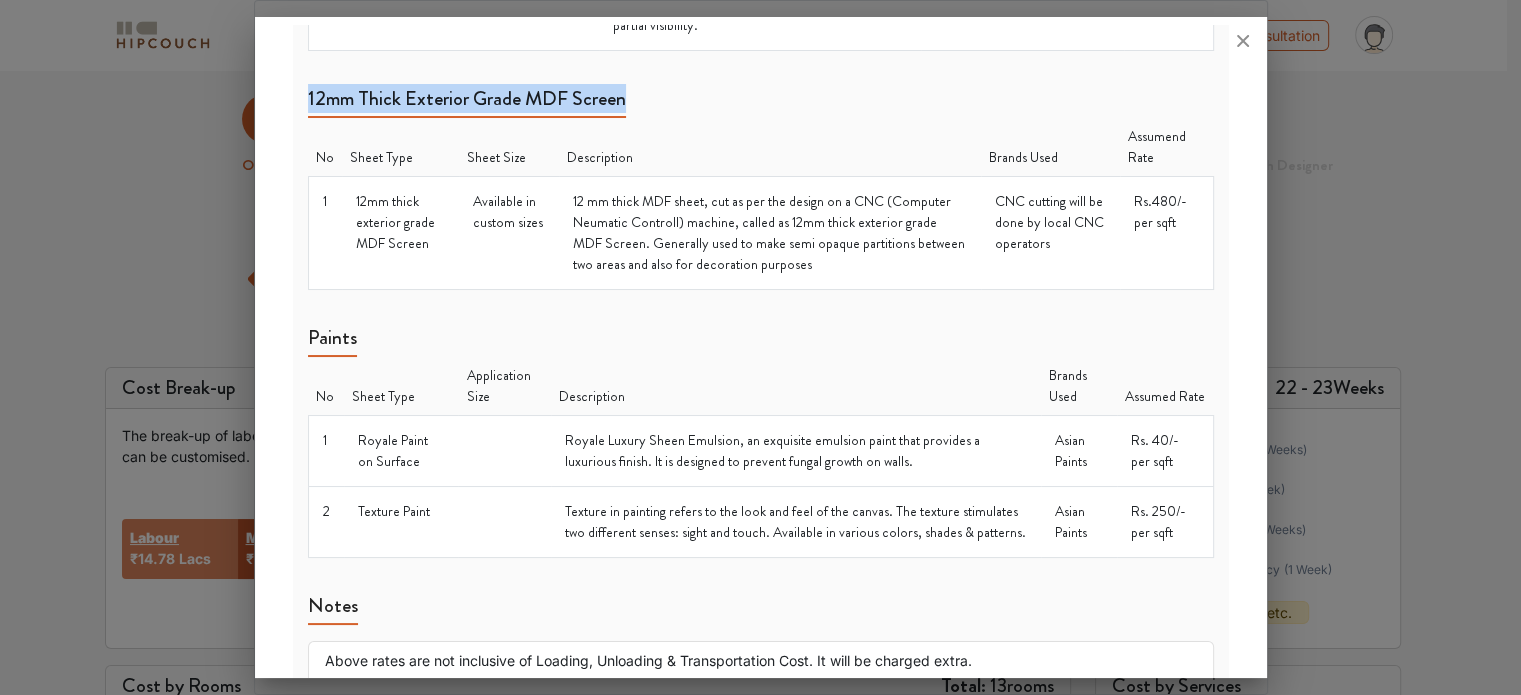 scroll, scrollTop: 2060, scrollLeft: 0, axis: vertical 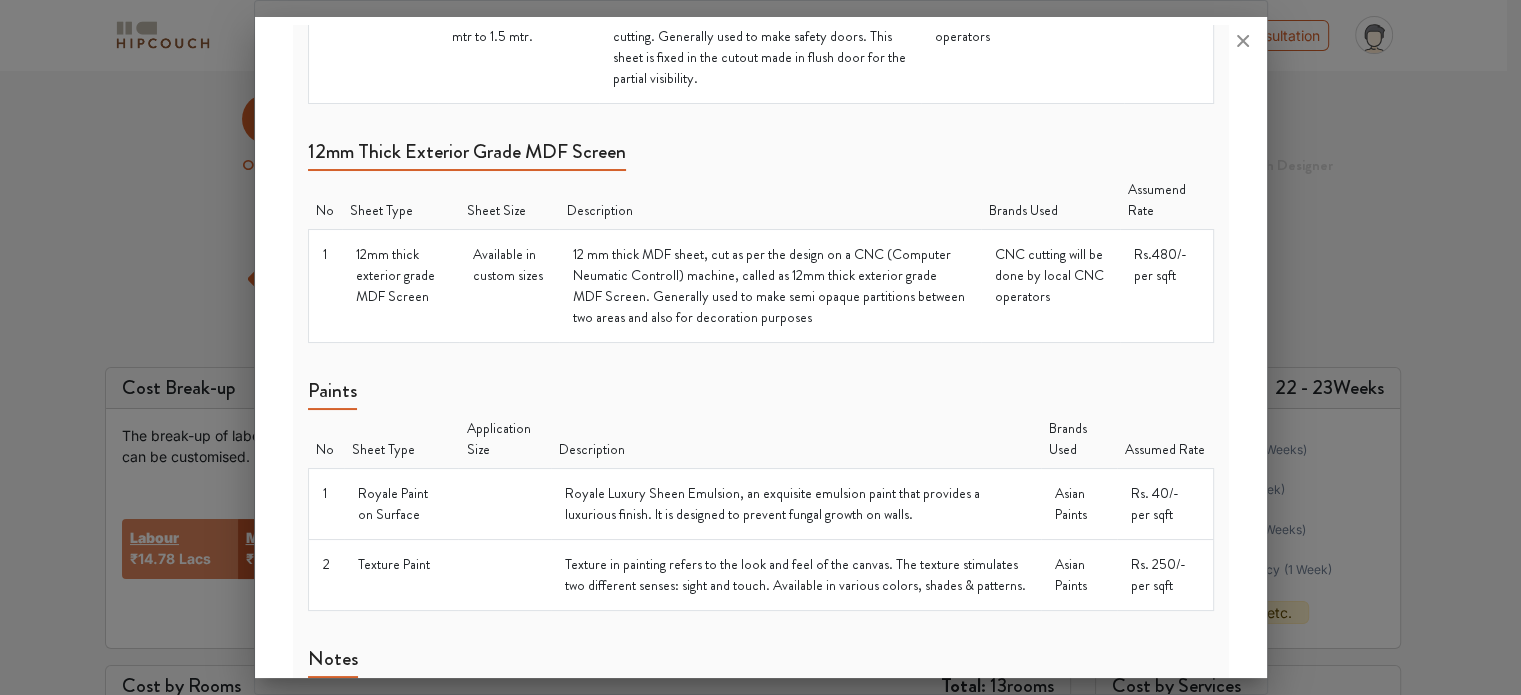 click on "Paints" at bounding box center [332, 394] 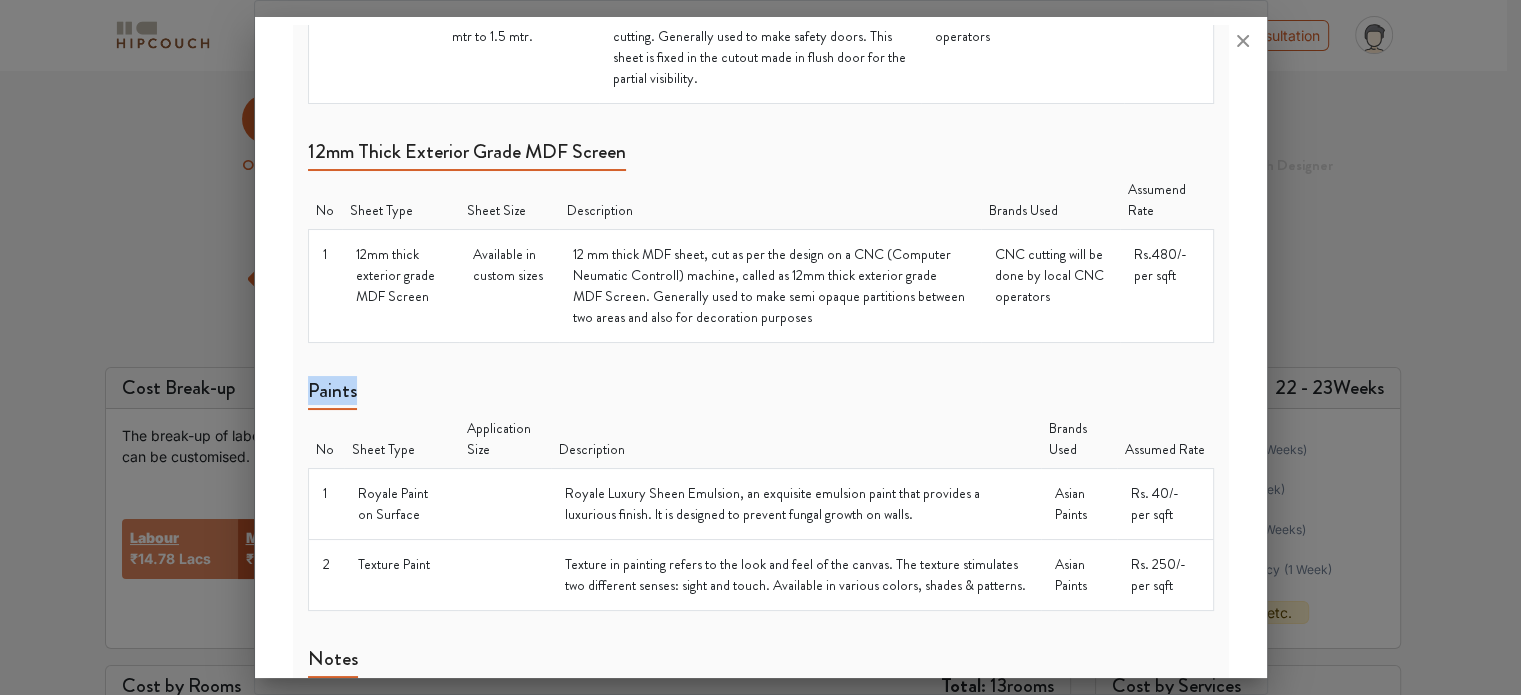 click on "Paints" at bounding box center [332, 394] 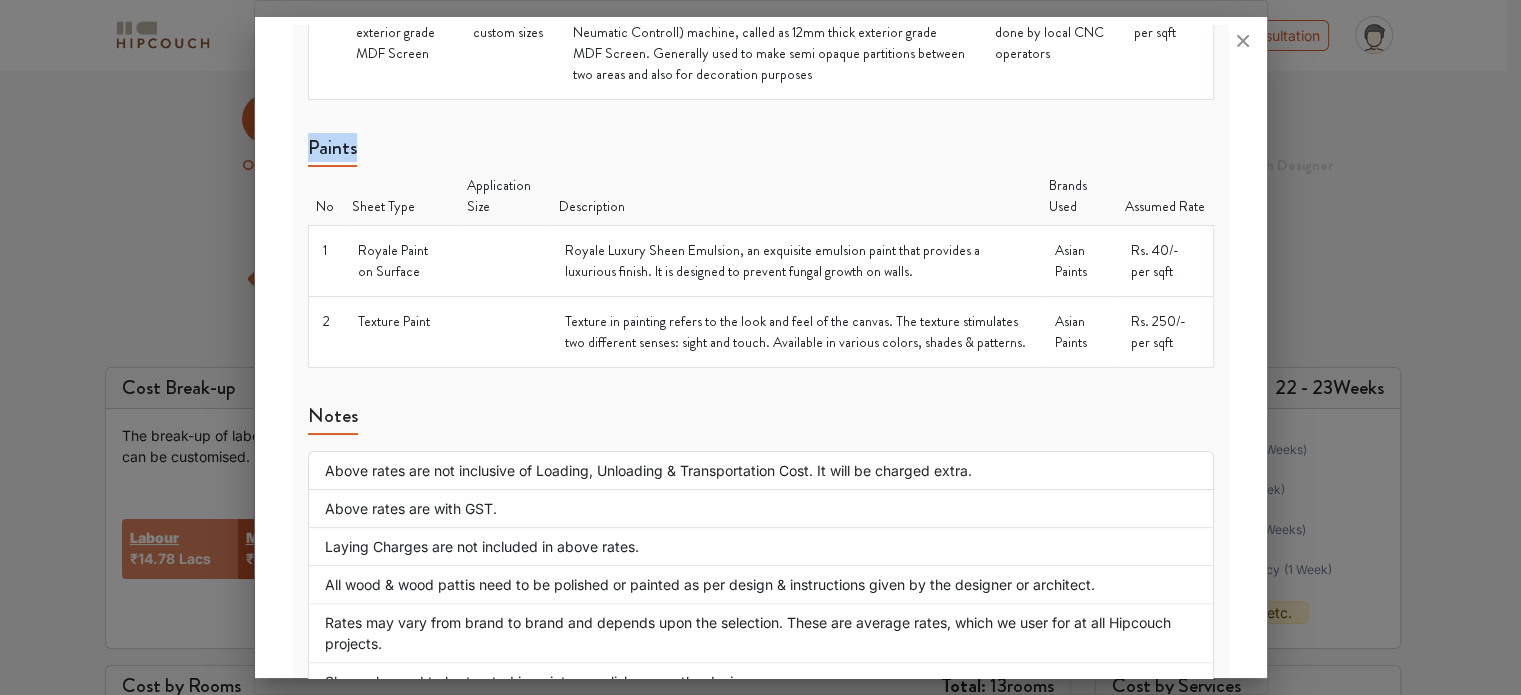 scroll, scrollTop: 2307, scrollLeft: 0, axis: vertical 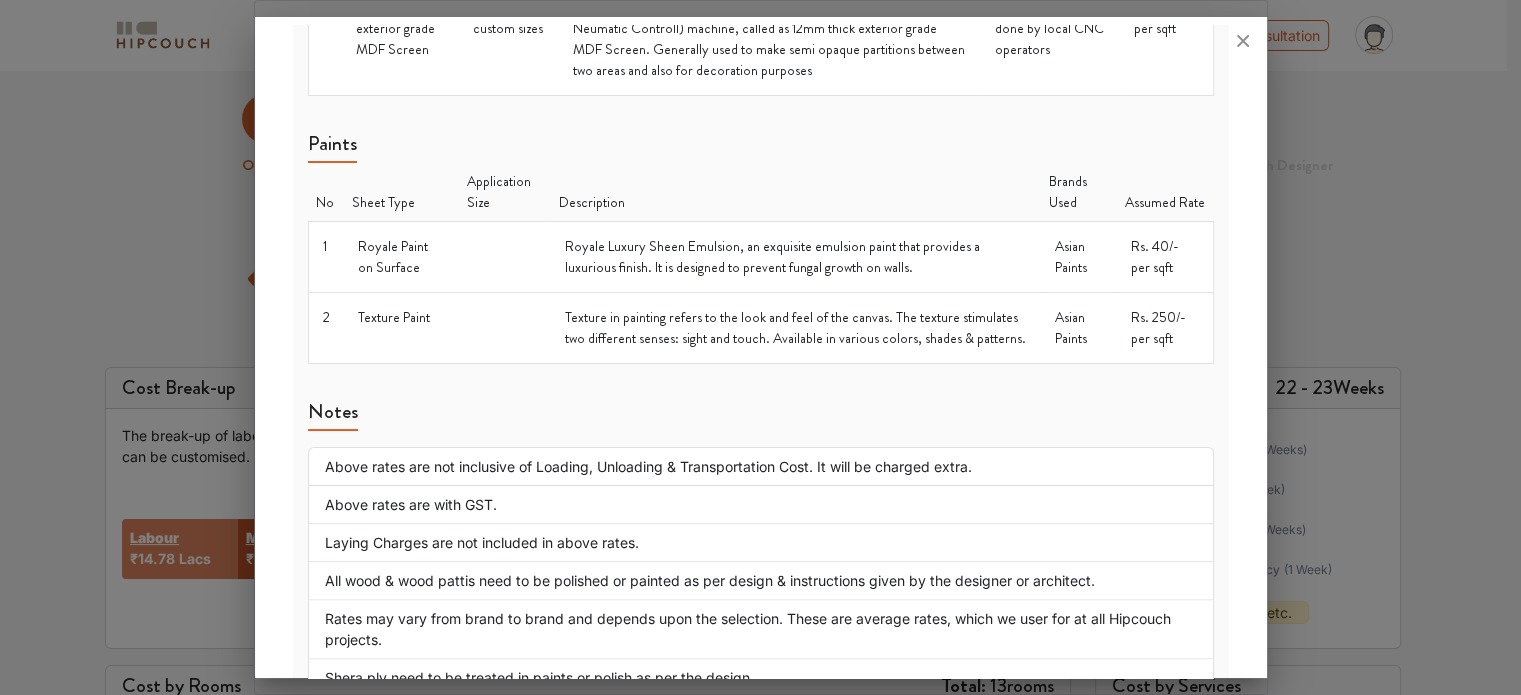 click on "Notes" at bounding box center (333, 415) 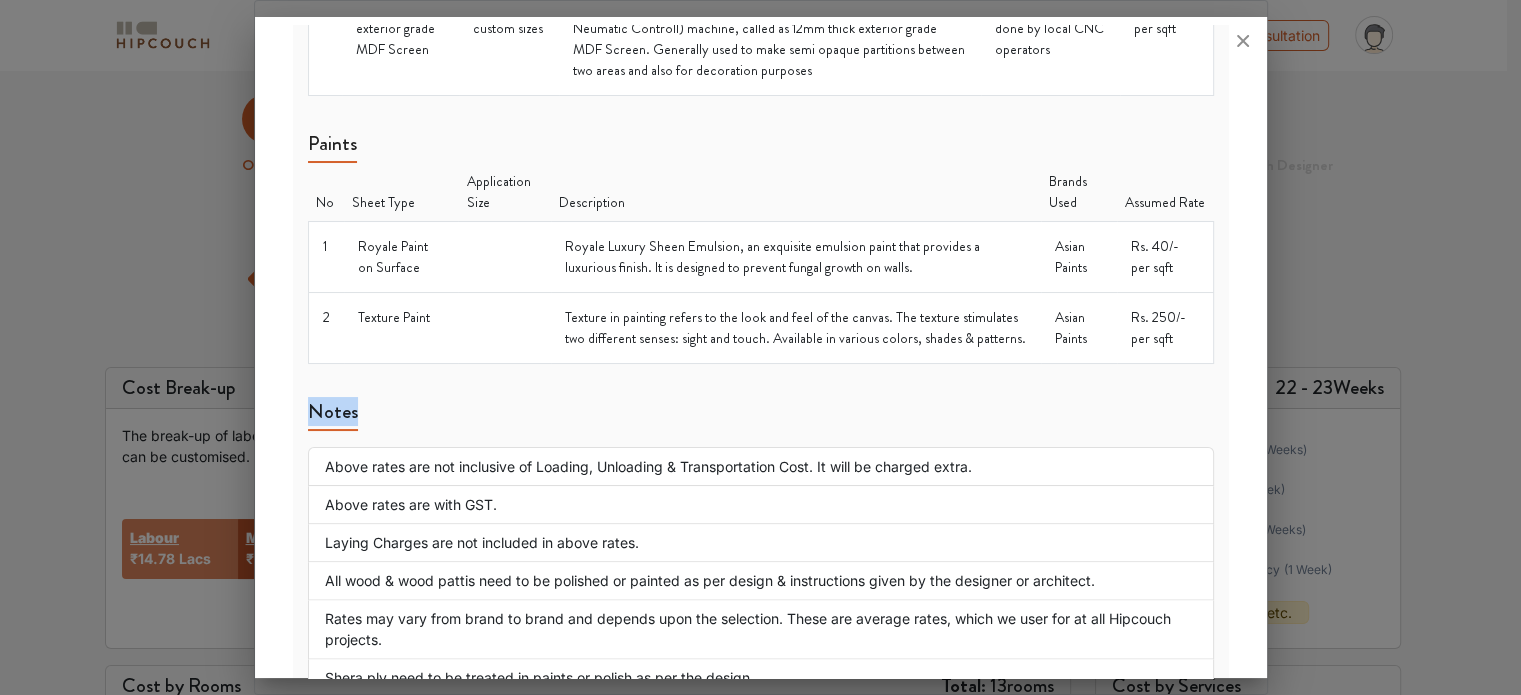 click on "Notes" at bounding box center (333, 415) 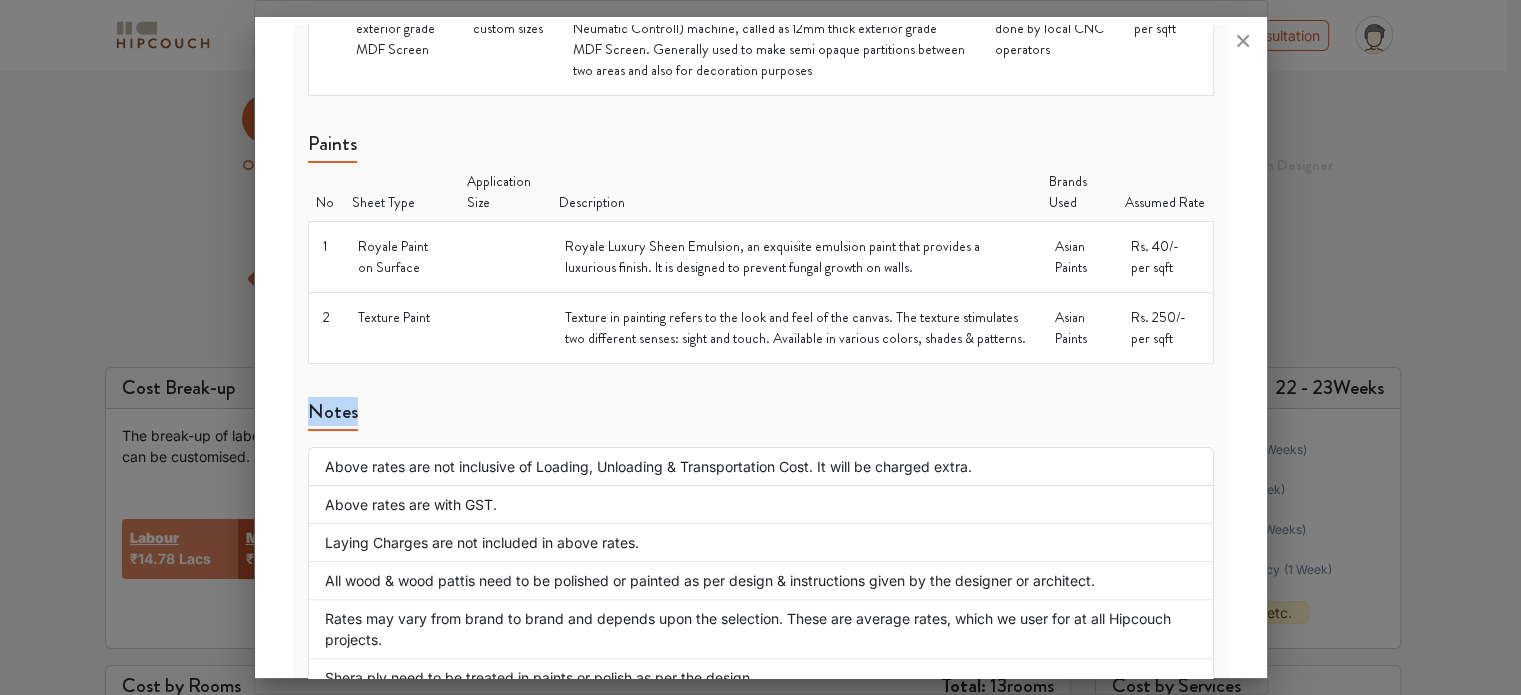 scroll, scrollTop: 2488, scrollLeft: 0, axis: vertical 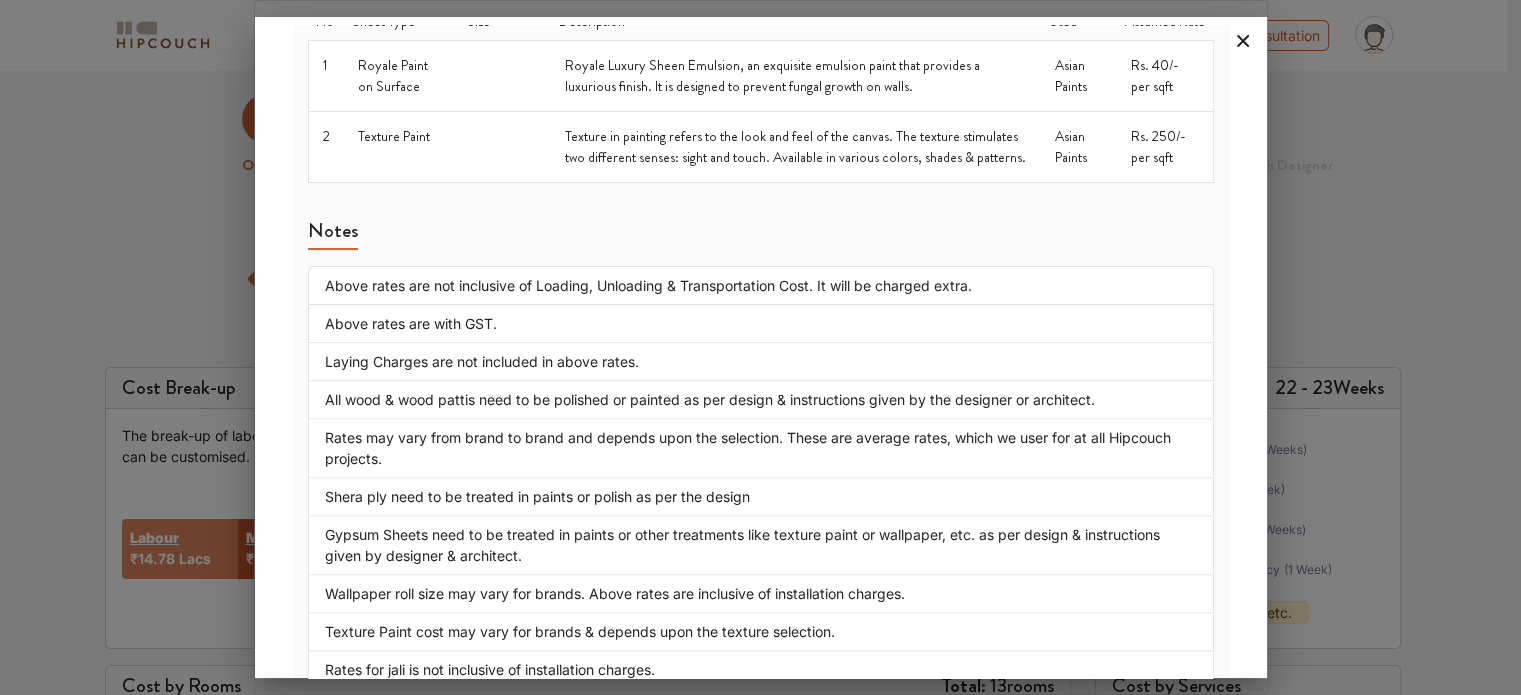 click 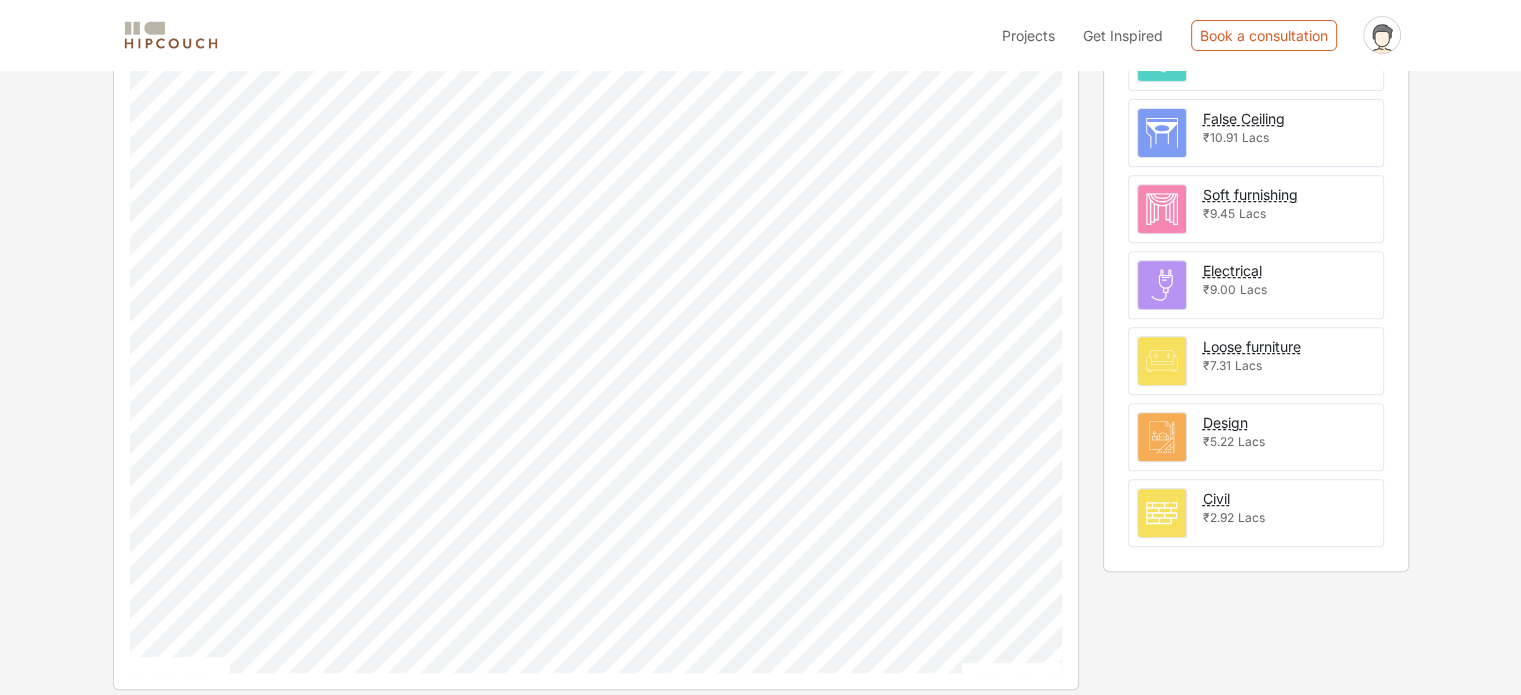 scroll, scrollTop: 0, scrollLeft: 0, axis: both 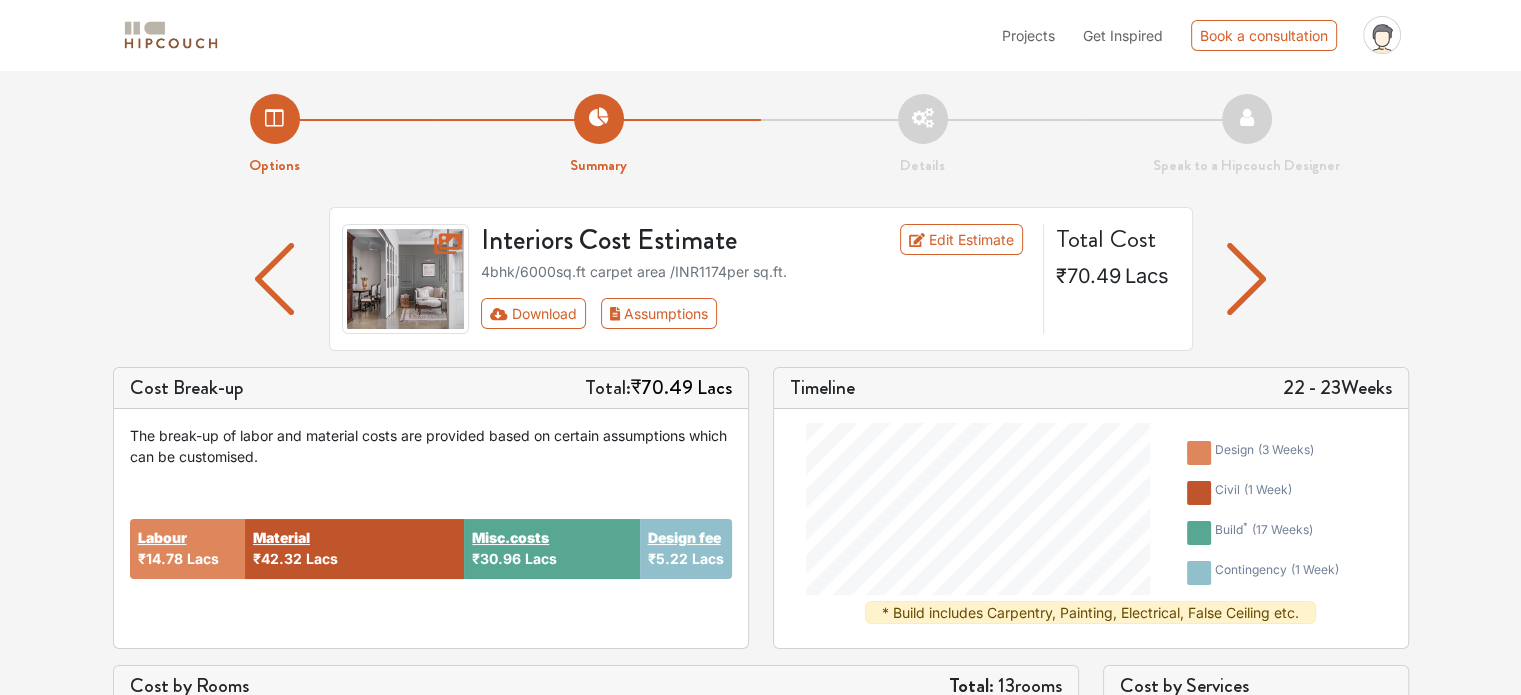 click on "Options Summary Details Speak to a Hipcouch Designer Interiors Cost Estimate Edit Estimate 4bhk  /  6000  sq.ft carpet area /INR  1174  per sq.ft. Download Assumptions Total Cost  ₹70.49 Lacs  Cost Break-up Total:  ₹70.49 Lacs  The break-up of labor and material costs are provided based on certain assumptions which can be customised. Labour ₹14.78 Lacs  Material ₹42.32 Lacs  Misc.costs ₹30.96 Lacs  Design fee ₹5.22 Lacs  Timeline 22 - 23  Weeks design ( 3   weeks ) civil ( 1   week ) build * ( 17   weeks ) contingency ( 1   week ) * Build includes Carpentry, Painting, Electrical, False Ceiling etc. Cost by Rooms Total:   13  rooms Aggregate cost:  ₹17.34 Lacs   Sample Tooltip [DOMAIN_NAME] Cost by Services Carpentry ₹42.28 Lacs  Painting ₹13.50 Lacs  False Ceiling ₹10.91 Lacs  Soft furnishing ₹9.45 Lacs  Electrical ₹9.00 Lacs  Loose furniture ₹7.31 Lacs  Design ₹5.22 Lacs  Civil ₹2.92 Lacs  Hire a Designer" at bounding box center [760, 776] 